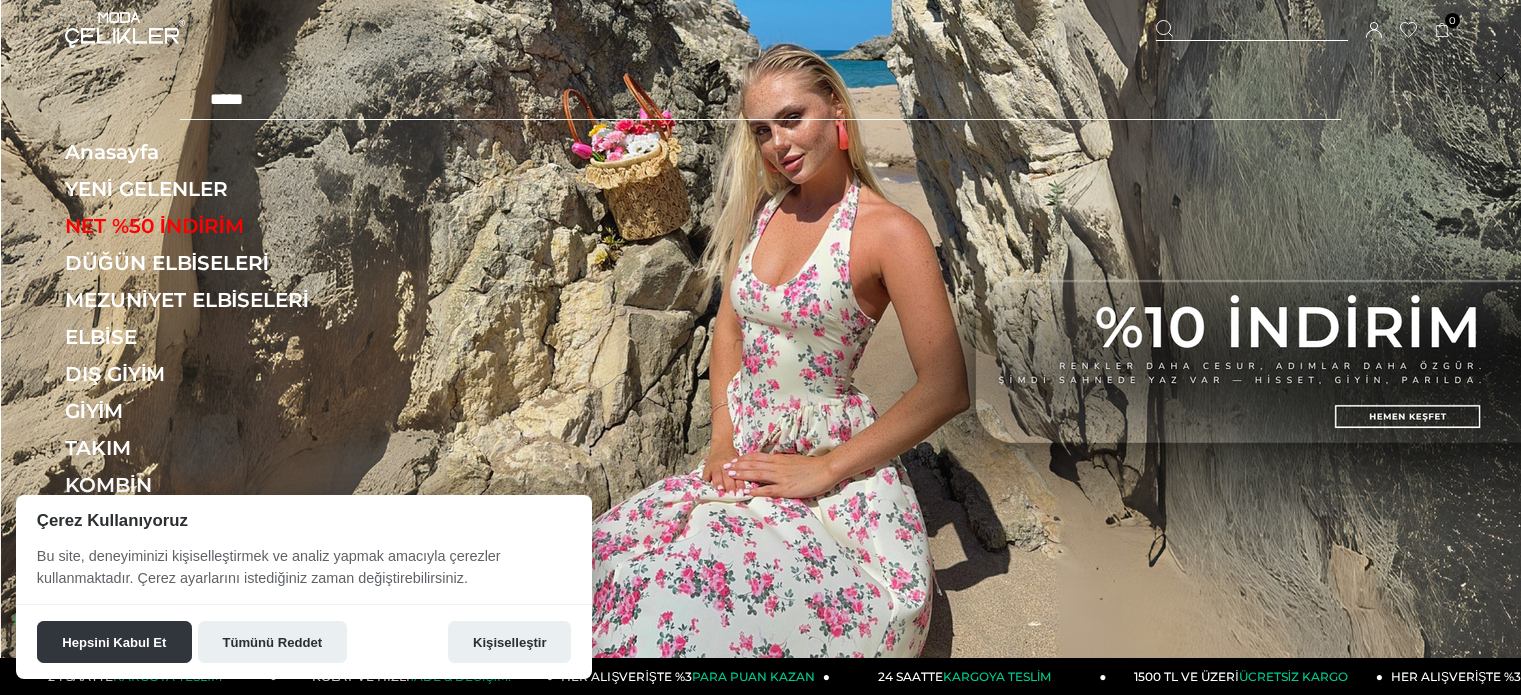 scroll, scrollTop: 0, scrollLeft: 0, axis: both 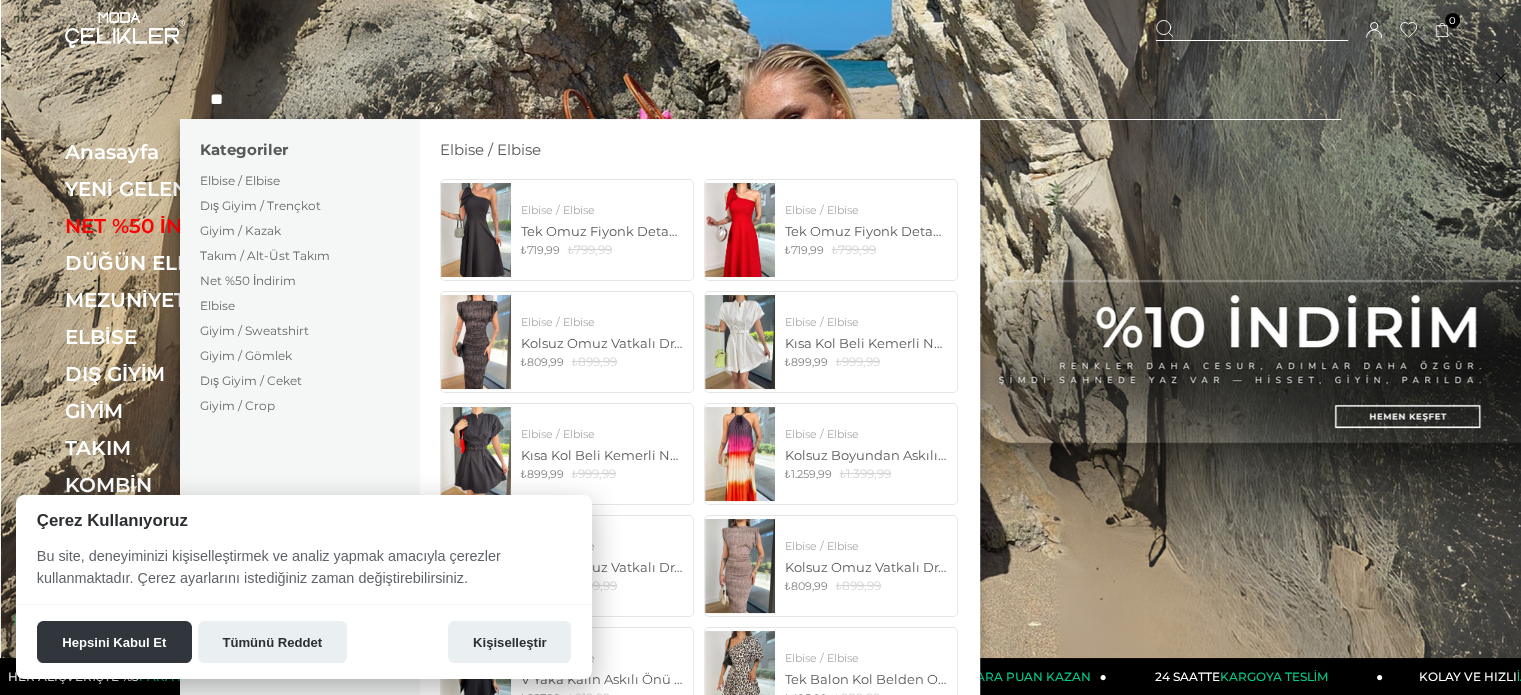 type on "**" 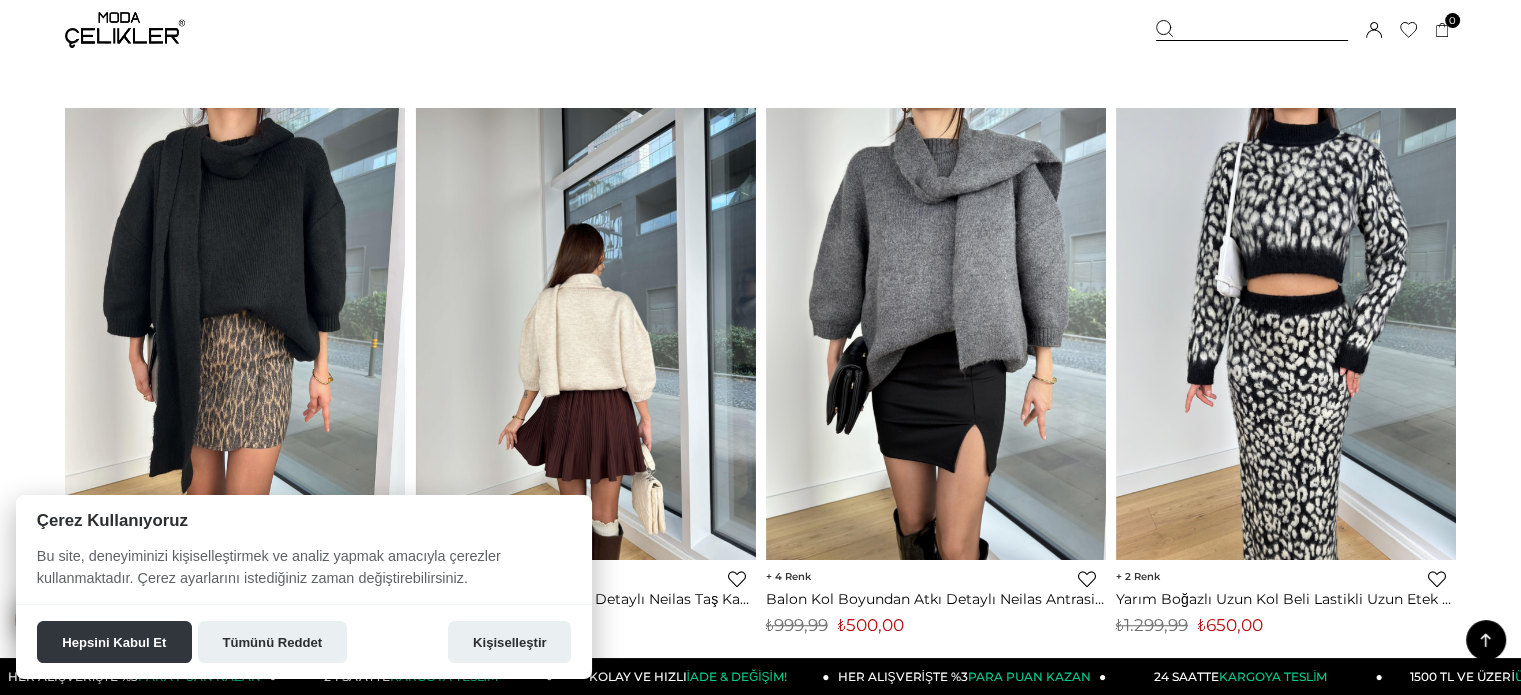 scroll, scrollTop: 1468, scrollLeft: 0, axis: vertical 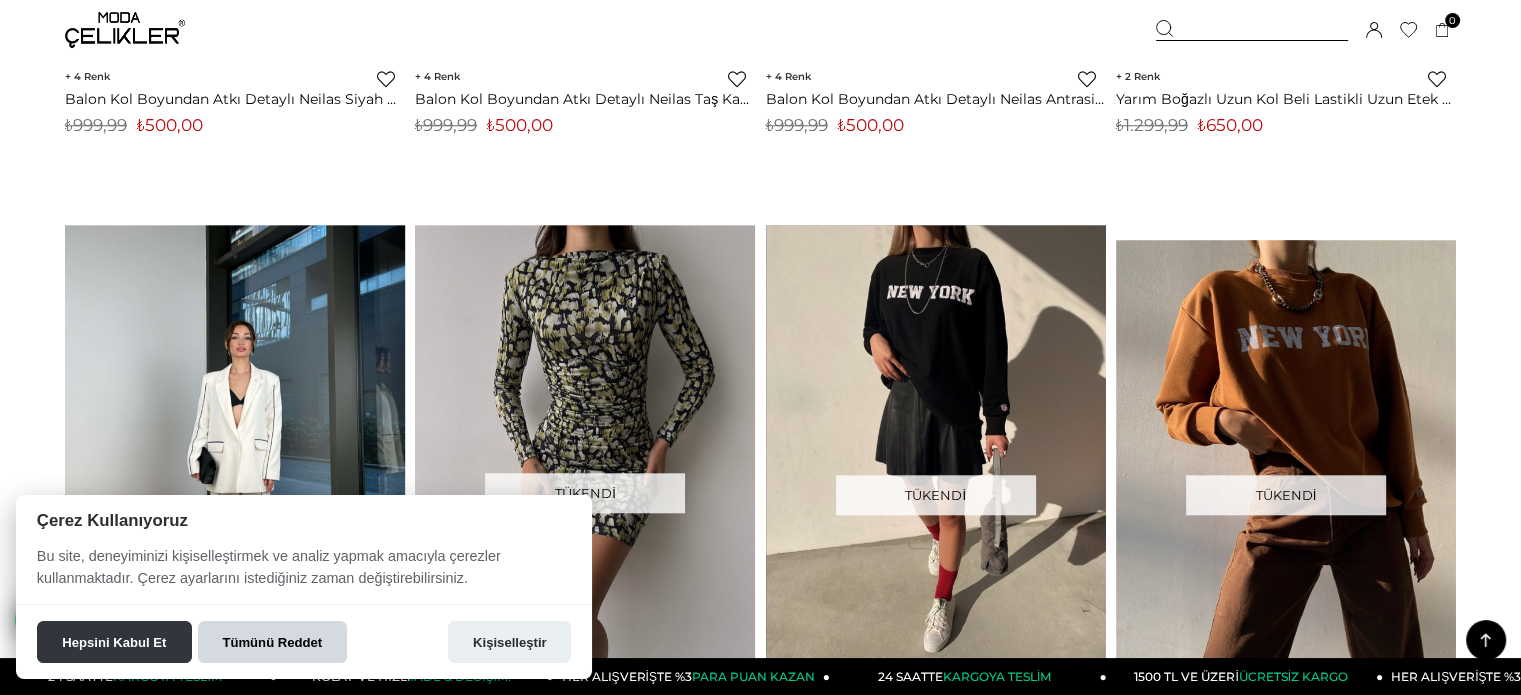click on "Tümünü Reddet" at bounding box center (272, 642) 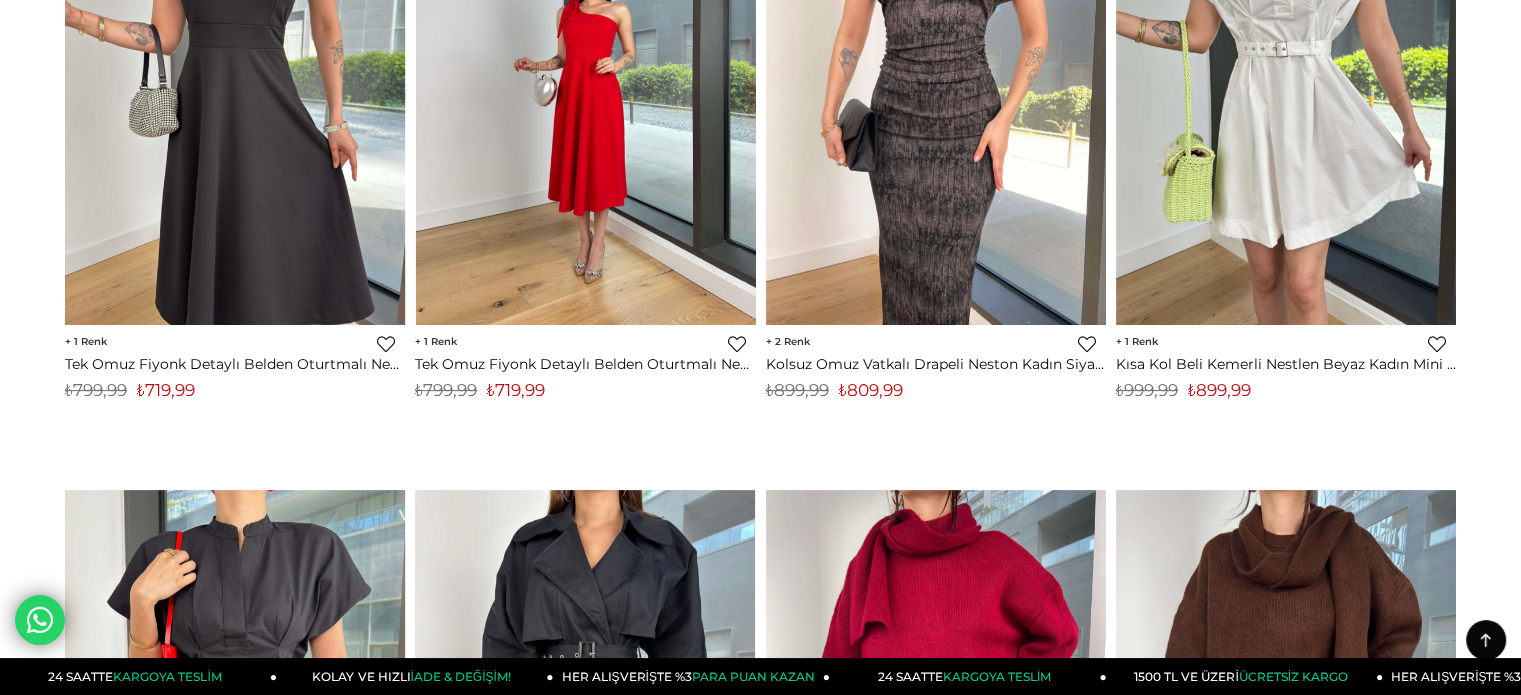 scroll, scrollTop: 0, scrollLeft: 0, axis: both 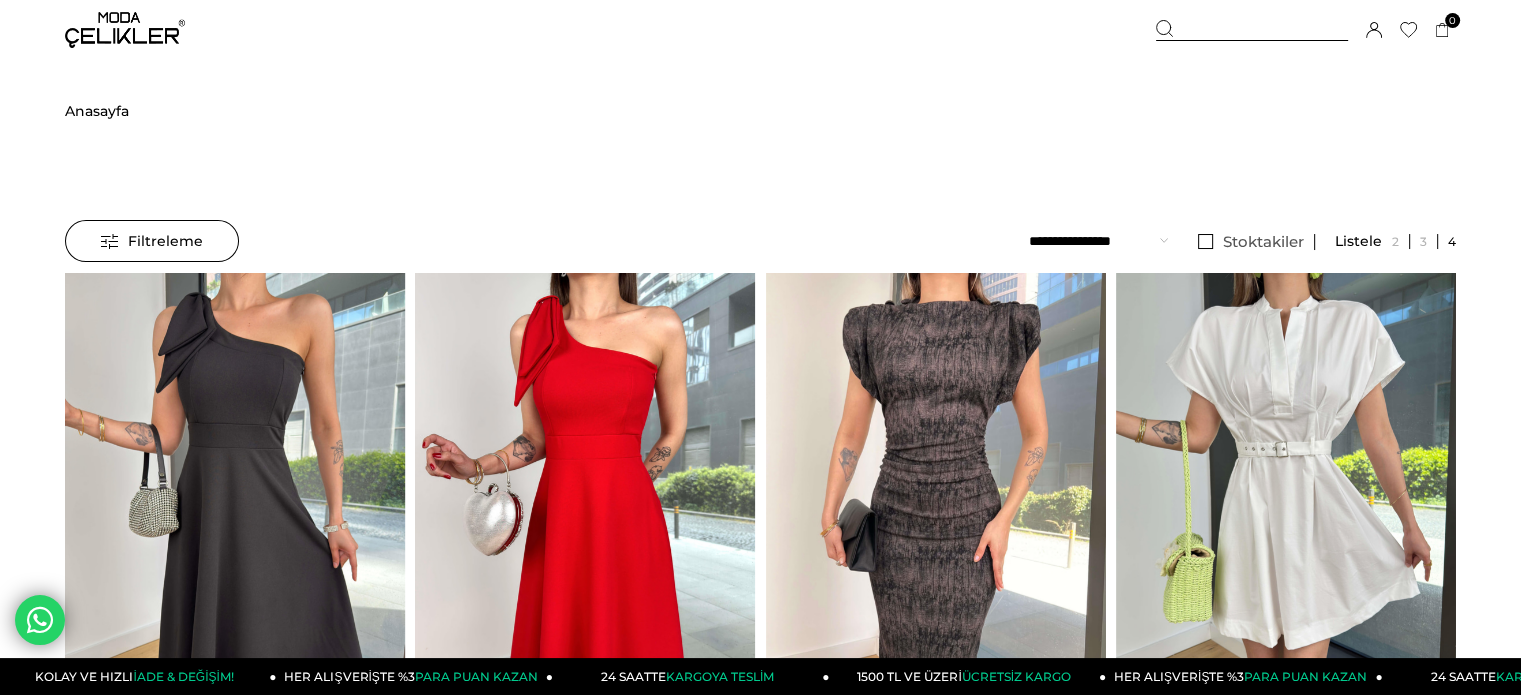 click at bounding box center [1252, 30] 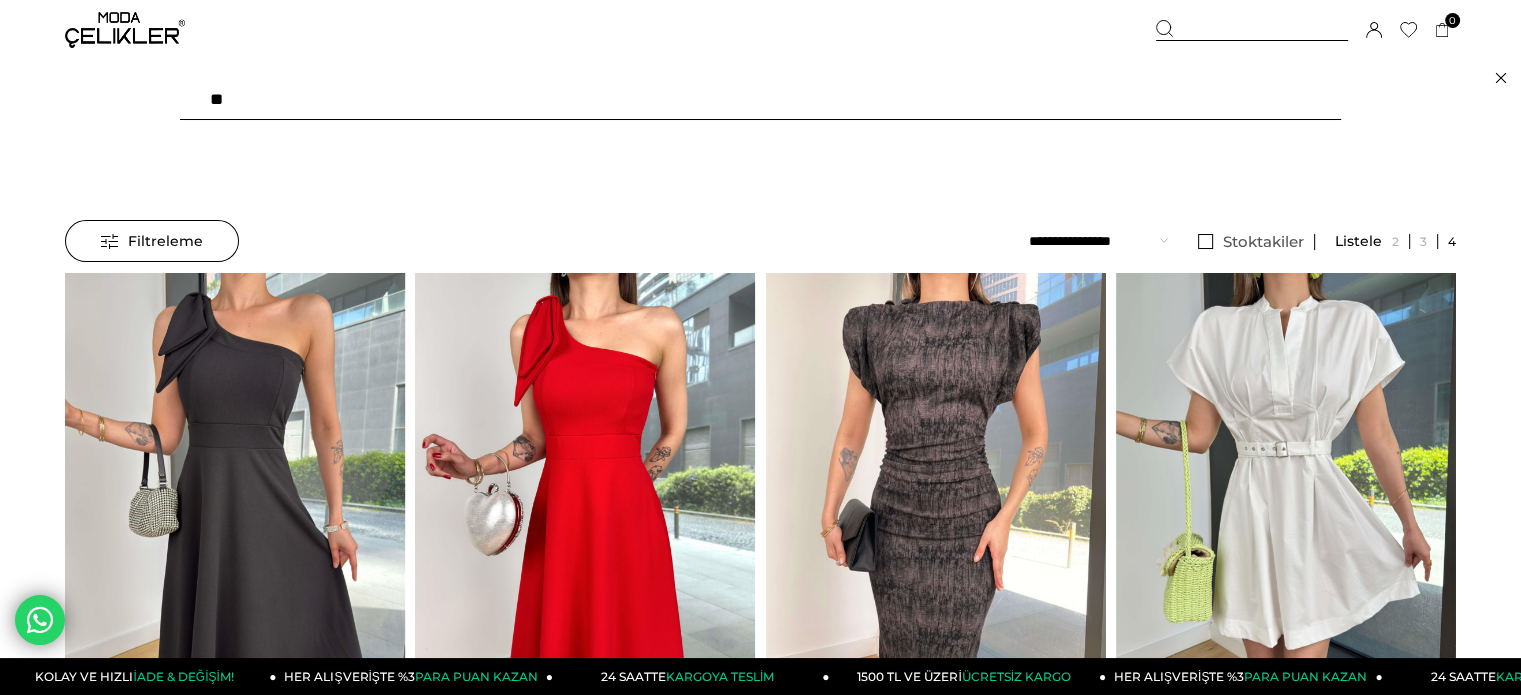 drag, startPoint x: 388, startPoint y: 100, endPoint x: 118, endPoint y: 98, distance: 270.00742 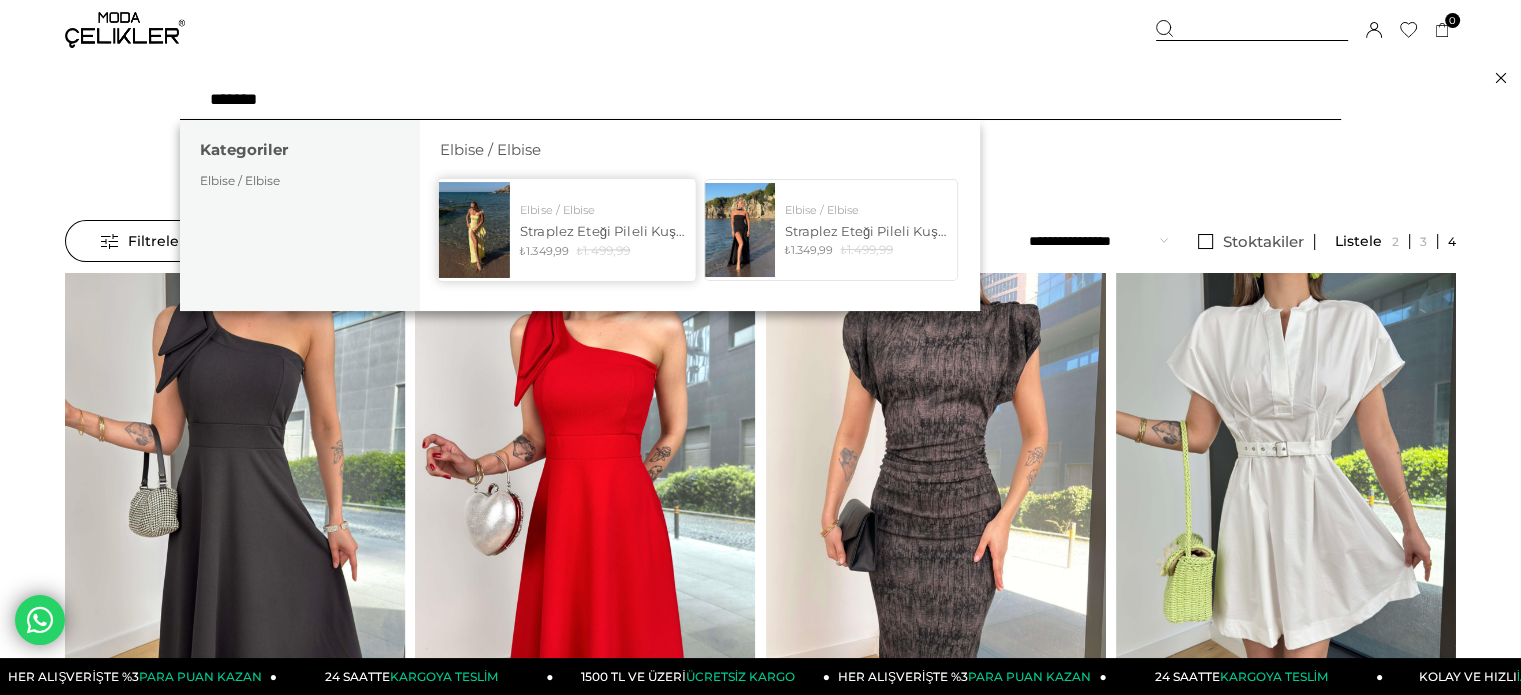 type on "*******" 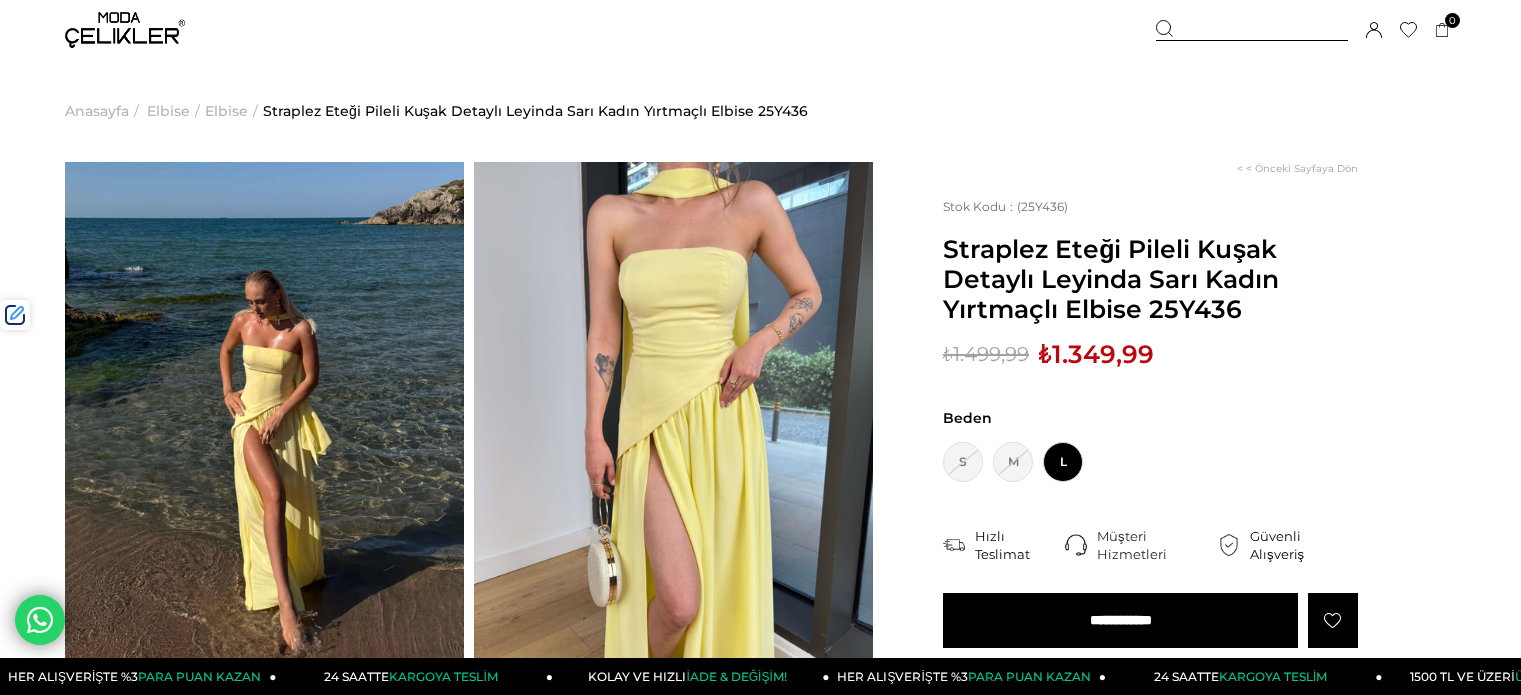 scroll, scrollTop: 0, scrollLeft: 0, axis: both 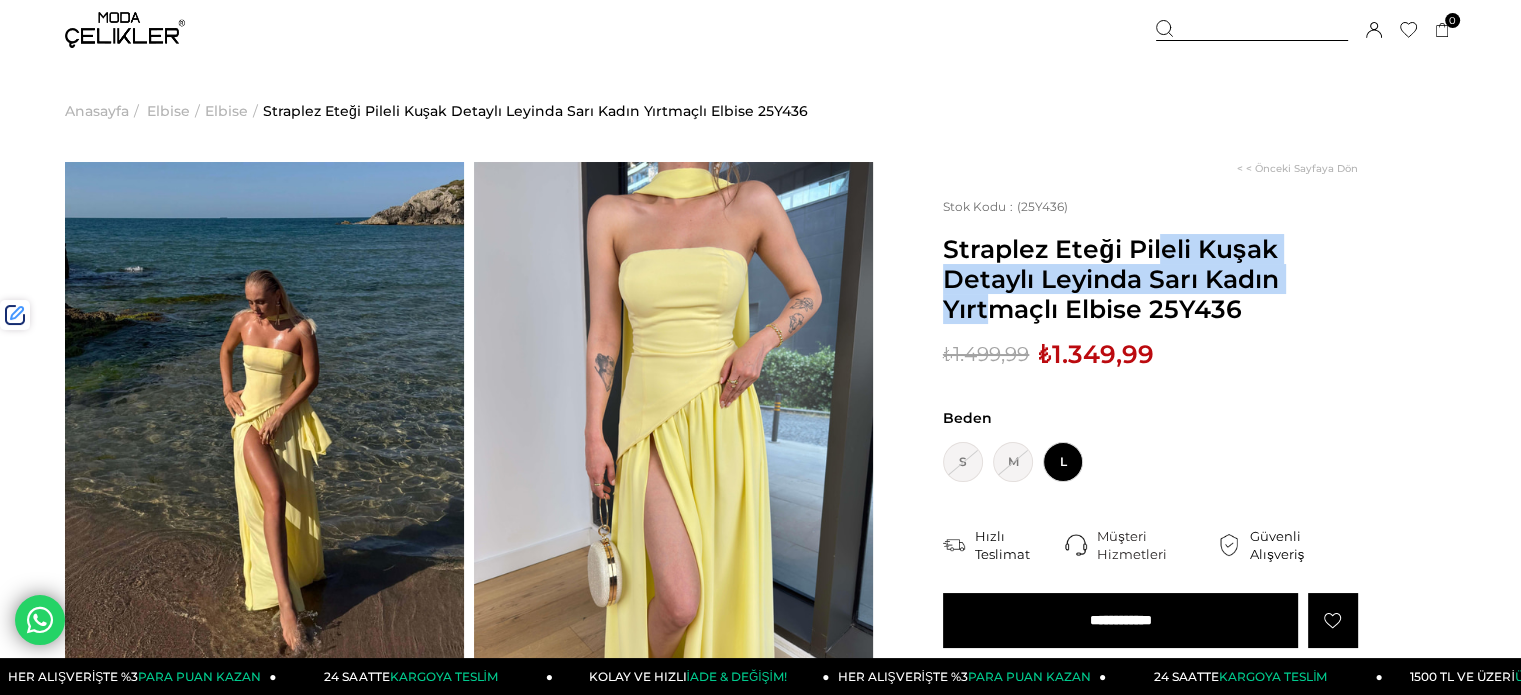 drag, startPoint x: 951, startPoint y: 248, endPoint x: 1065, endPoint y: 256, distance: 114.28036 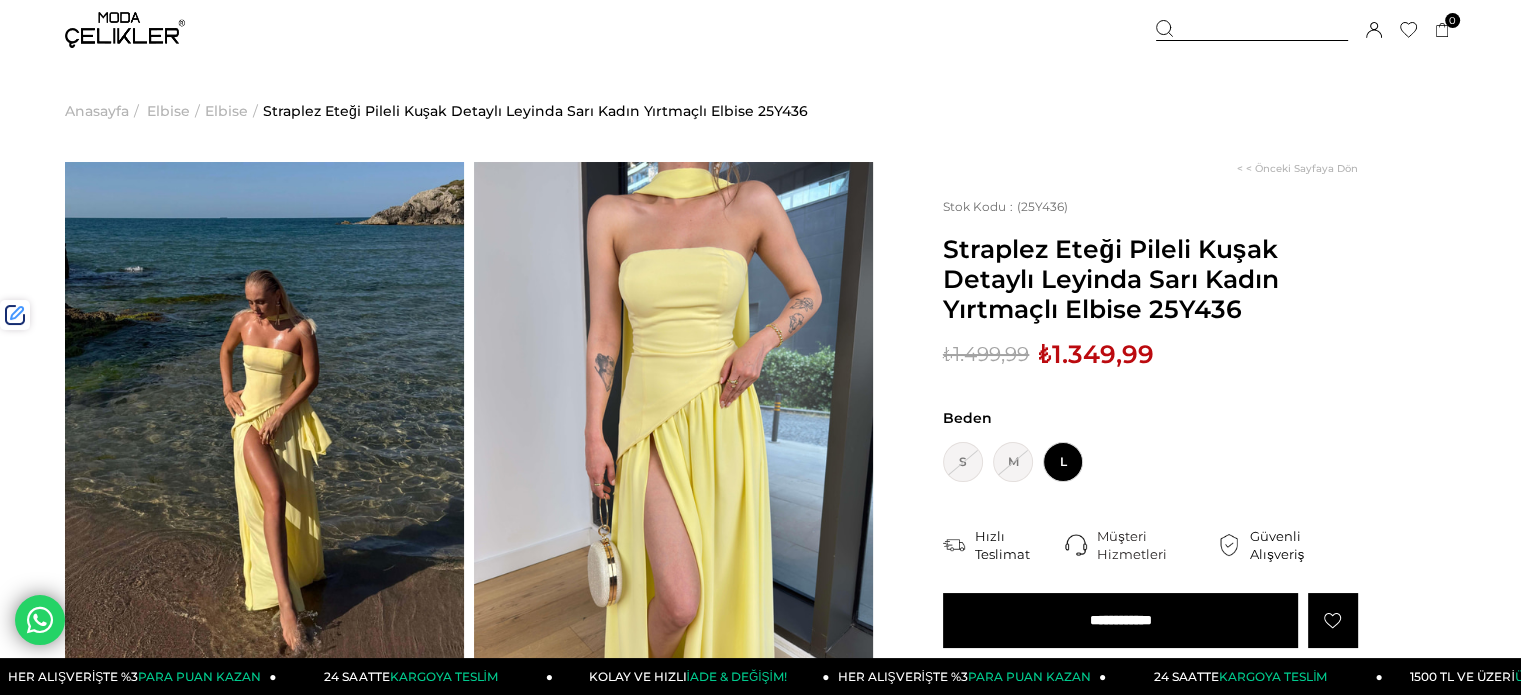 click on "< < Önceki Sayfaya Dön Stok Kodu (25Y436)
Straplez Eteği Pileli Kuşak Detaylı Leyinda Sarı Kadın Yırtmaçlı Elbise 25Y436
Sepetteki Son Fiyat
Fiyat
:
₺1.499,99 (KDV Dahil)
İndirimli
:
₺1.349,99 (KDV Dahil)
Sepet Fiyatı
:
Ürün stoklarımızda kalmamıştır.
Renk : Beden : S GELİNCE HABERİN   OLSUN  M GELİNCE HABERİN   OLSUN  L
Hızlı Teslimat
Müşteri Hizmetleri
Güvenli Alışveriş
*" at bounding box center [1164, 565] 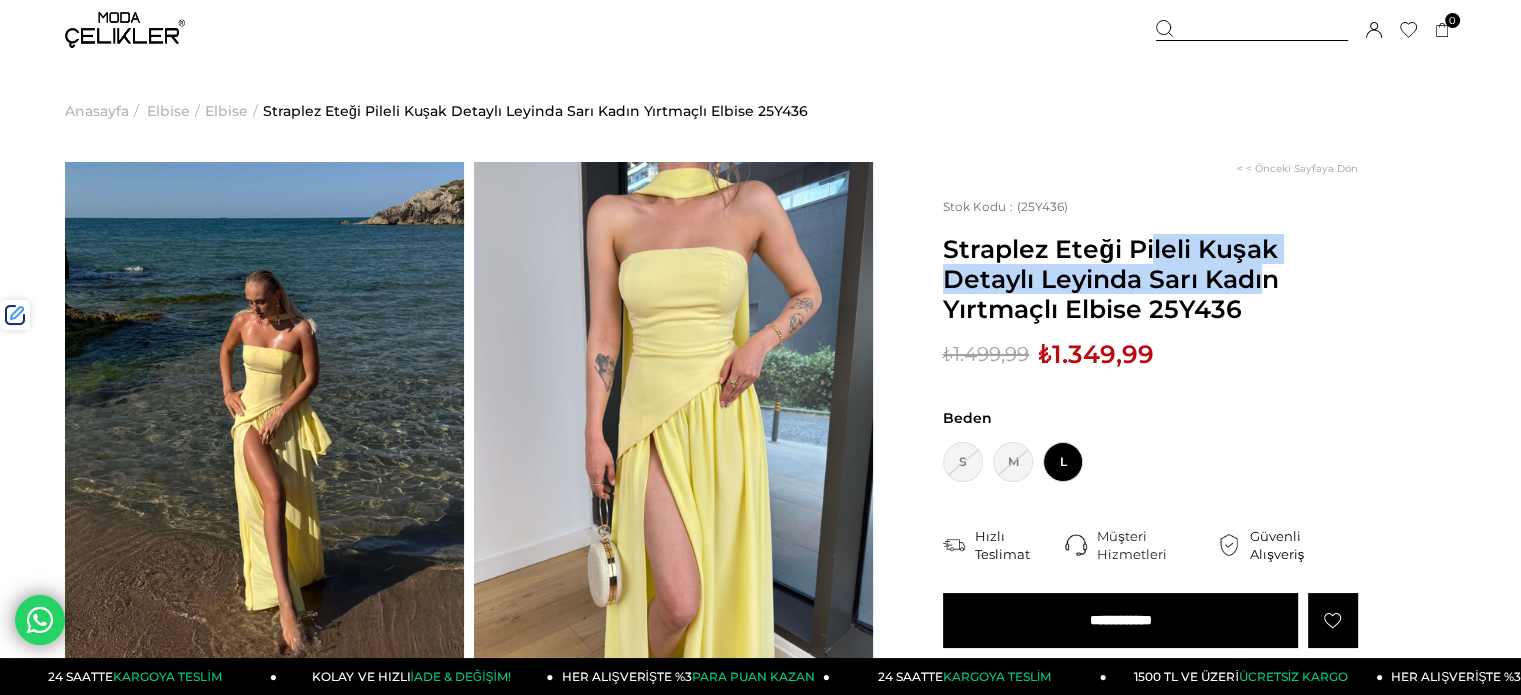 drag, startPoint x: 943, startPoint y: 243, endPoint x: 1039, endPoint y: 282, distance: 103.6195 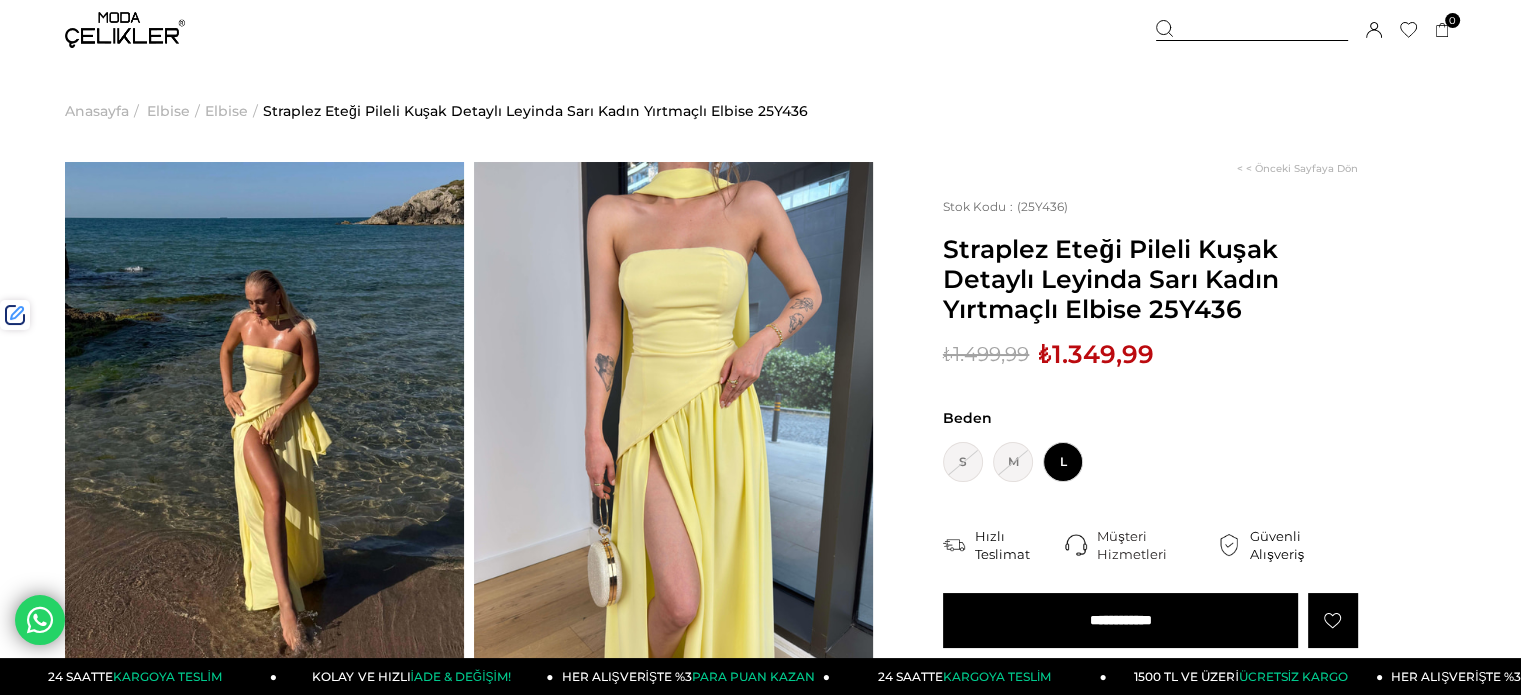 click at bounding box center (1252, 30) 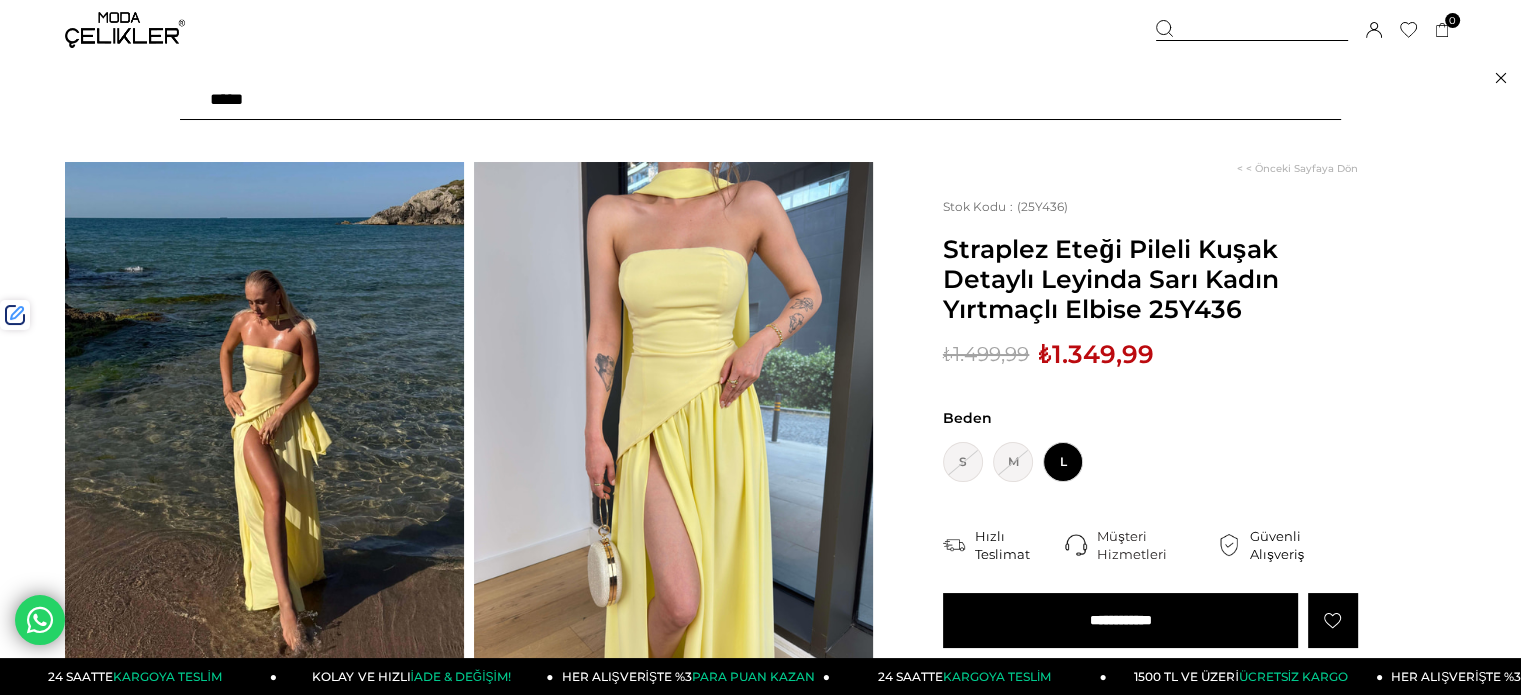 paste on "**********" 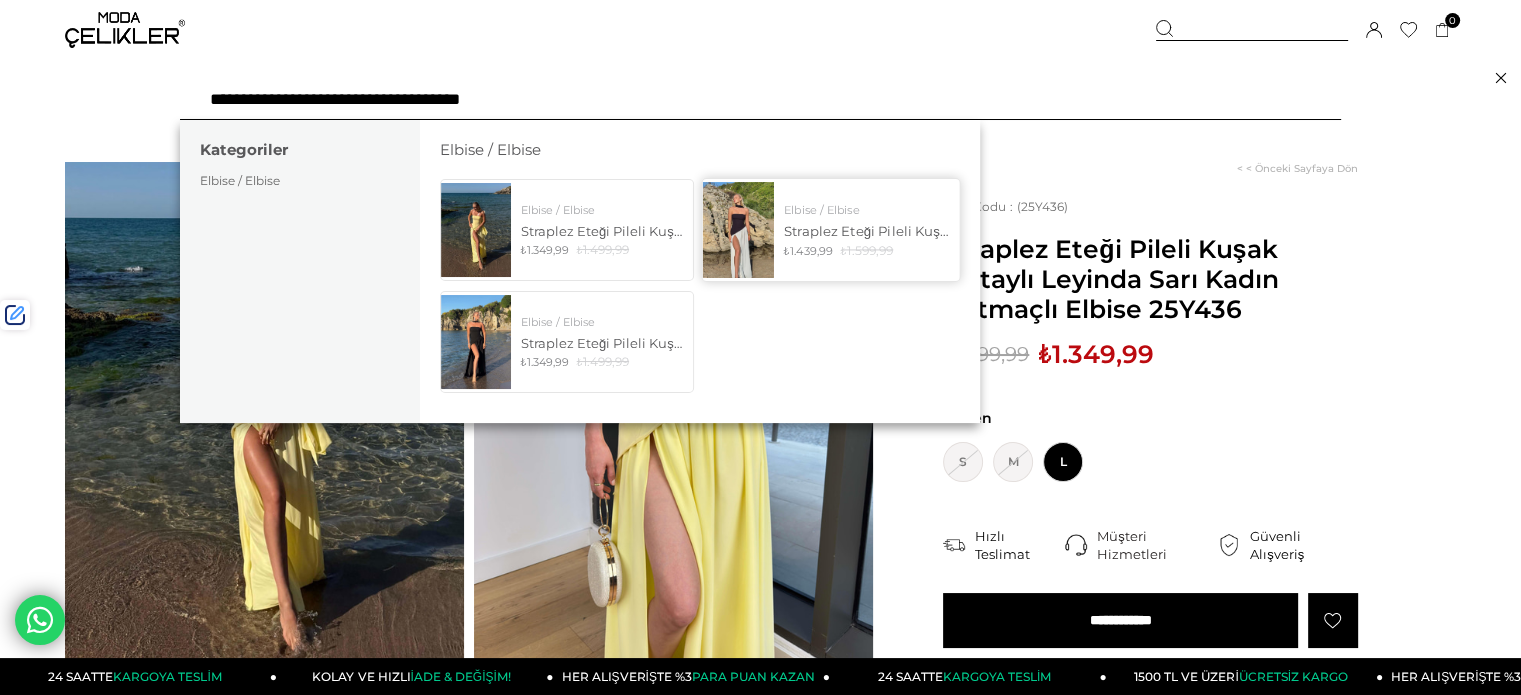 type on "**********" 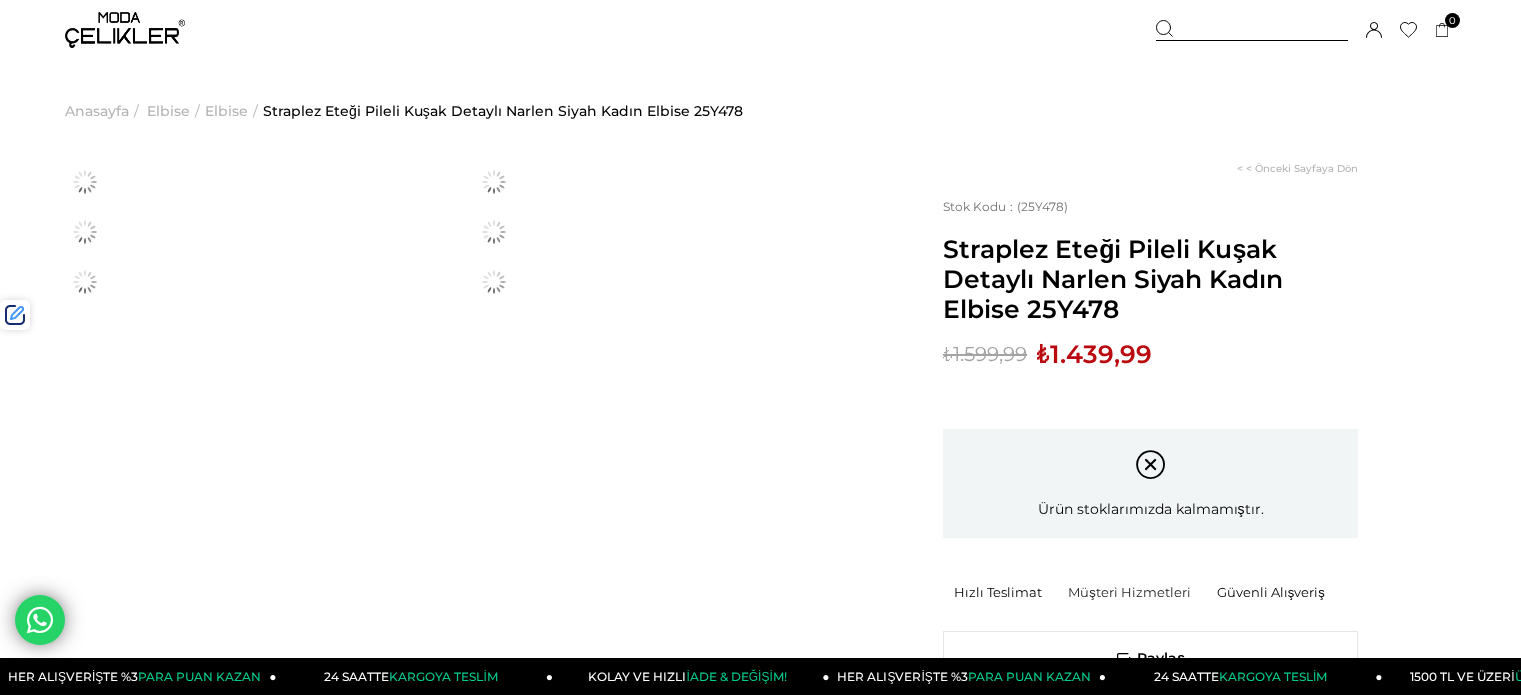 scroll, scrollTop: 0, scrollLeft: 0, axis: both 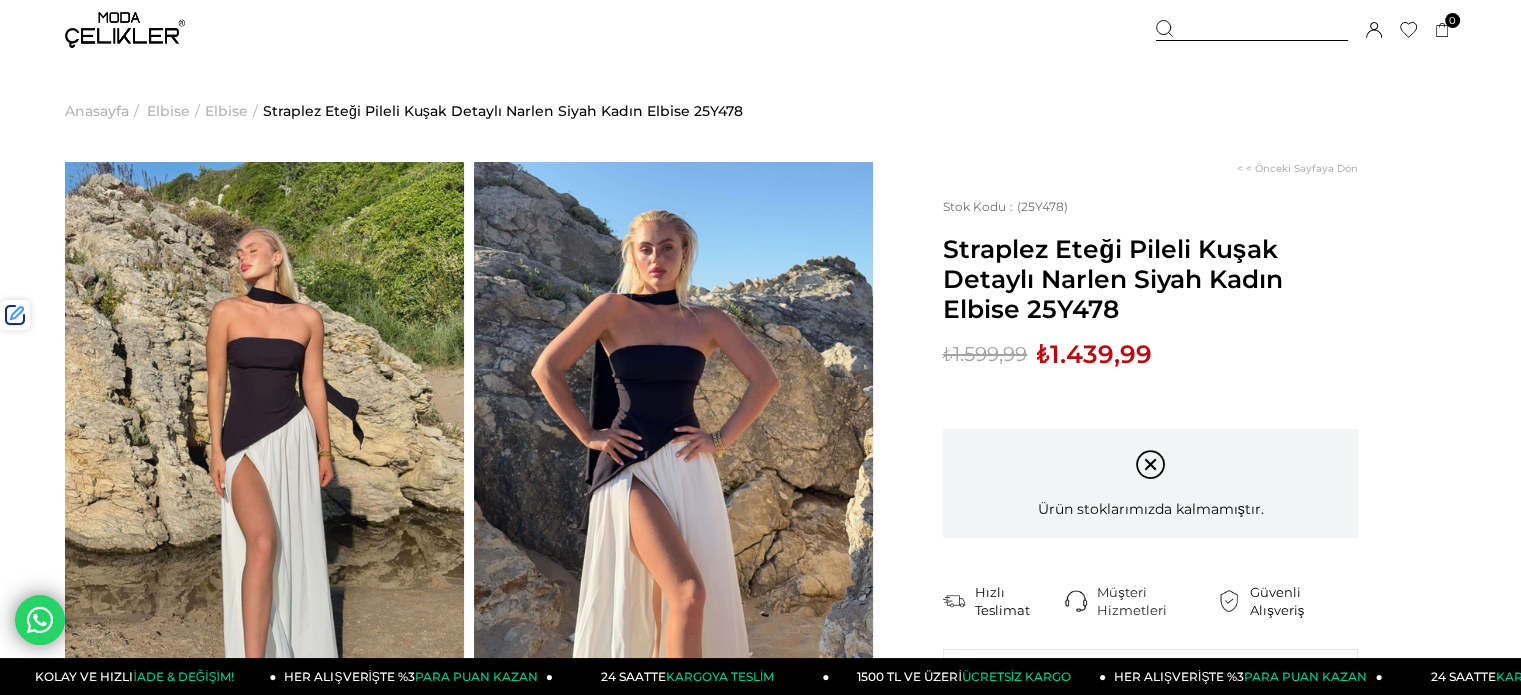 drag, startPoint x: 1226, startPoint y: 25, endPoint x: 592, endPoint y: 59, distance: 634.911 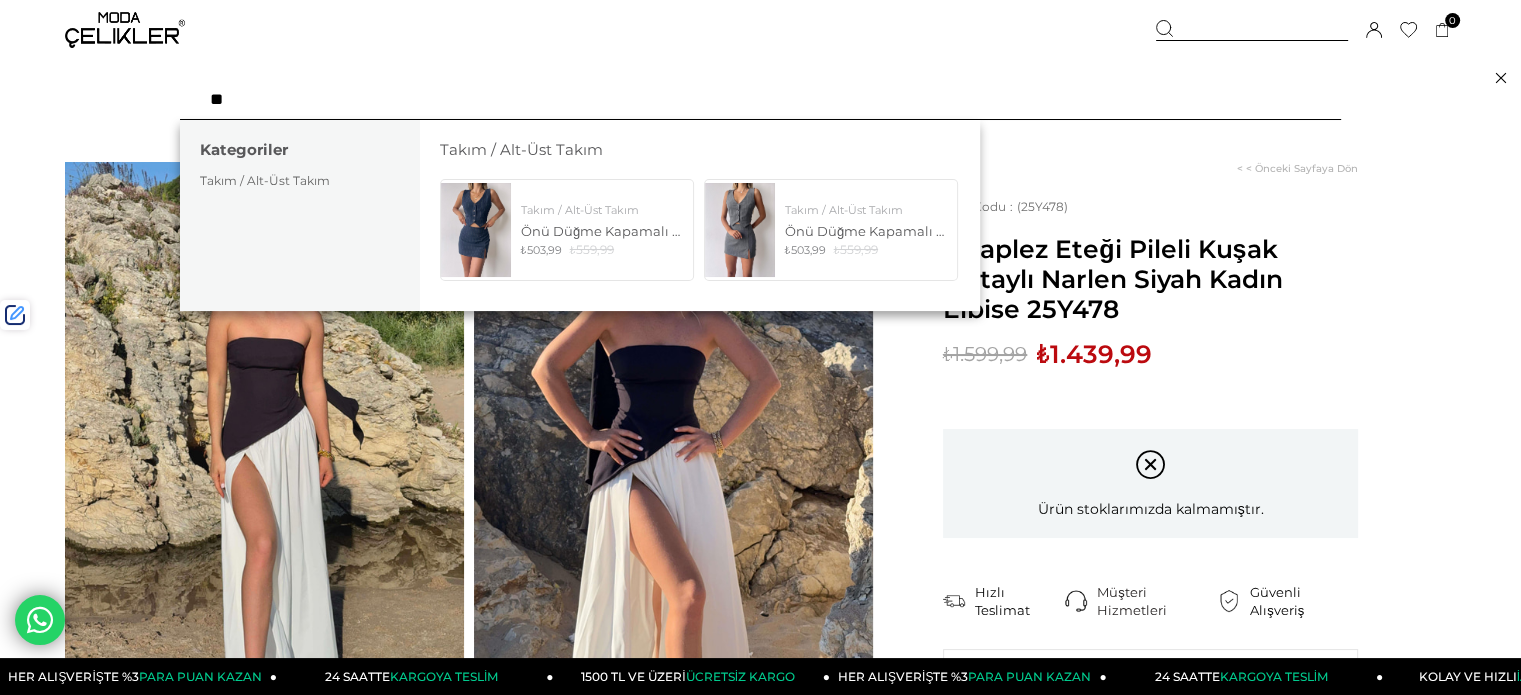 type on "*" 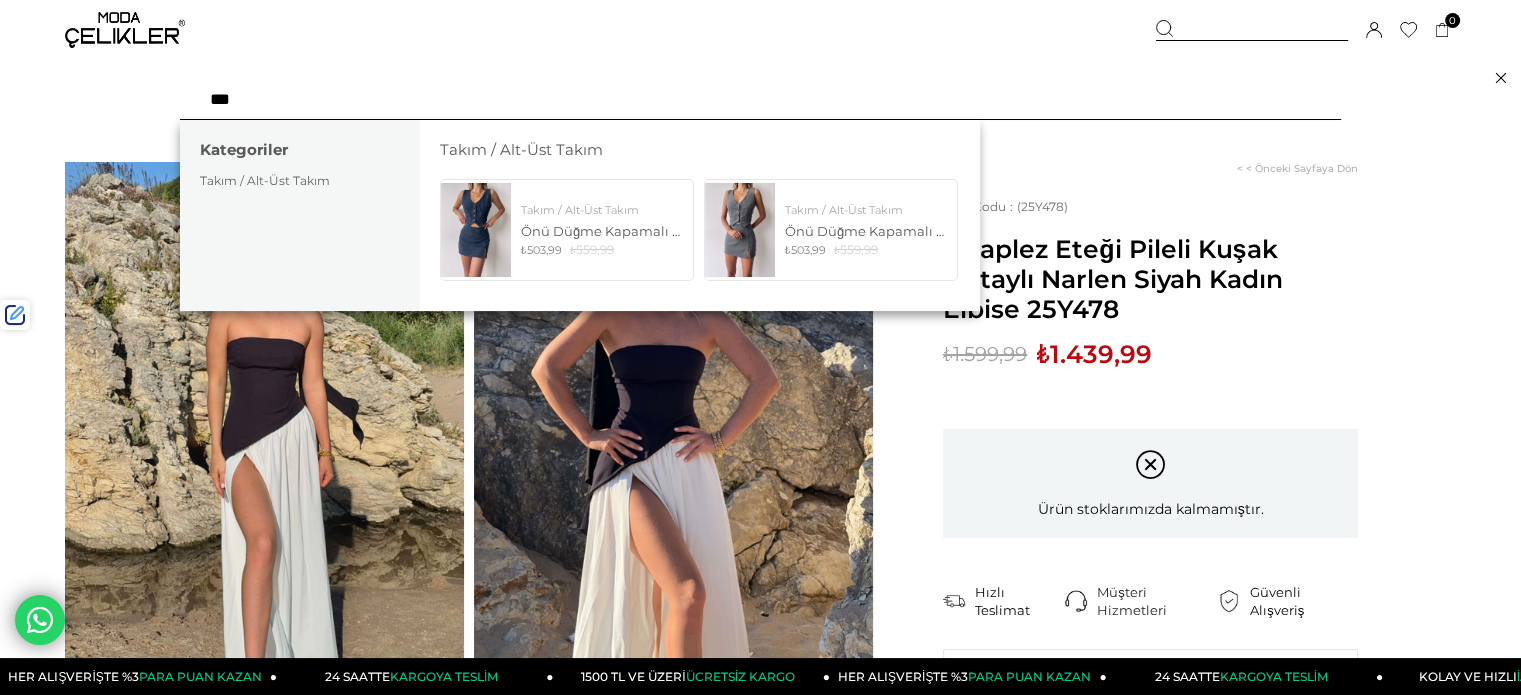 type on "***" 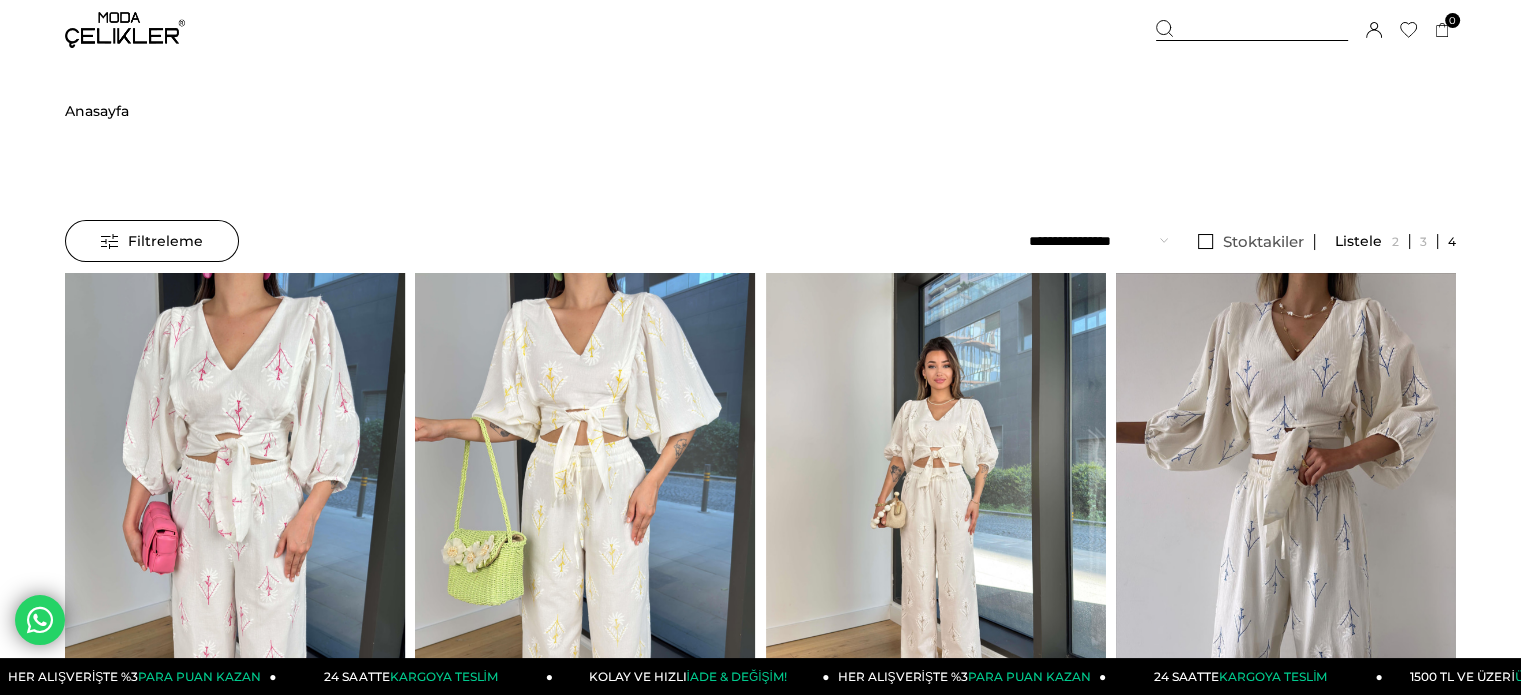 scroll, scrollTop: 17, scrollLeft: 0, axis: vertical 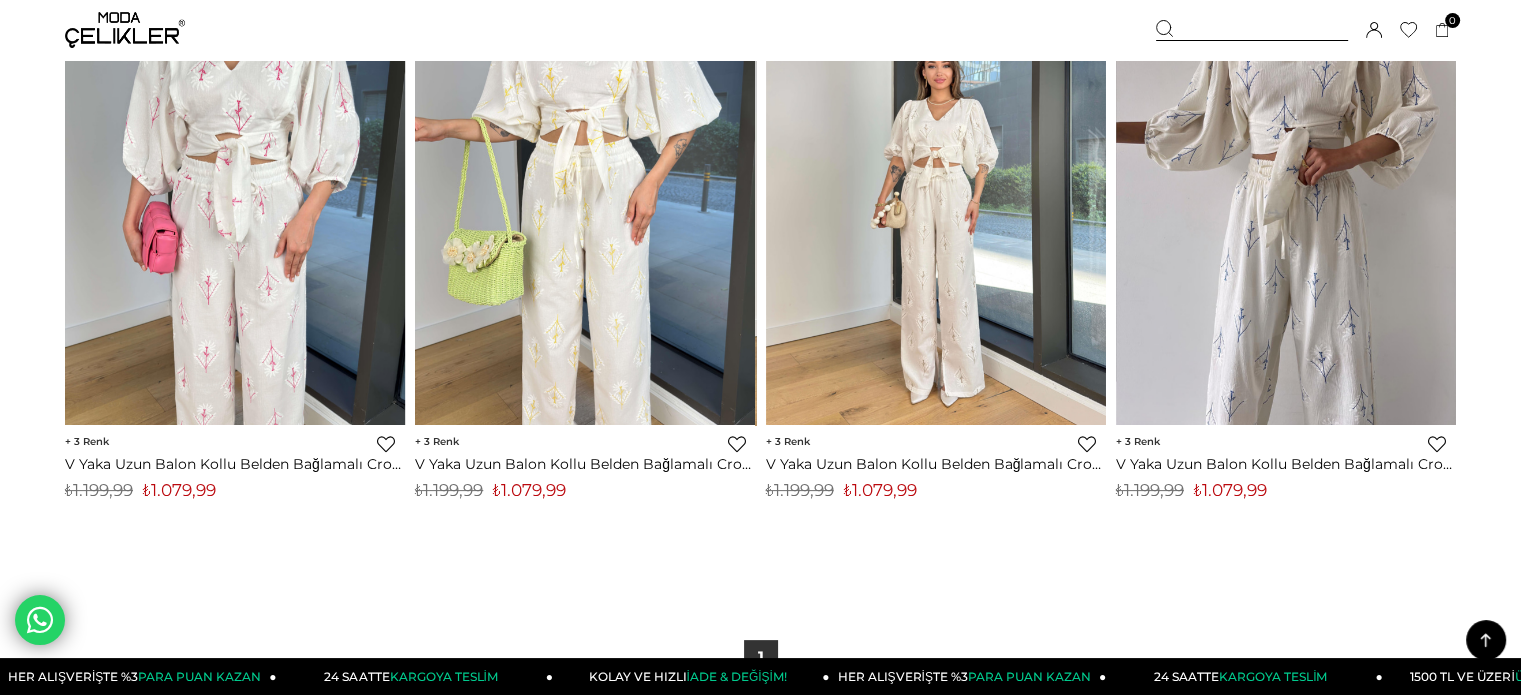 click on "₺1.079,99" at bounding box center (529, 490) 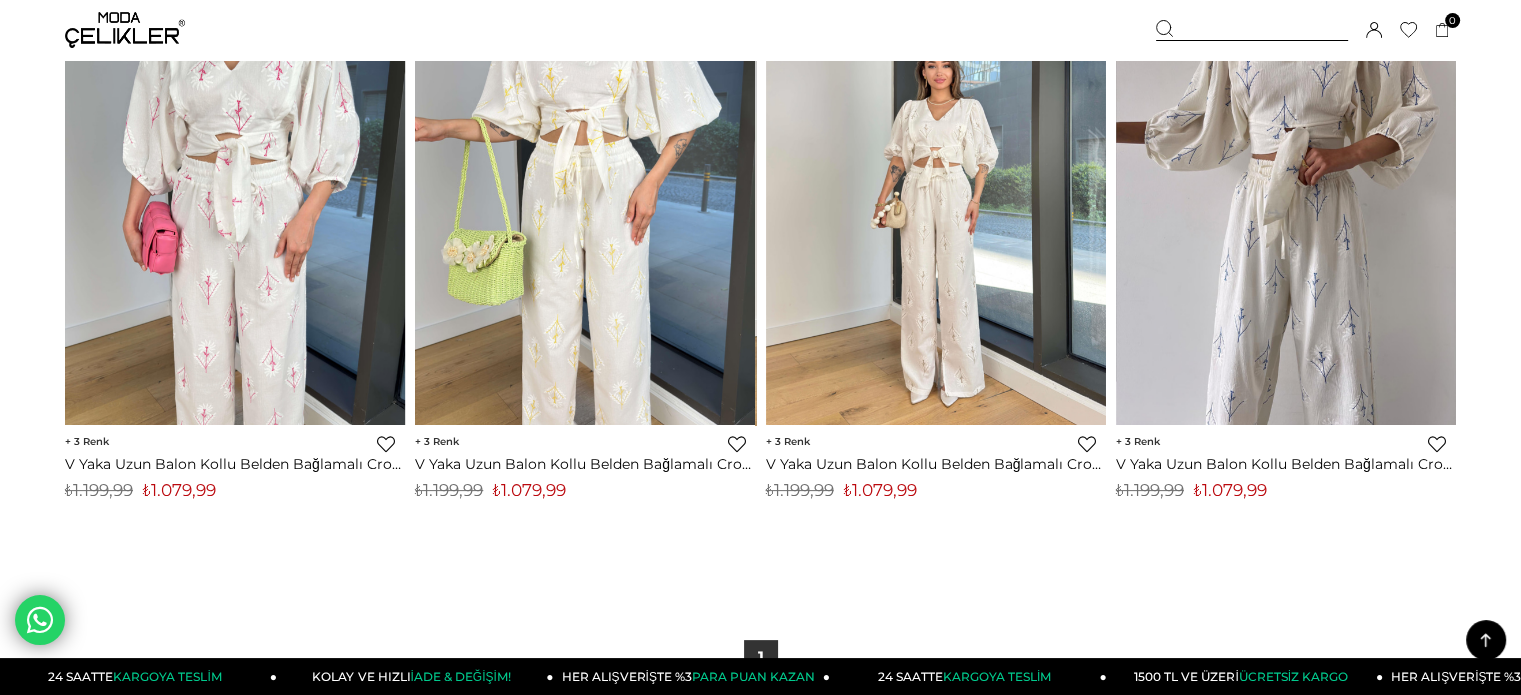 click at bounding box center (1252, 30) 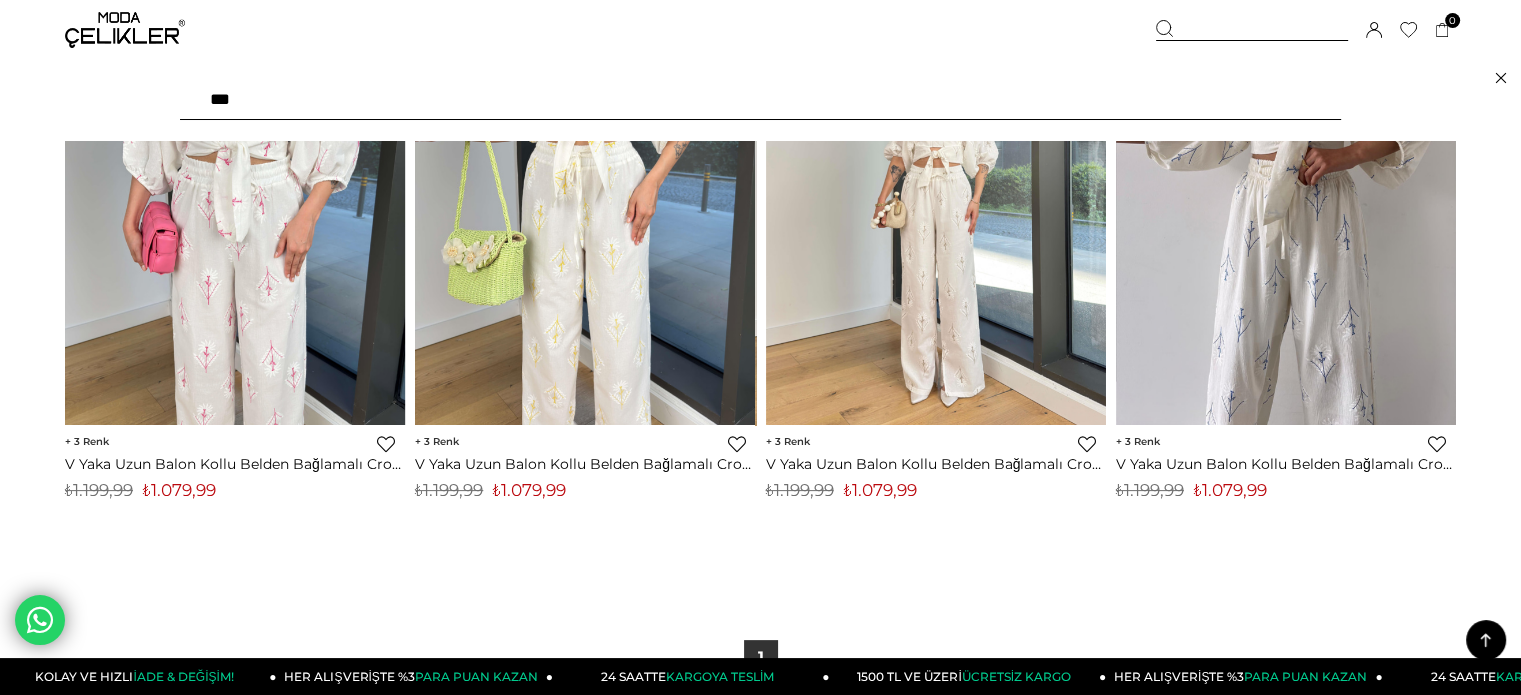 click on "***" at bounding box center [760, 100] 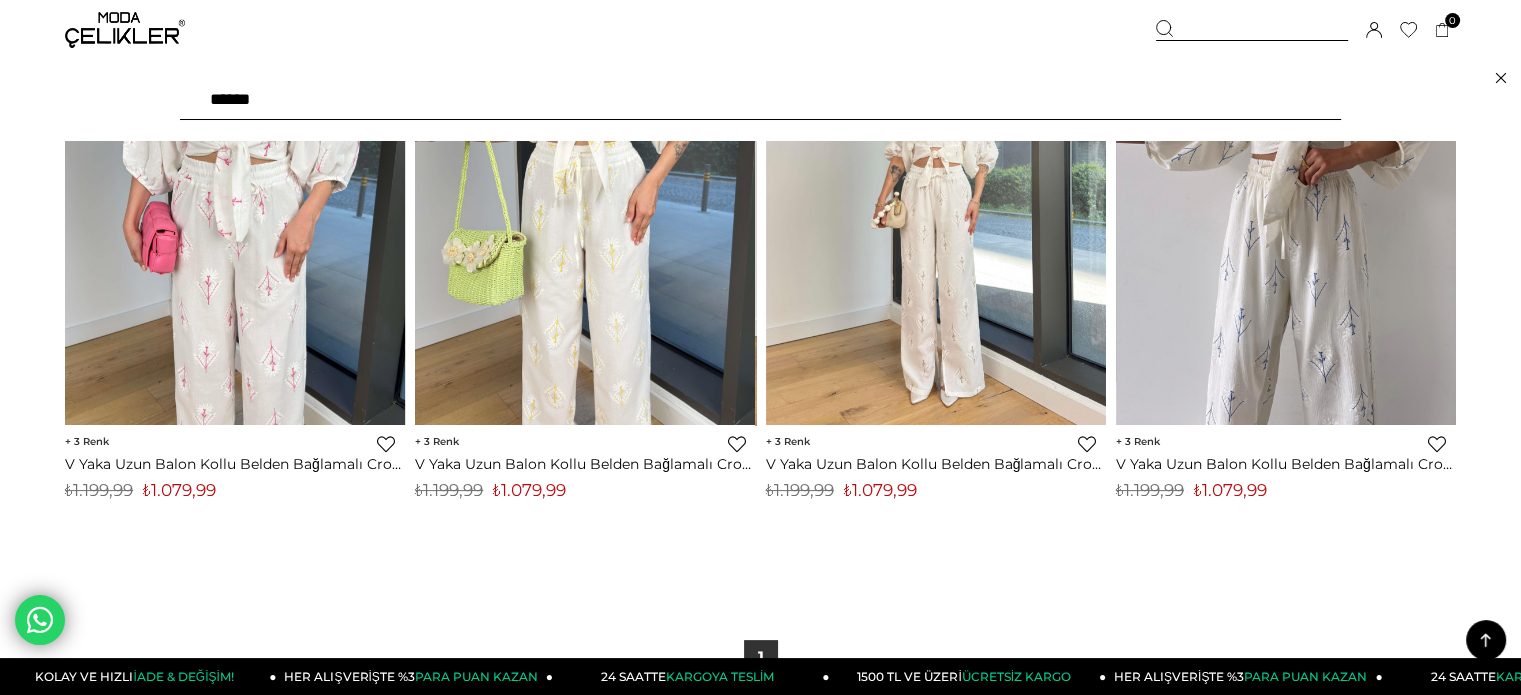 type on "******" 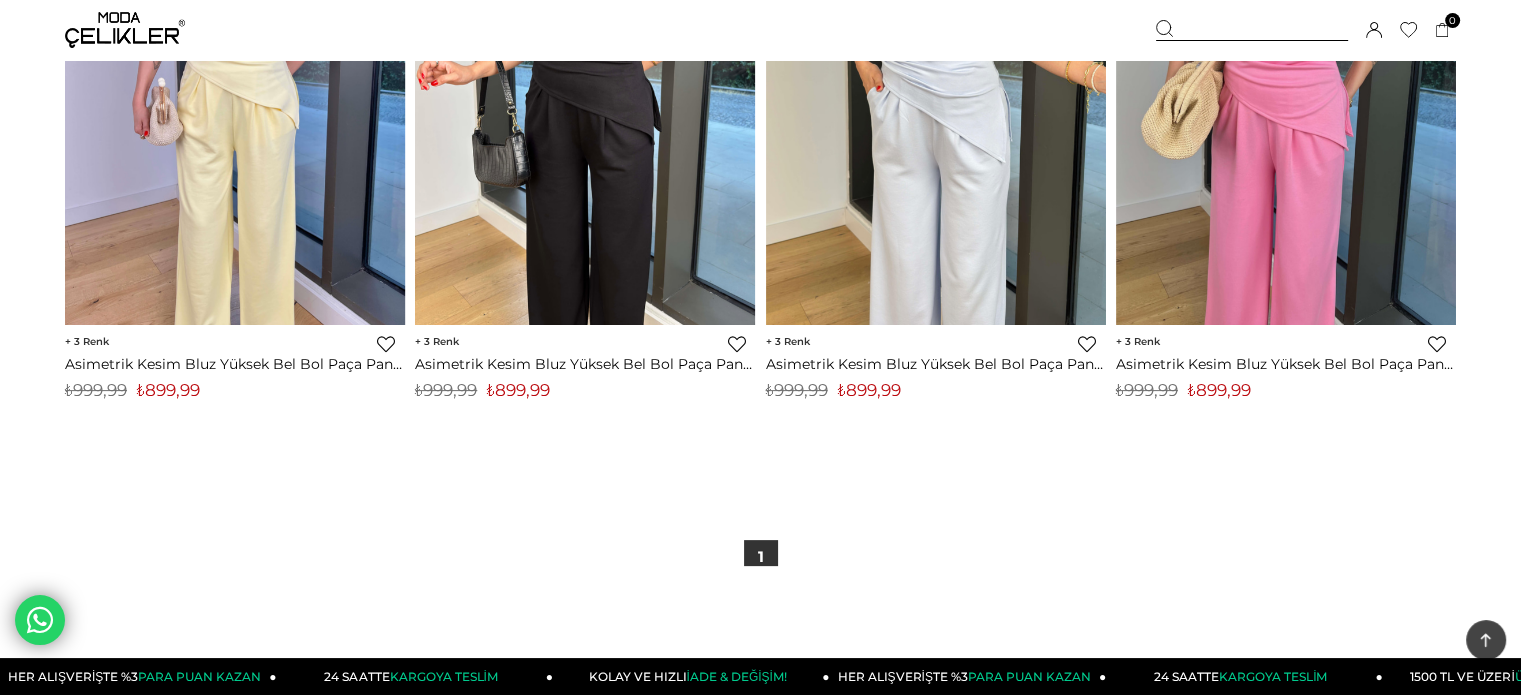 scroll, scrollTop: 400, scrollLeft: 0, axis: vertical 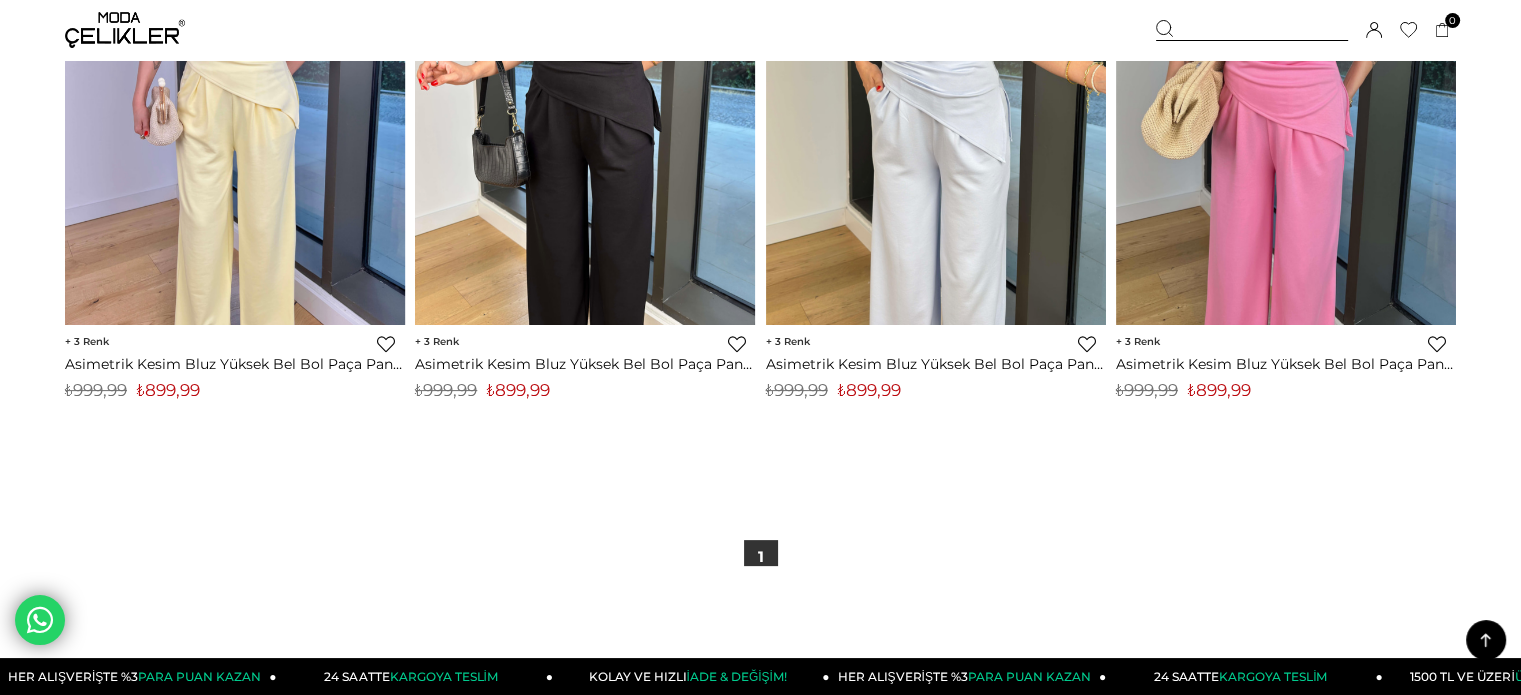 click on "₺899,99" at bounding box center [518, 390] 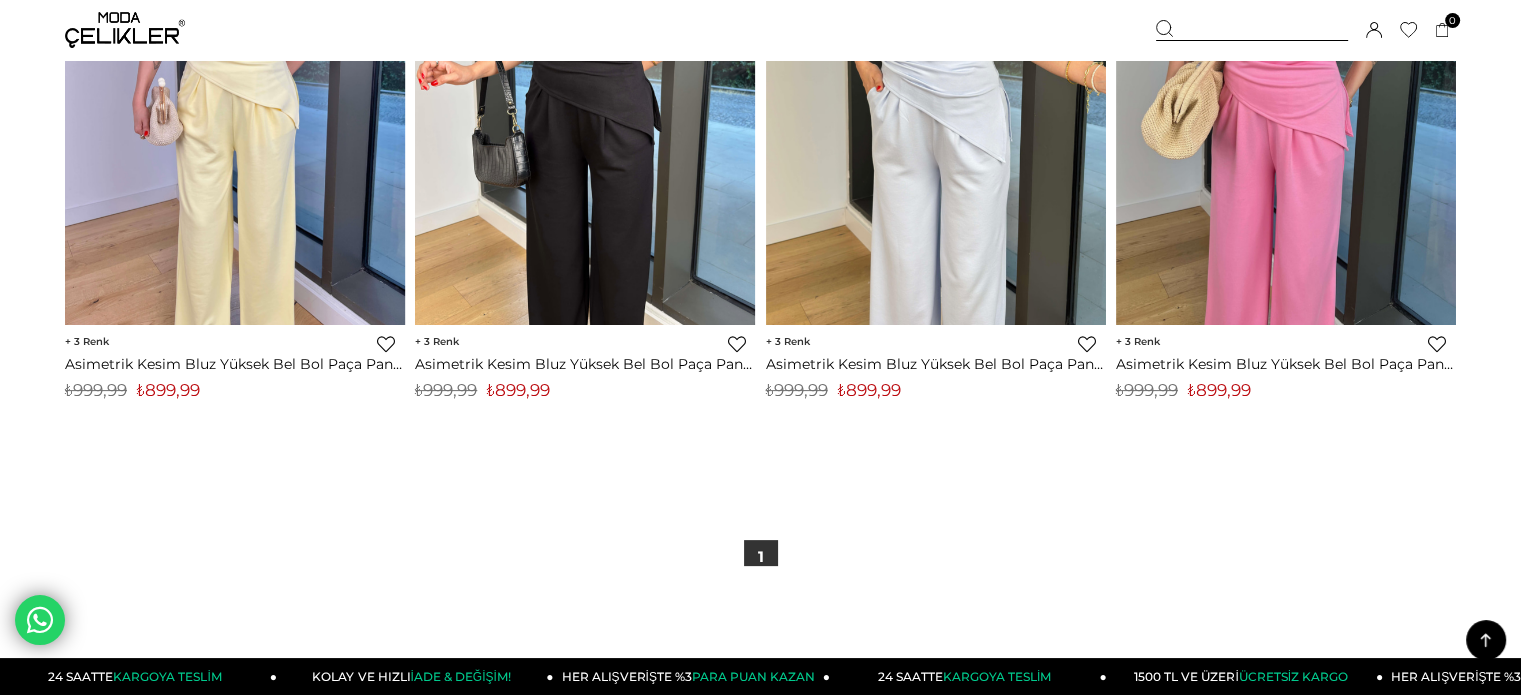 click at bounding box center [1252, 30] 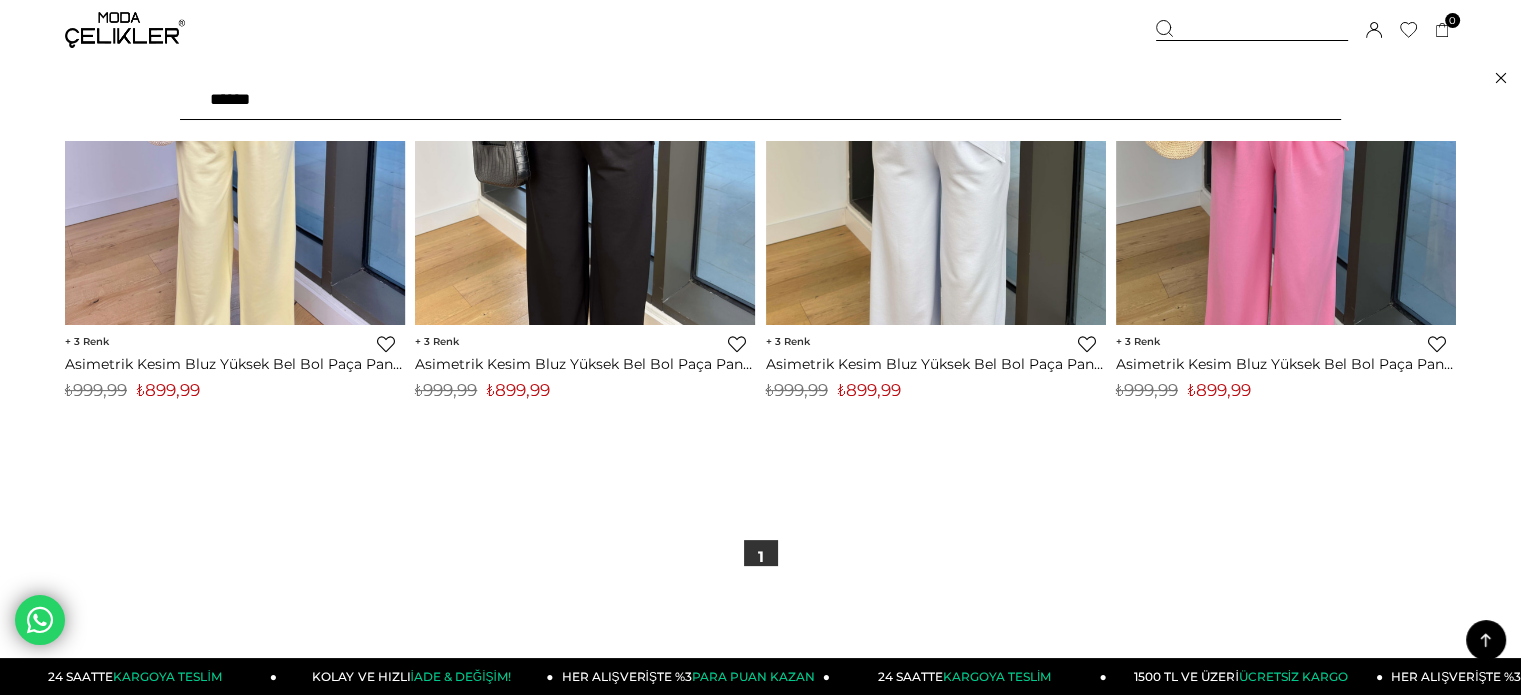 click on "******" at bounding box center (760, 100) 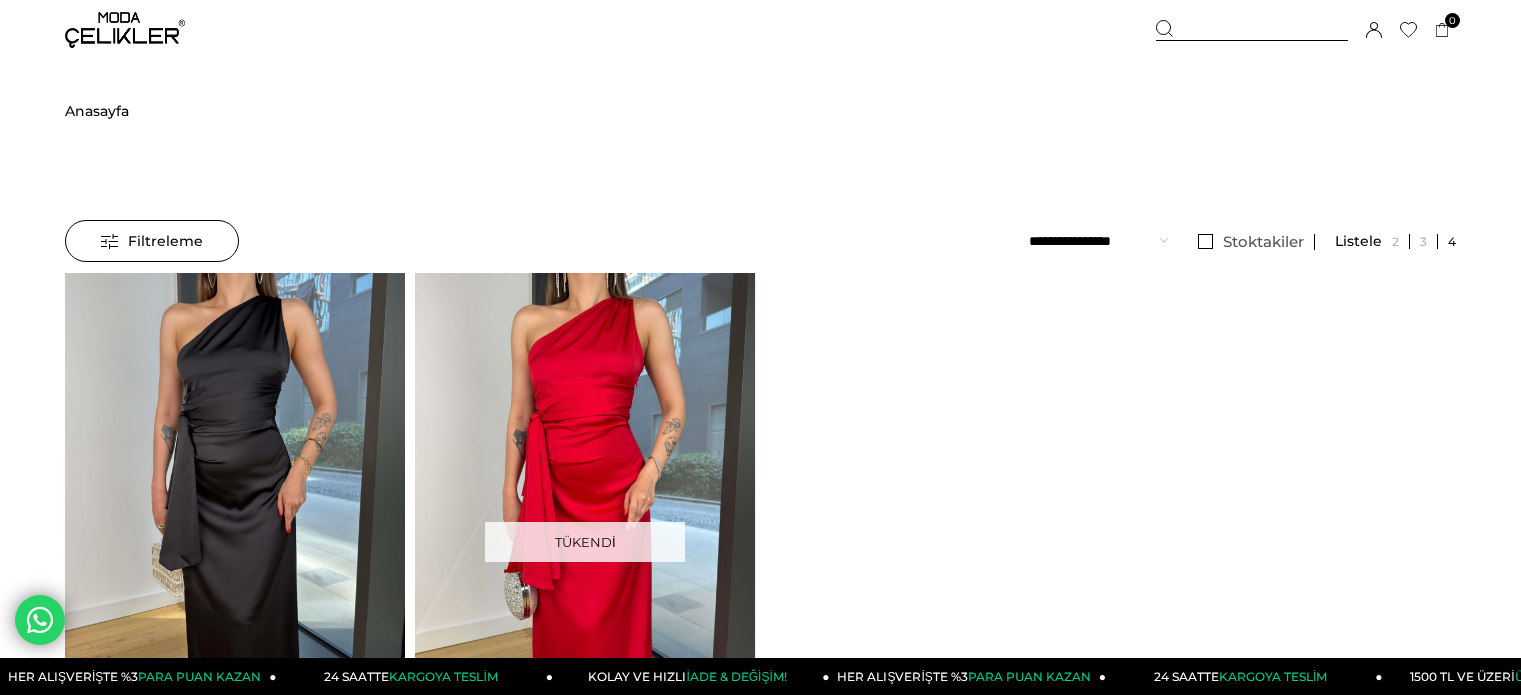 scroll, scrollTop: 0, scrollLeft: 0, axis: both 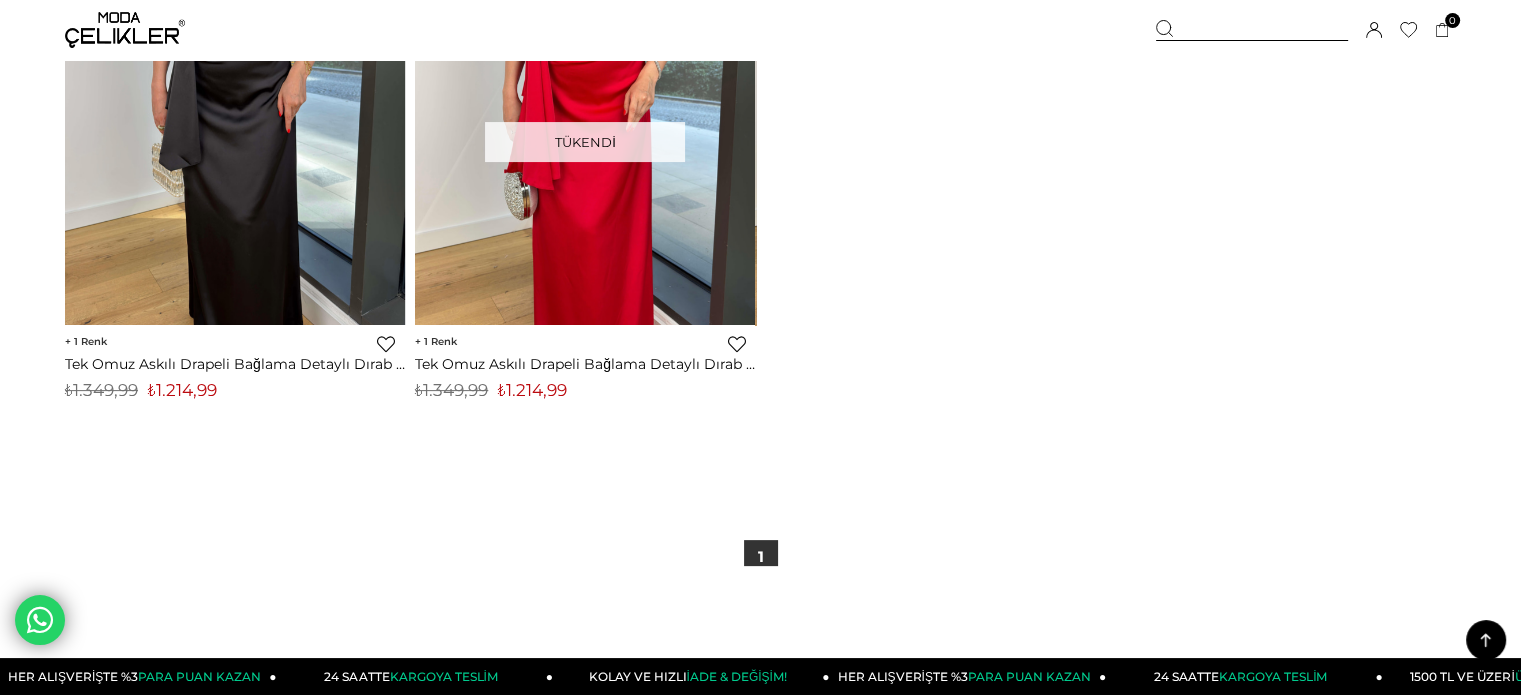 click on "₺1.214,99" at bounding box center (182, 390) 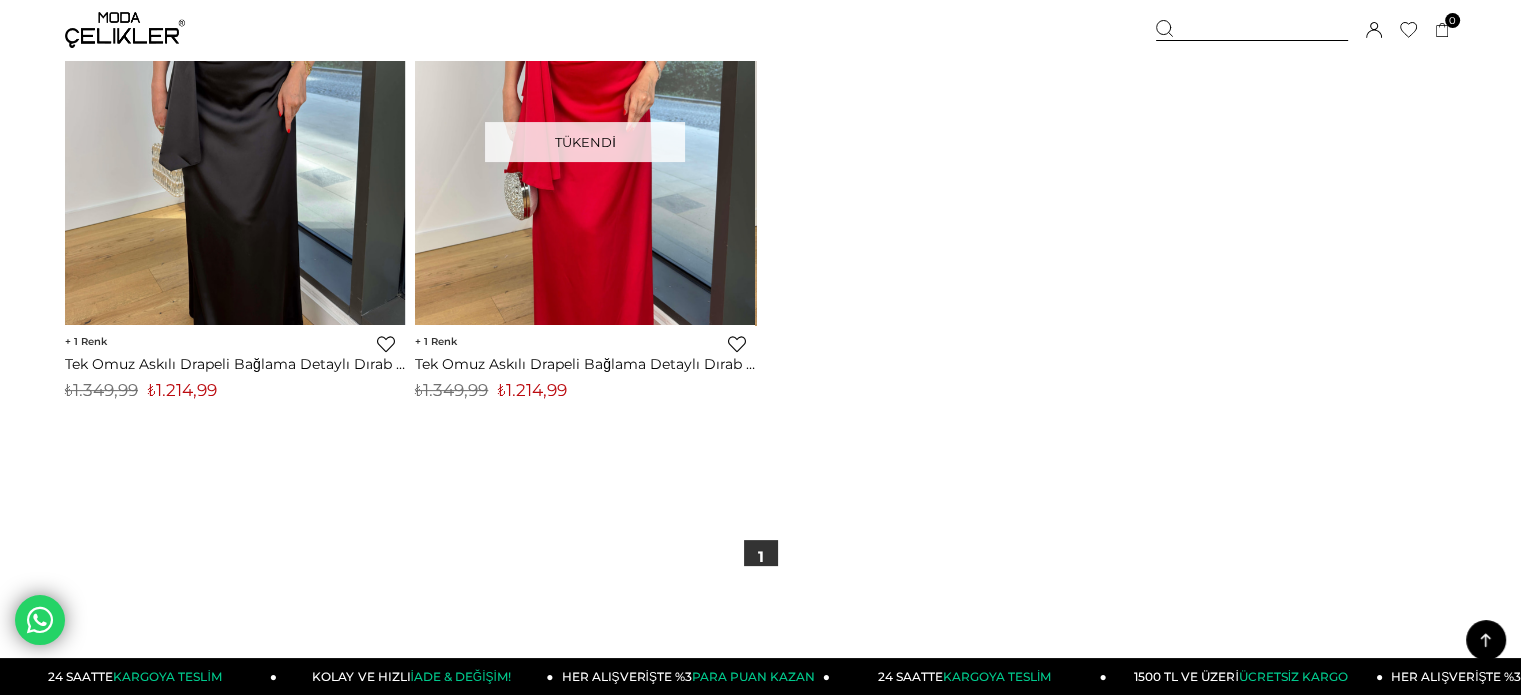 copy on "1.214,99" 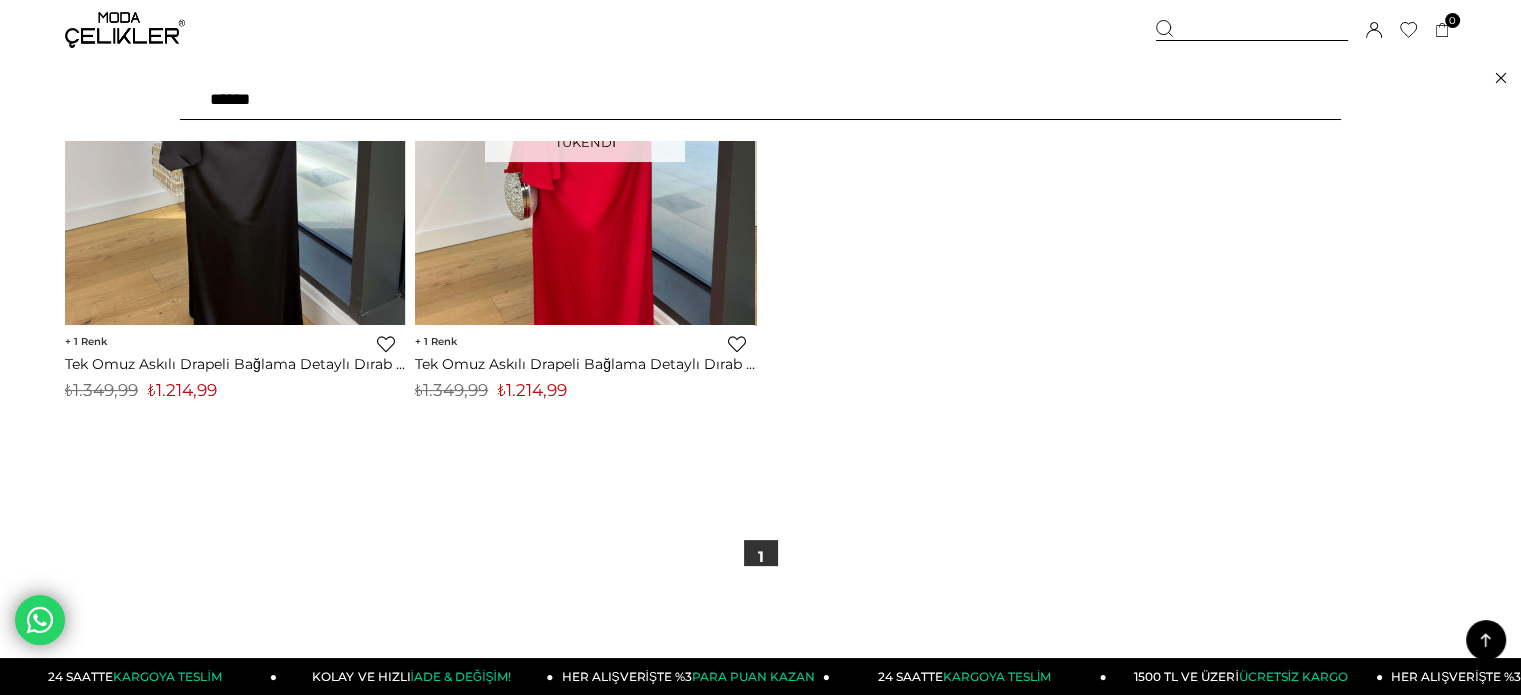 drag, startPoint x: 171, startPoint y: 86, endPoint x: 0, endPoint y: 87, distance: 171.00293 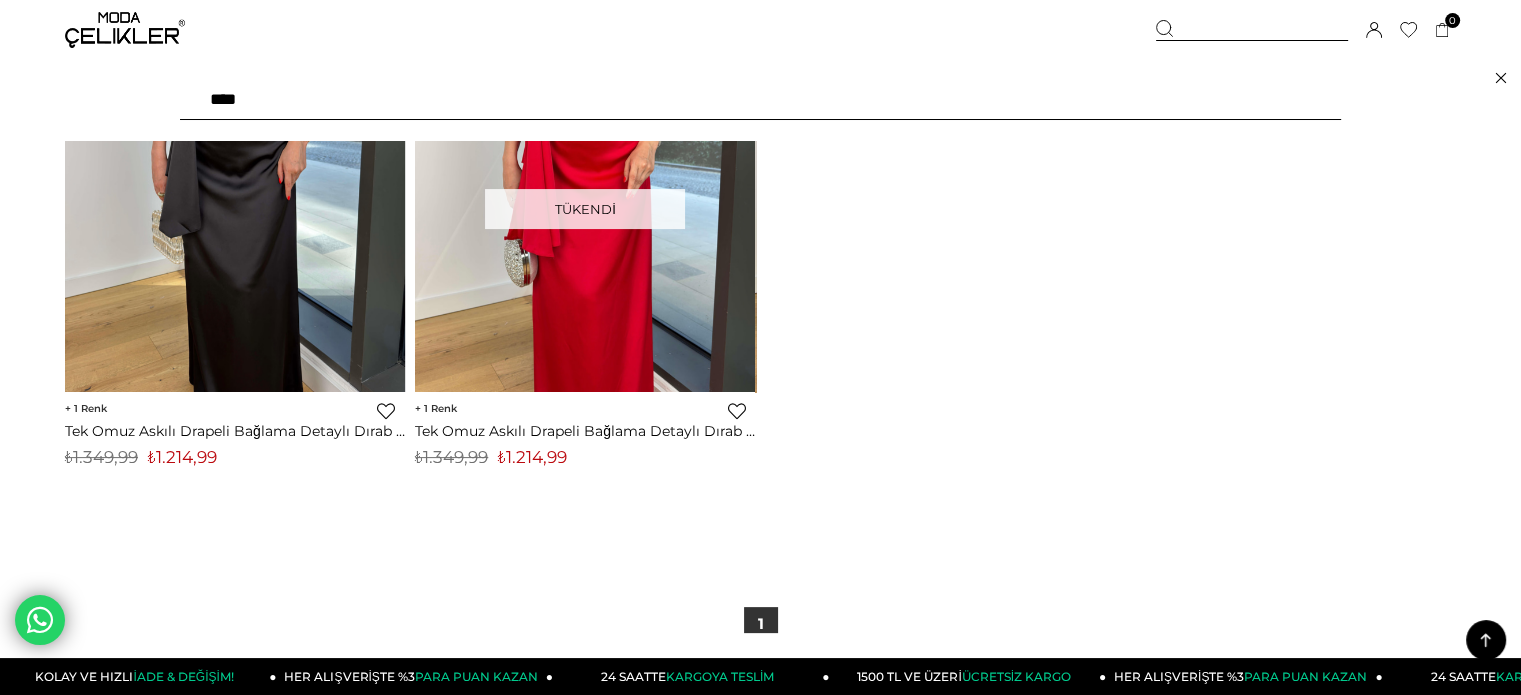 scroll, scrollTop: 300, scrollLeft: 0, axis: vertical 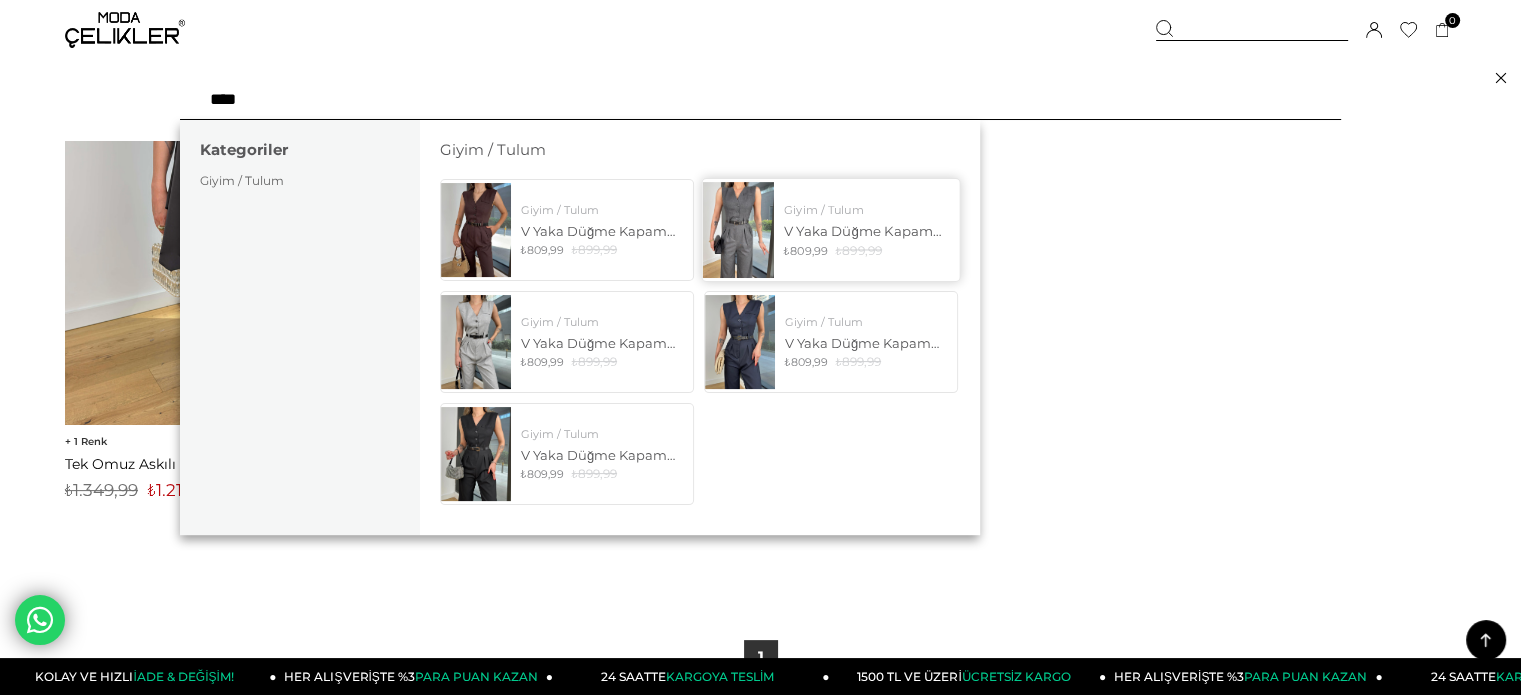 type on "****" 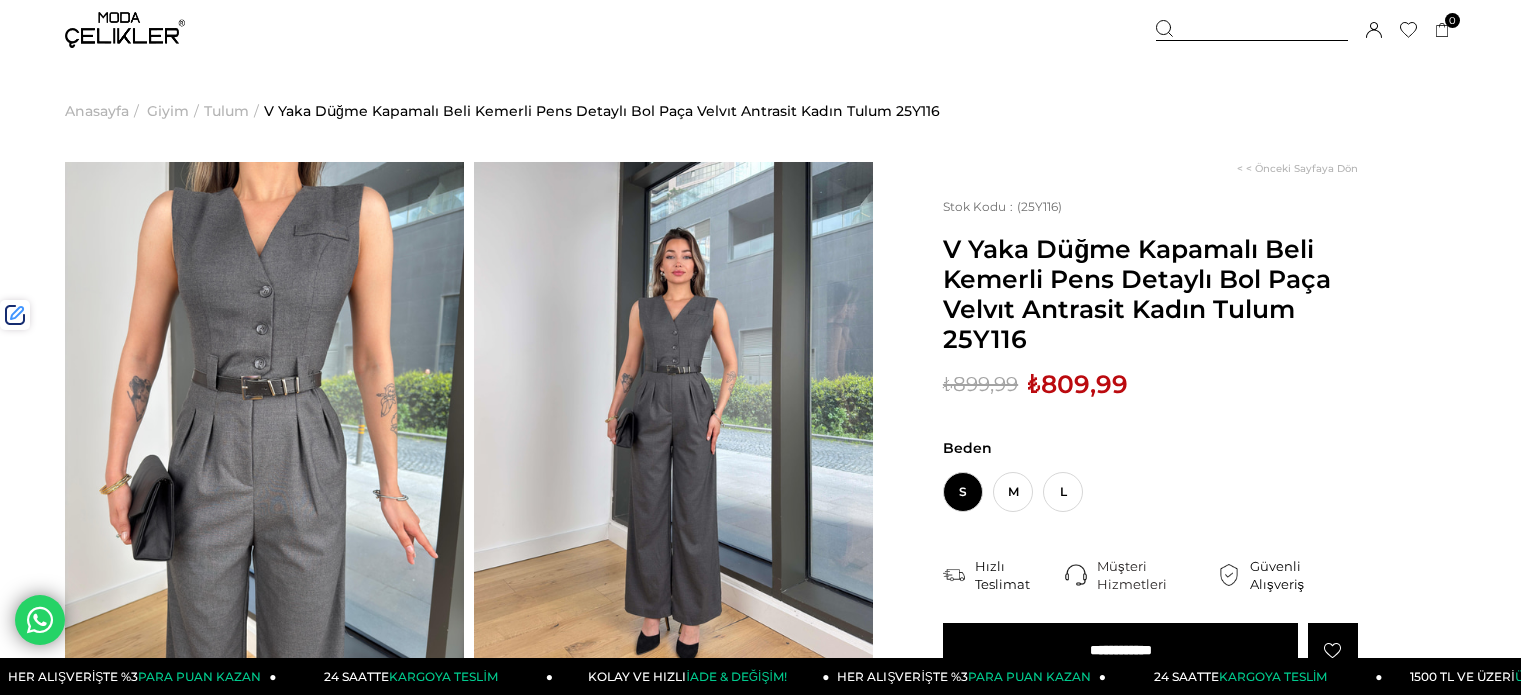 scroll, scrollTop: 0, scrollLeft: 0, axis: both 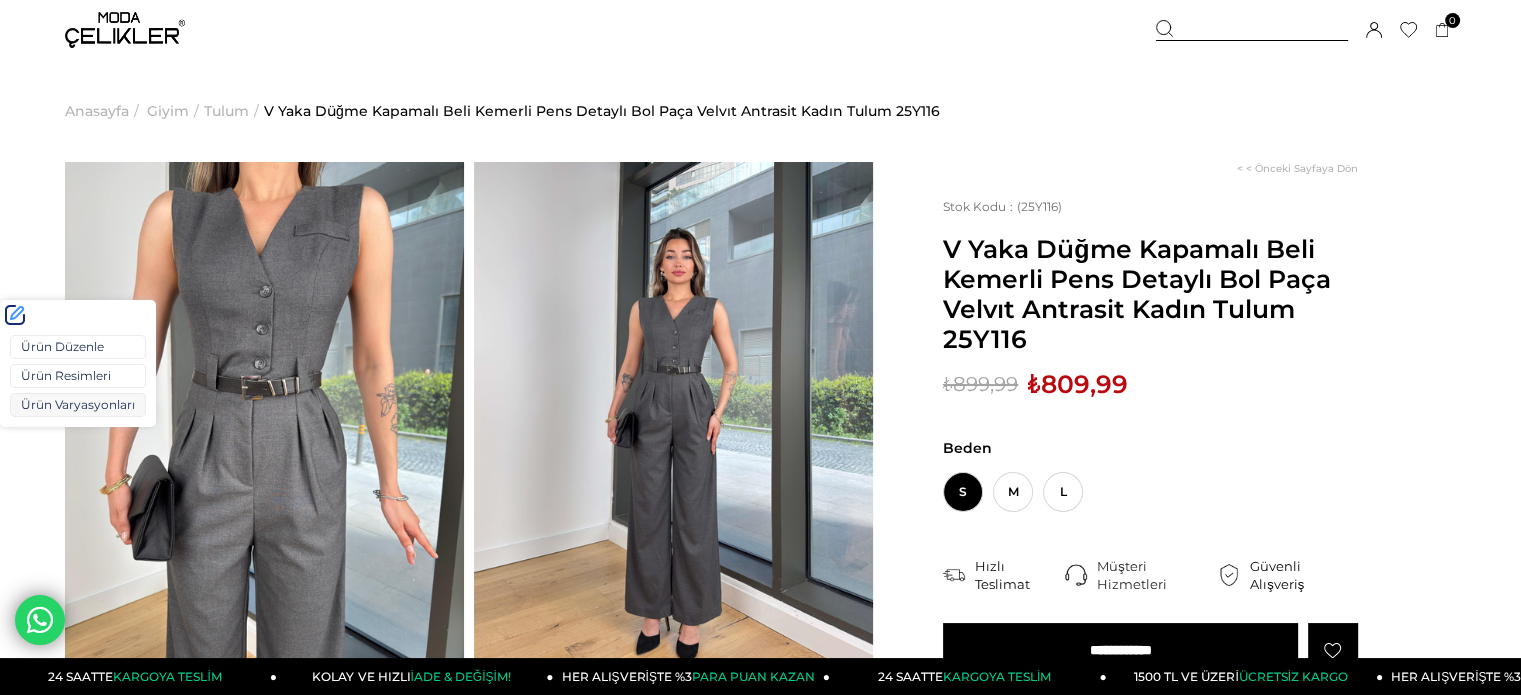 click on "Ürün Varyasyonları" at bounding box center [78, 405] 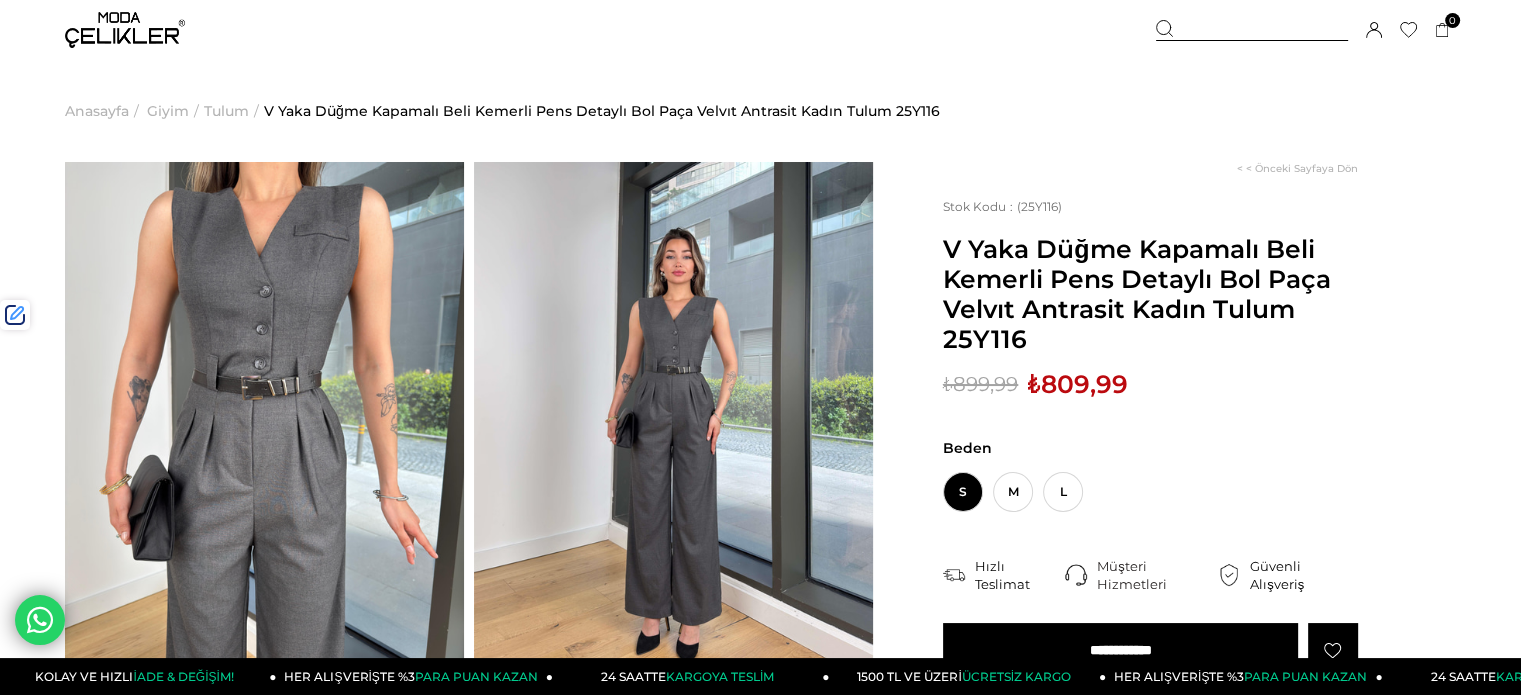 click on "₺809,99" at bounding box center (1078, 384) 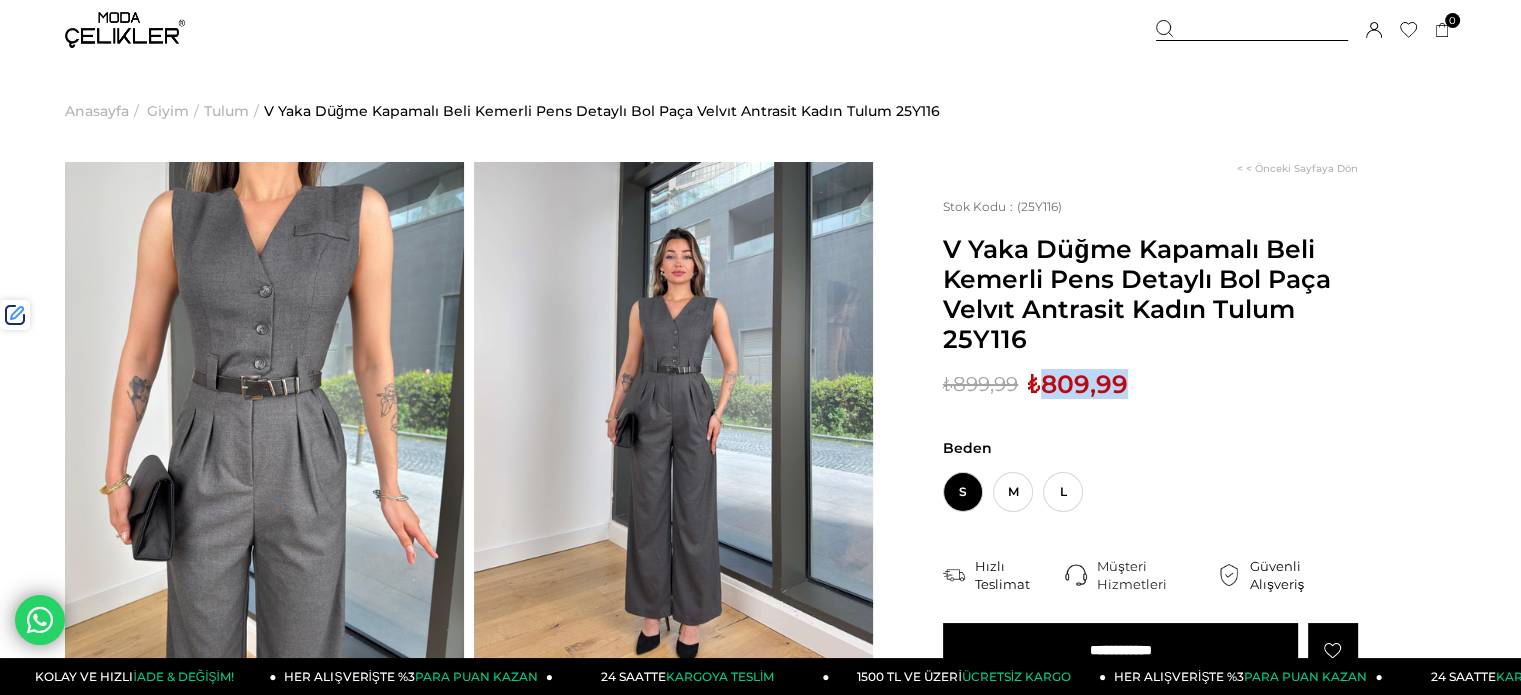 click on "₺809,99" at bounding box center [1078, 384] 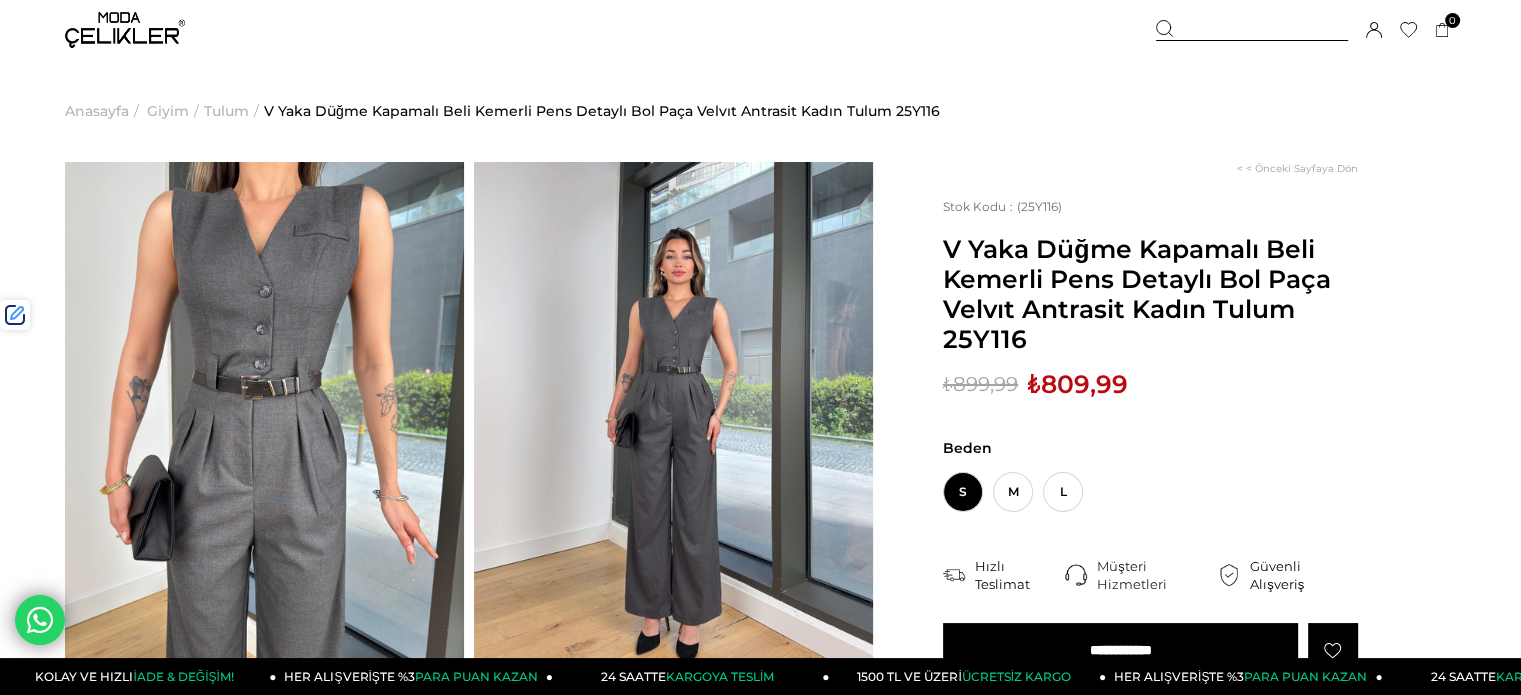click at bounding box center [1252, 30] 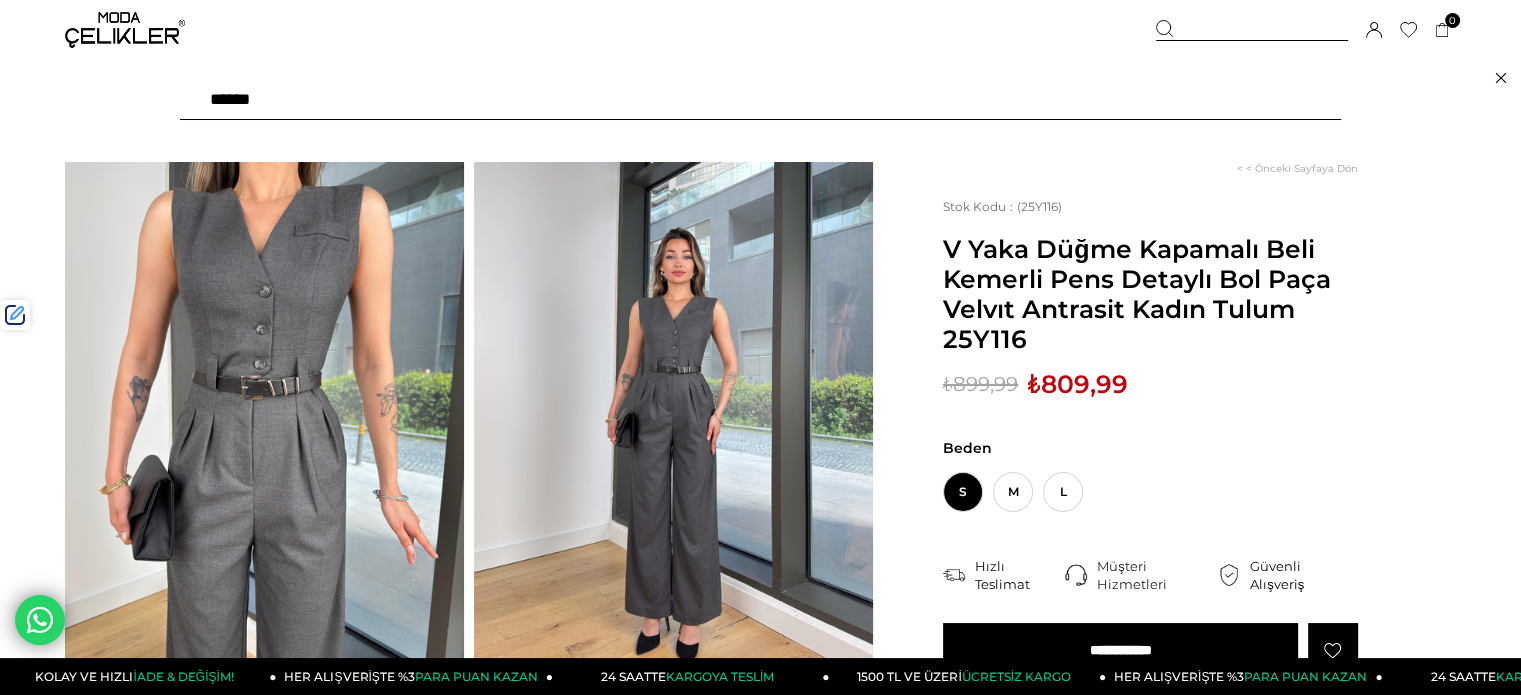 type on "*******" 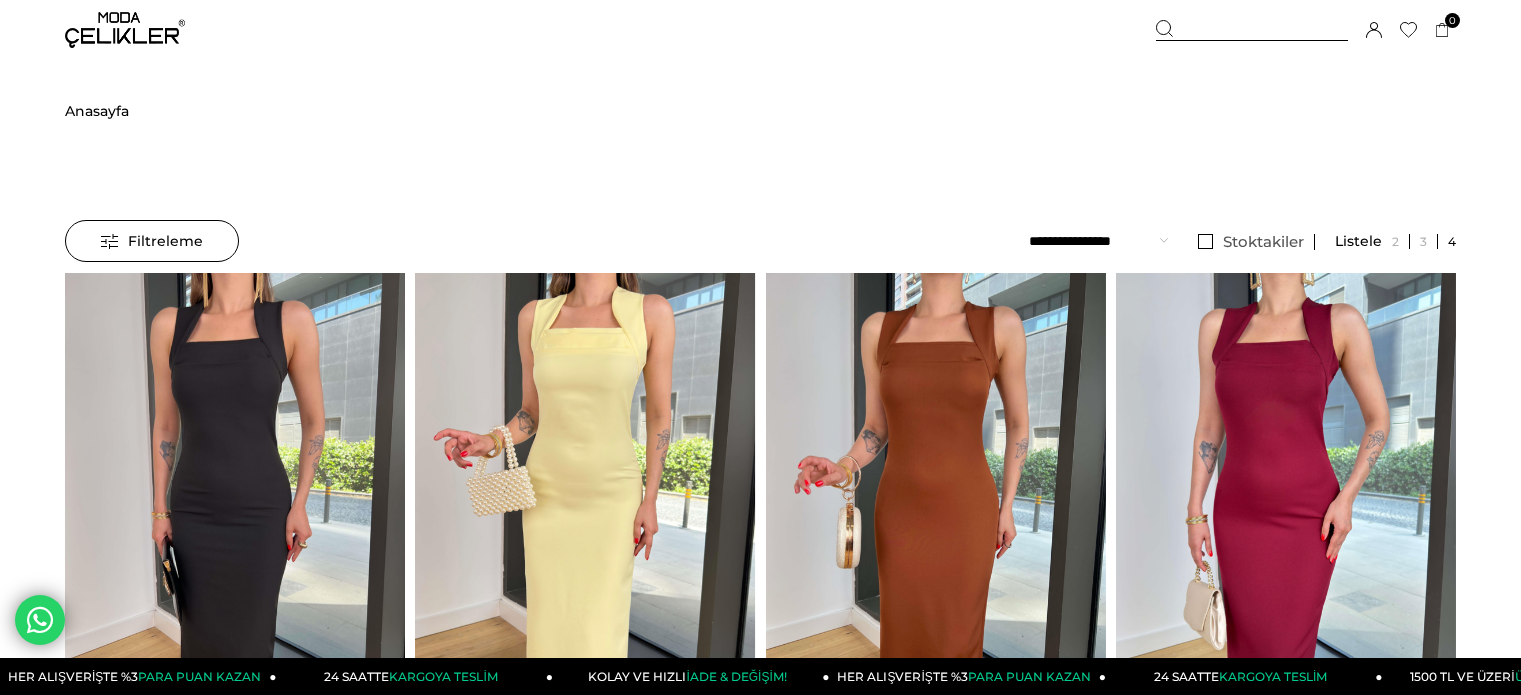 scroll, scrollTop: 0, scrollLeft: 0, axis: both 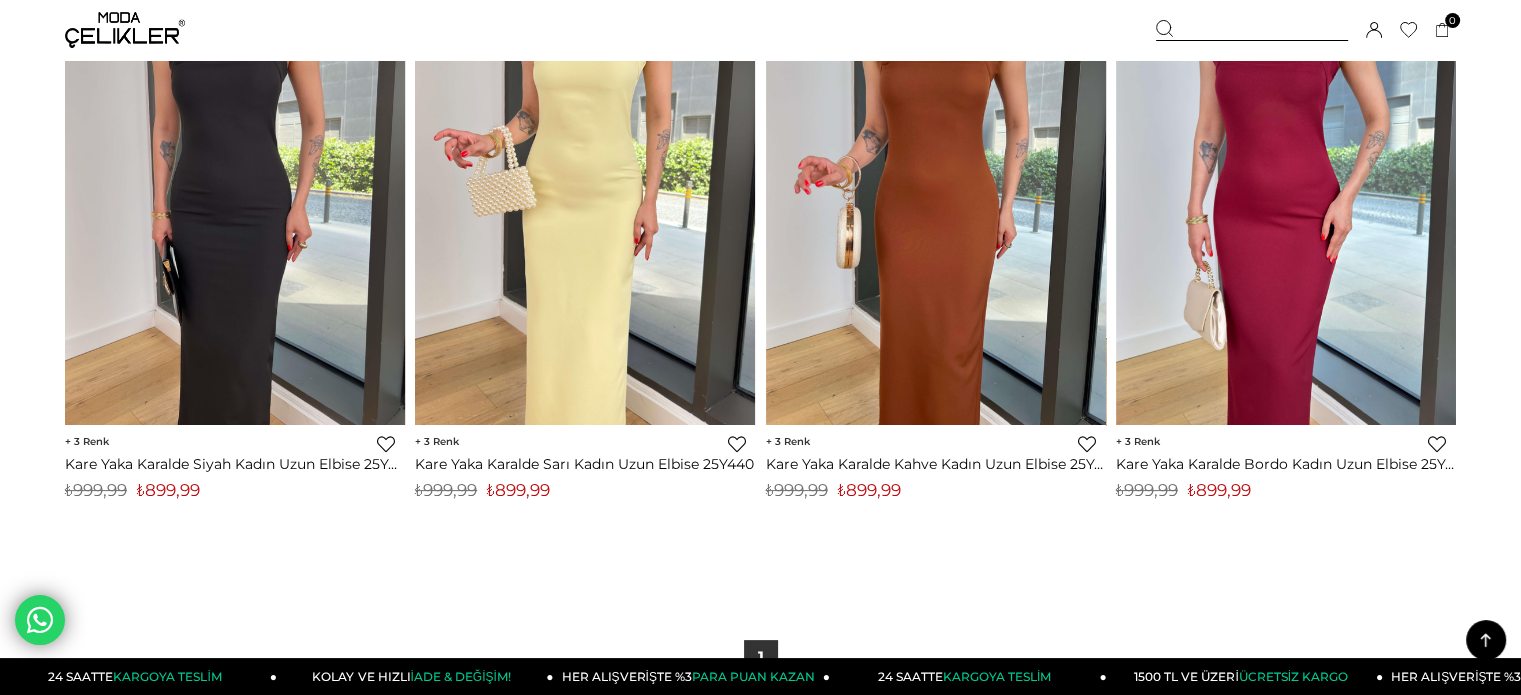 click on "3
Favorilere Ekle
Moda Celikler
Kare Yaka Karalde Kahve Kadın Uzun Elbise 25Y440
₺899,99
KDV Dahil
₺999,99
KDV Dahil
Sepete Ekle
Ürünü İncele
%10
İndirim
%10İndirim" at bounding box center (936, 467) 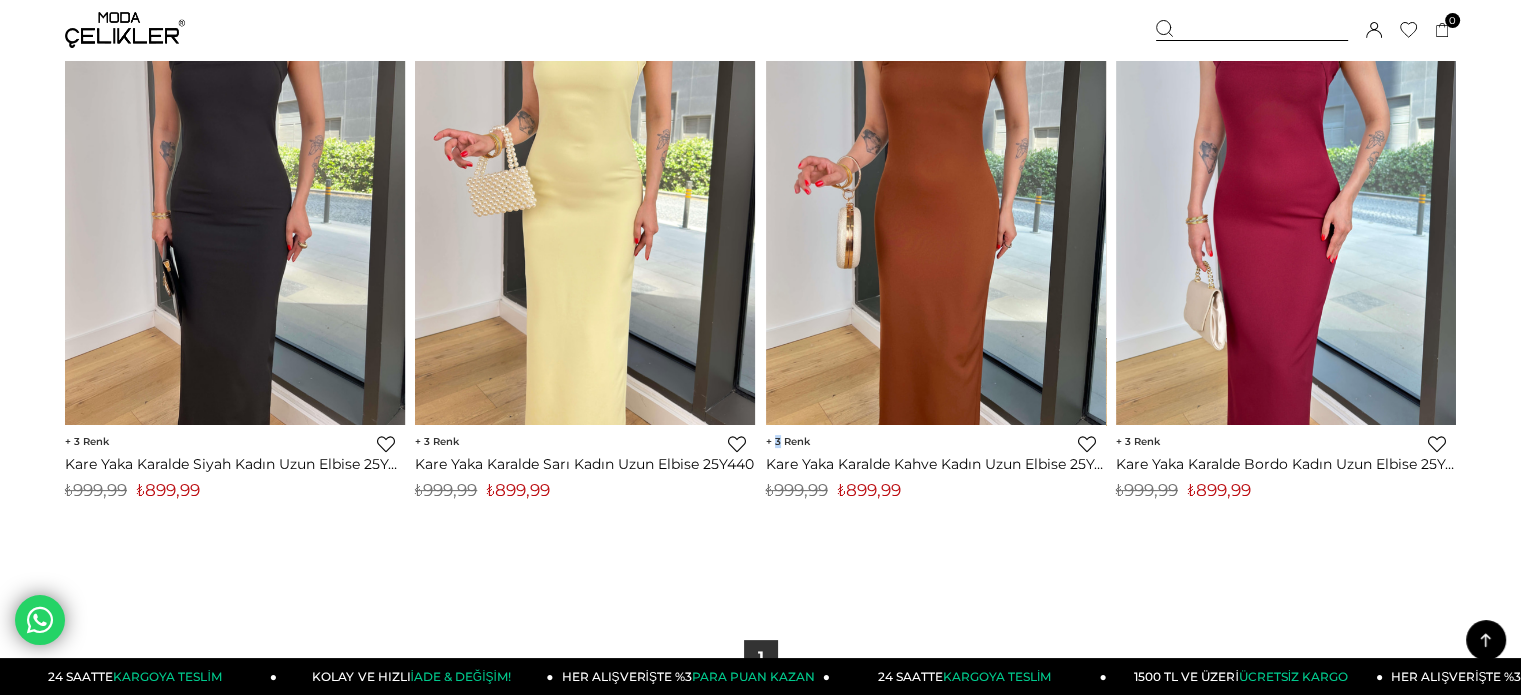 click on "3
Favorilere Ekle
Moda Celikler
Kare Yaka Karalde Kahve Kadın Uzun Elbise 25Y440
₺899,99
KDV Dahil
₺999,99
KDV Dahil
Sepete Ekle
Ürünü İncele
%10
İndirim
%10İndirim" at bounding box center [936, 467] 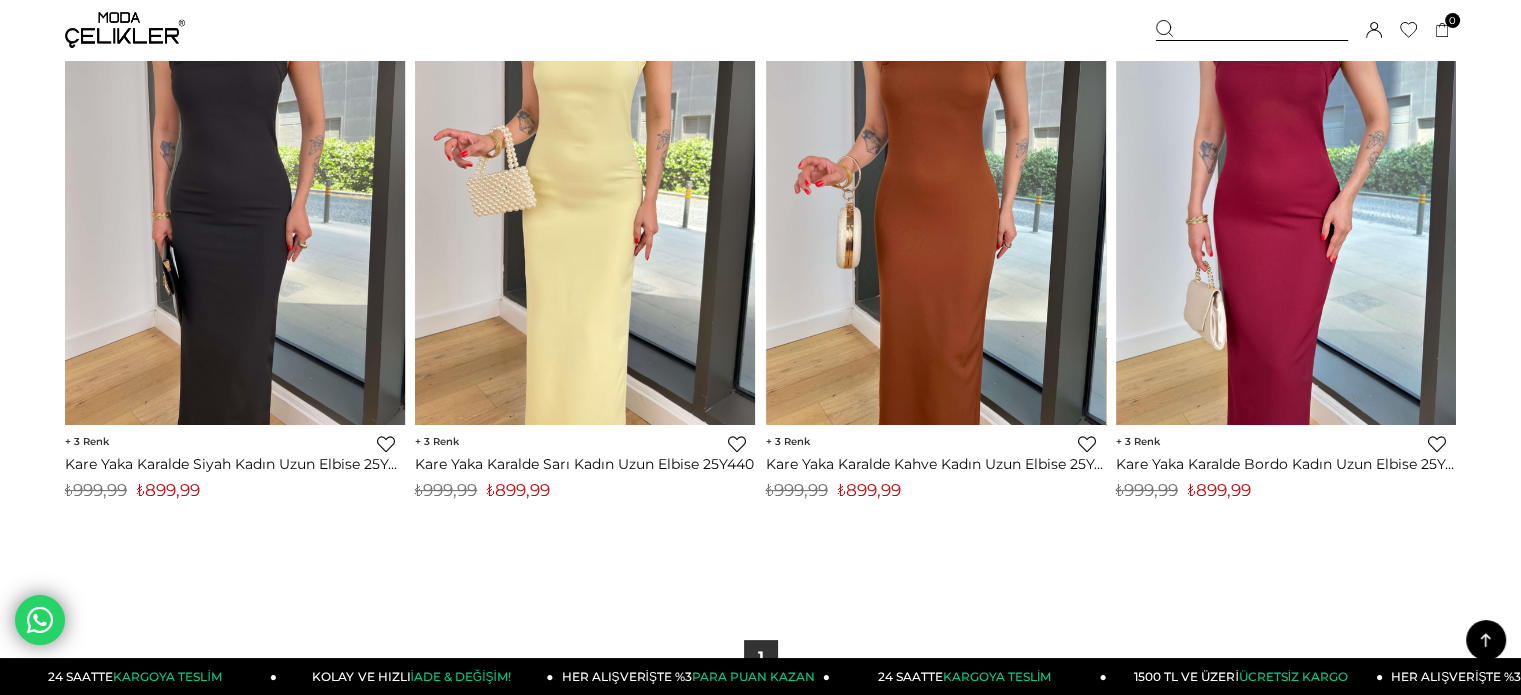 click on "₺899,99" at bounding box center (869, 490) 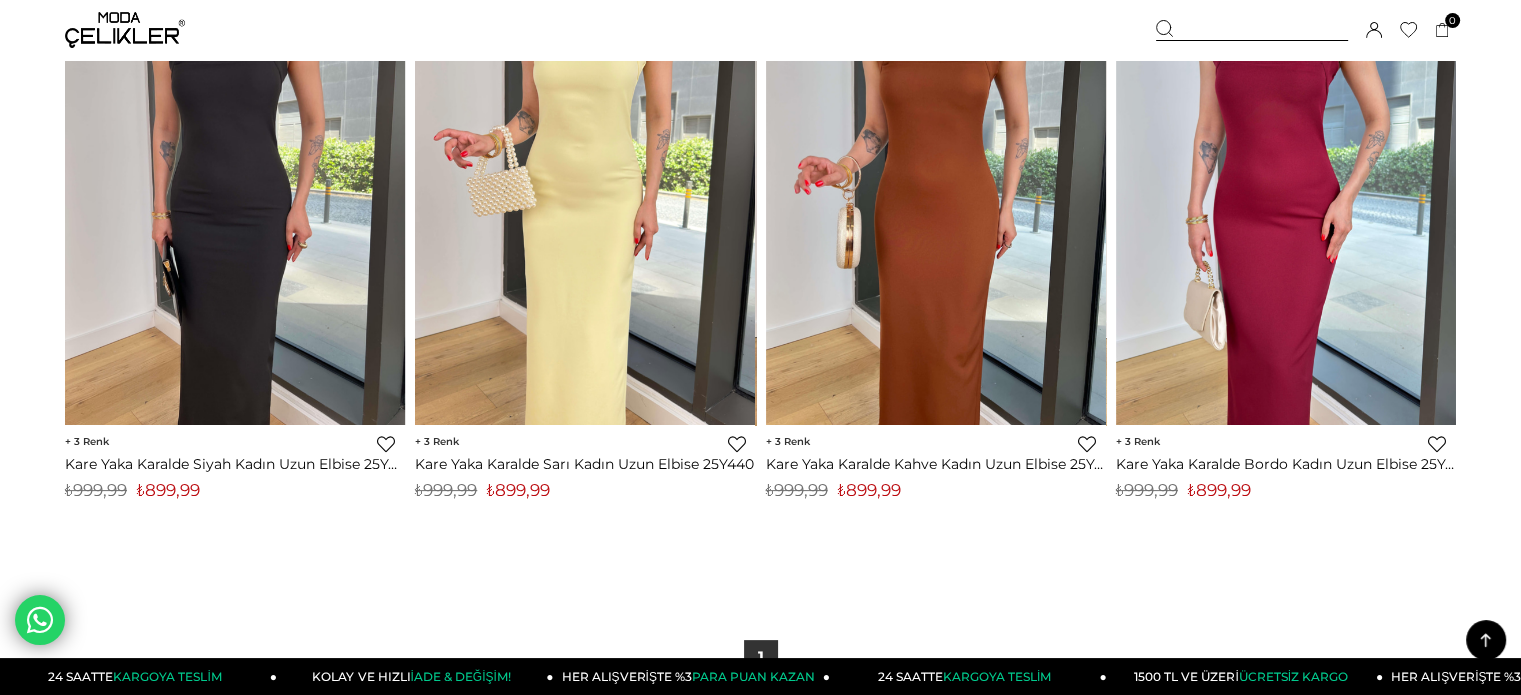 drag, startPoint x: 1219, startPoint y: 26, endPoint x: 679, endPoint y: 75, distance: 542.21857 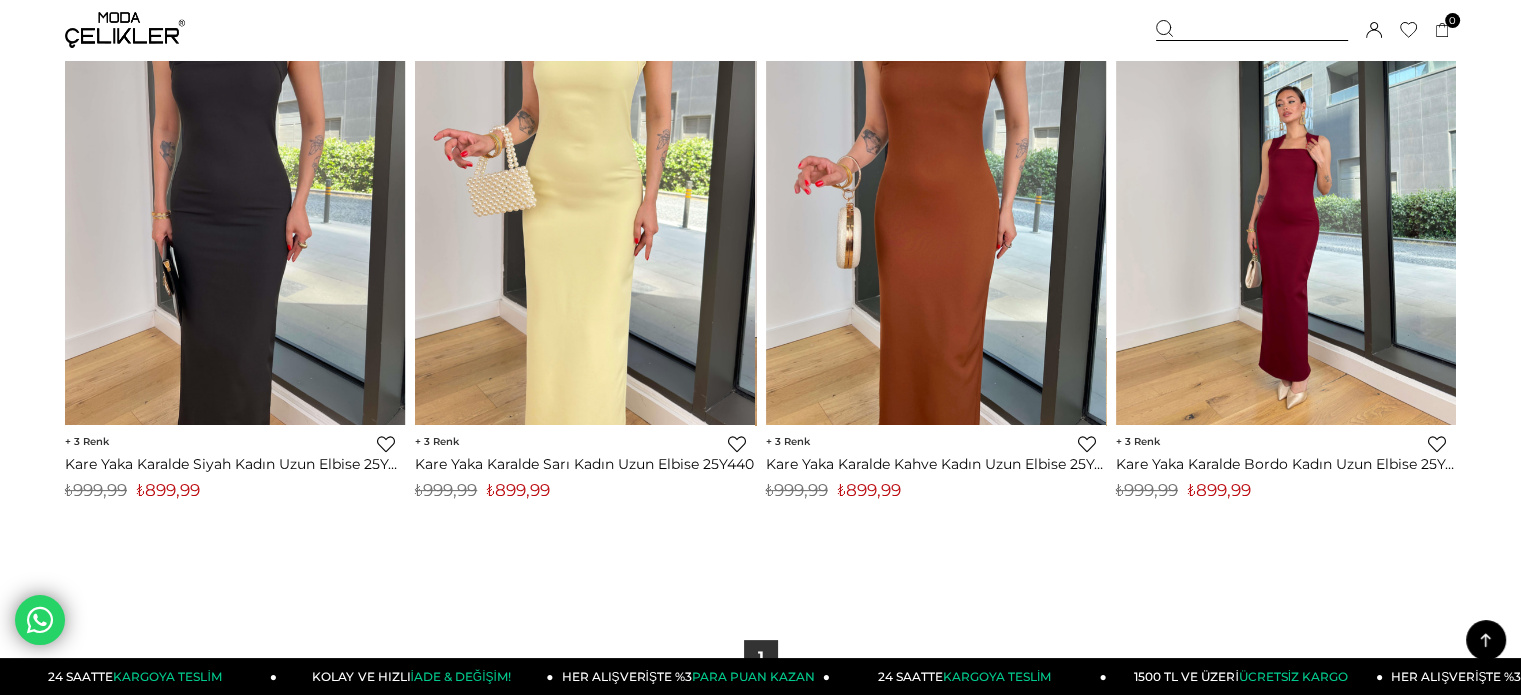 click at bounding box center [1252, 30] 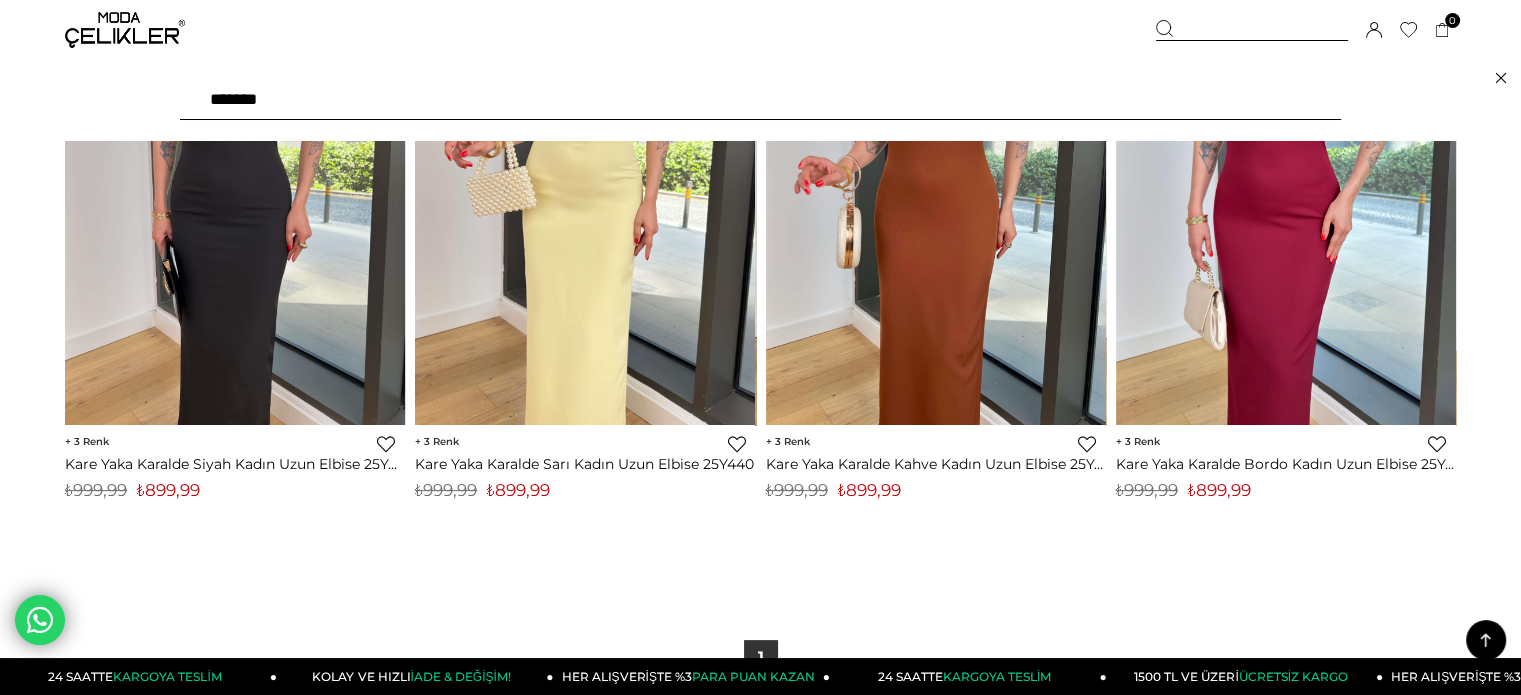 click on "*******" at bounding box center (760, 100) 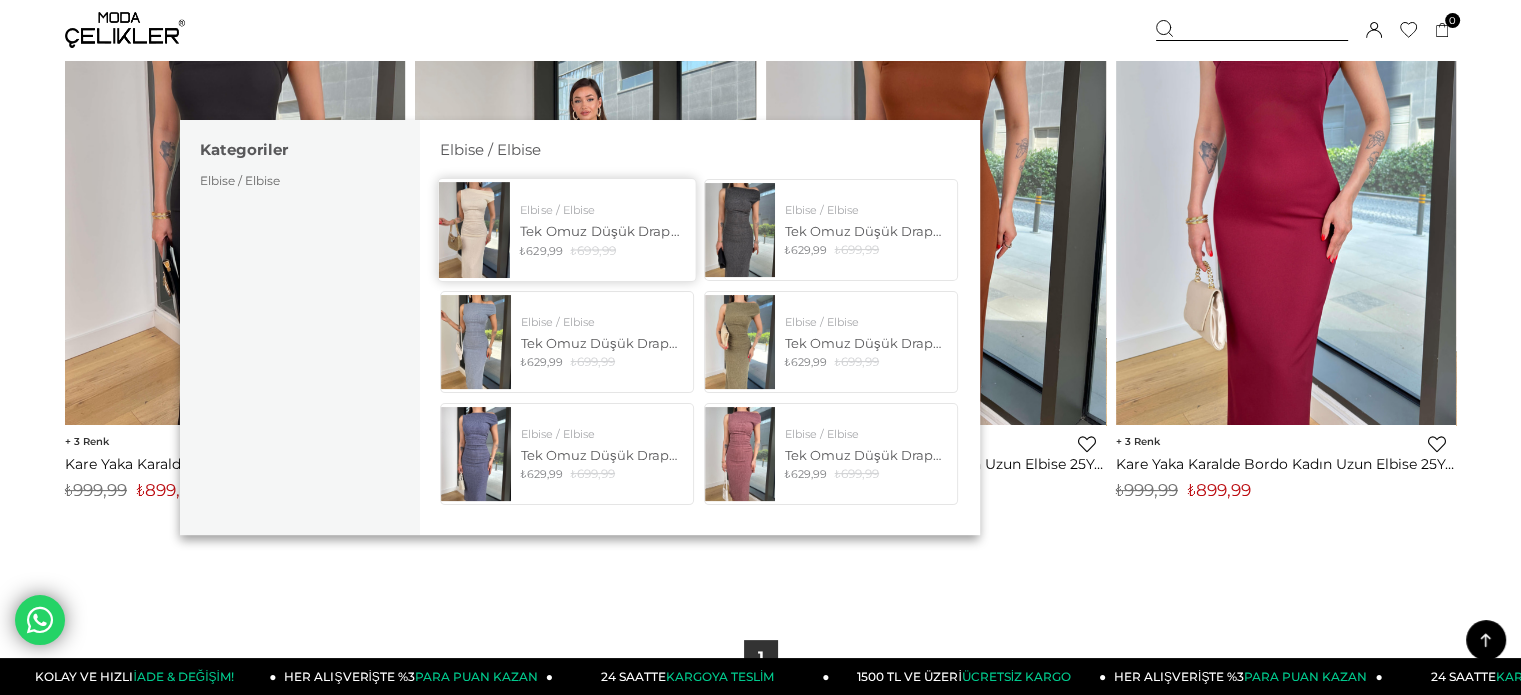 type on "****" 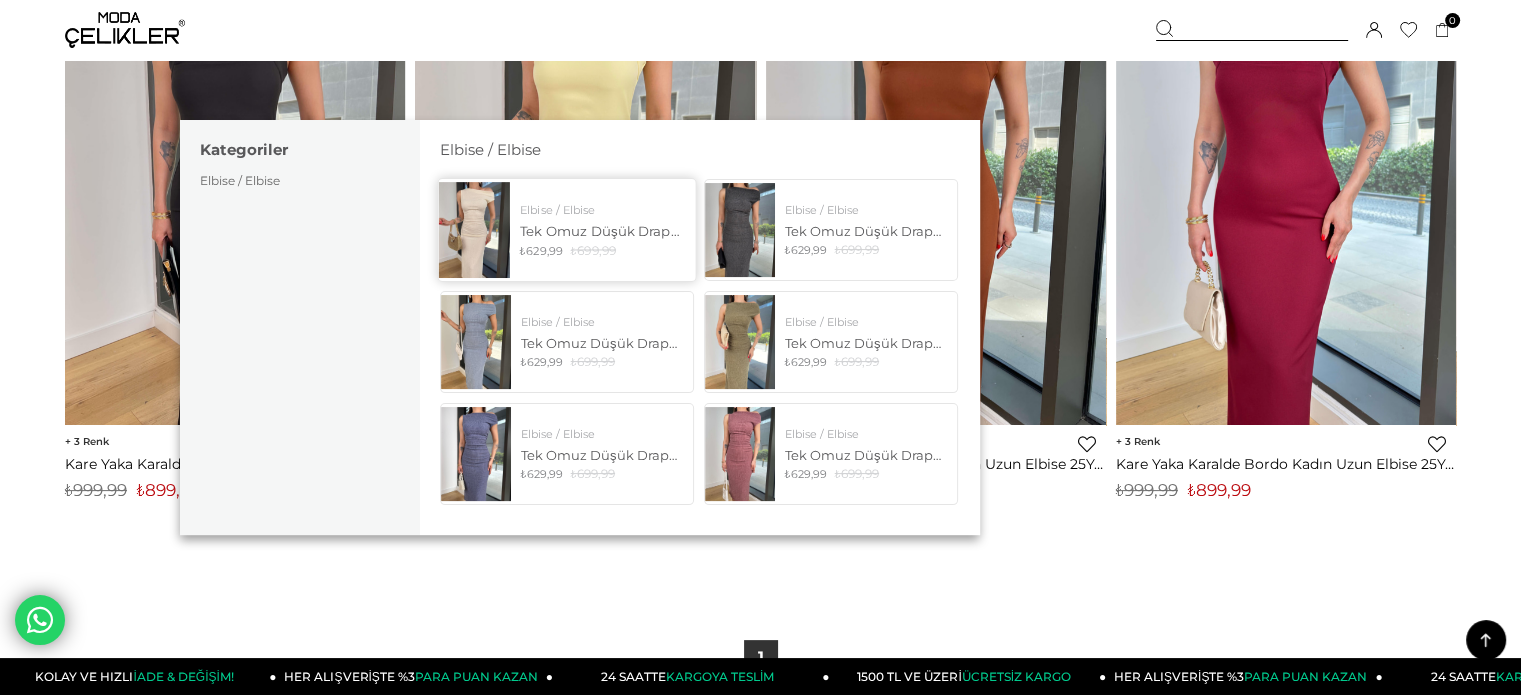 click at bounding box center [473, 229] 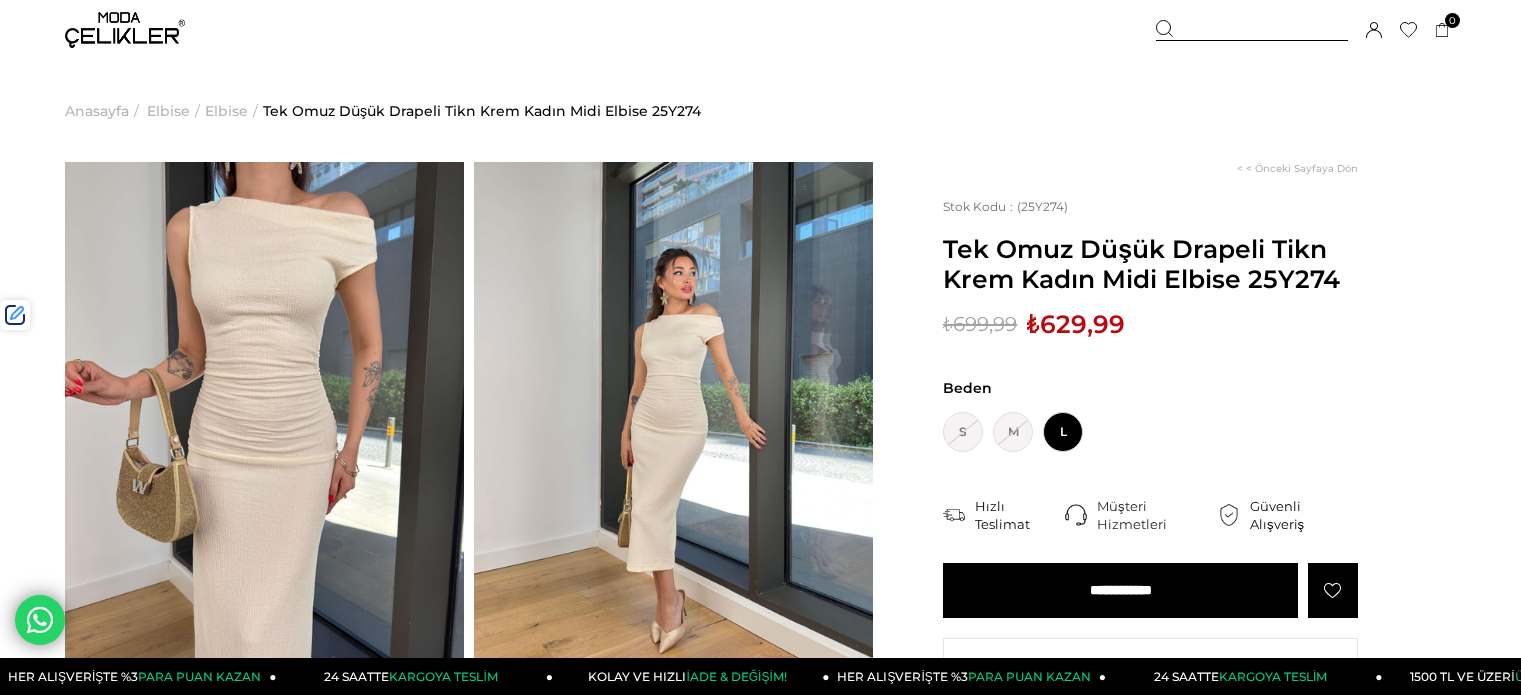 scroll, scrollTop: 0, scrollLeft: 0, axis: both 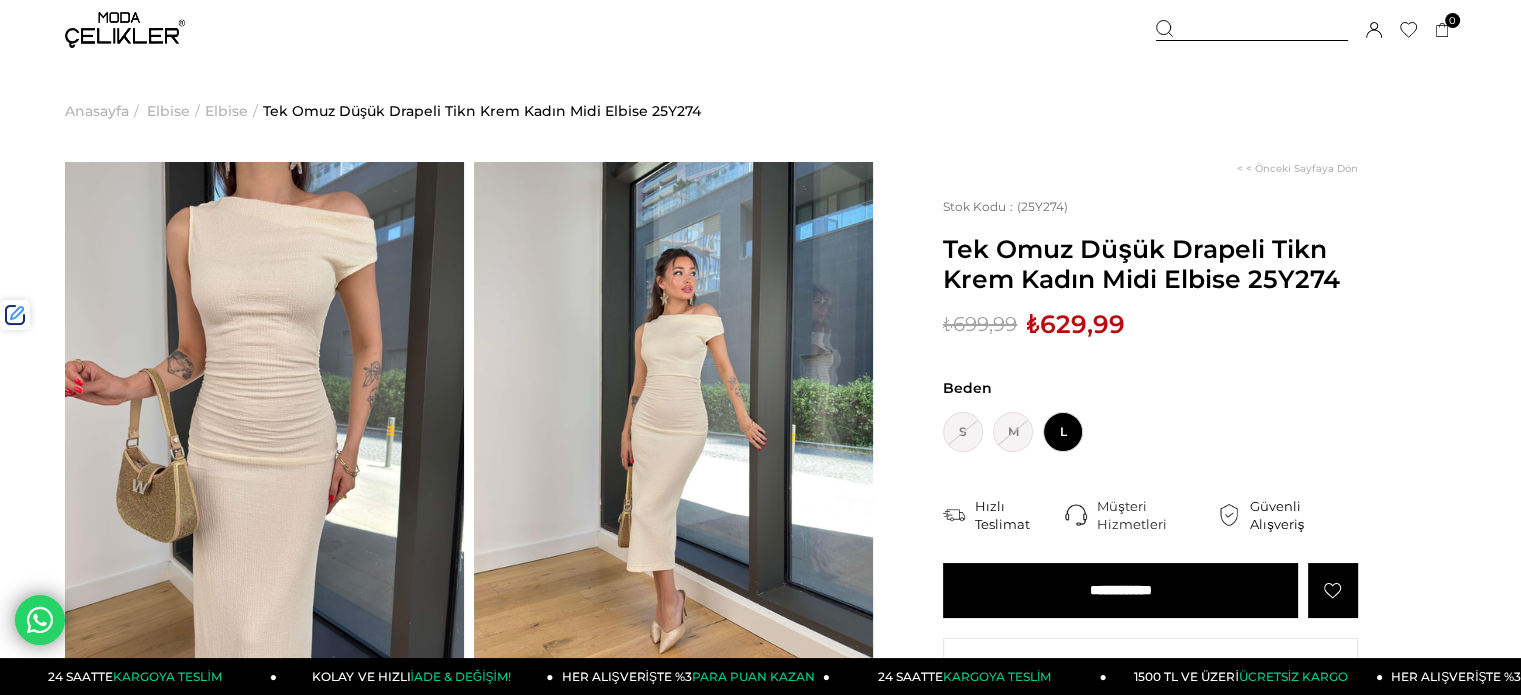 click at bounding box center (1252, 30) 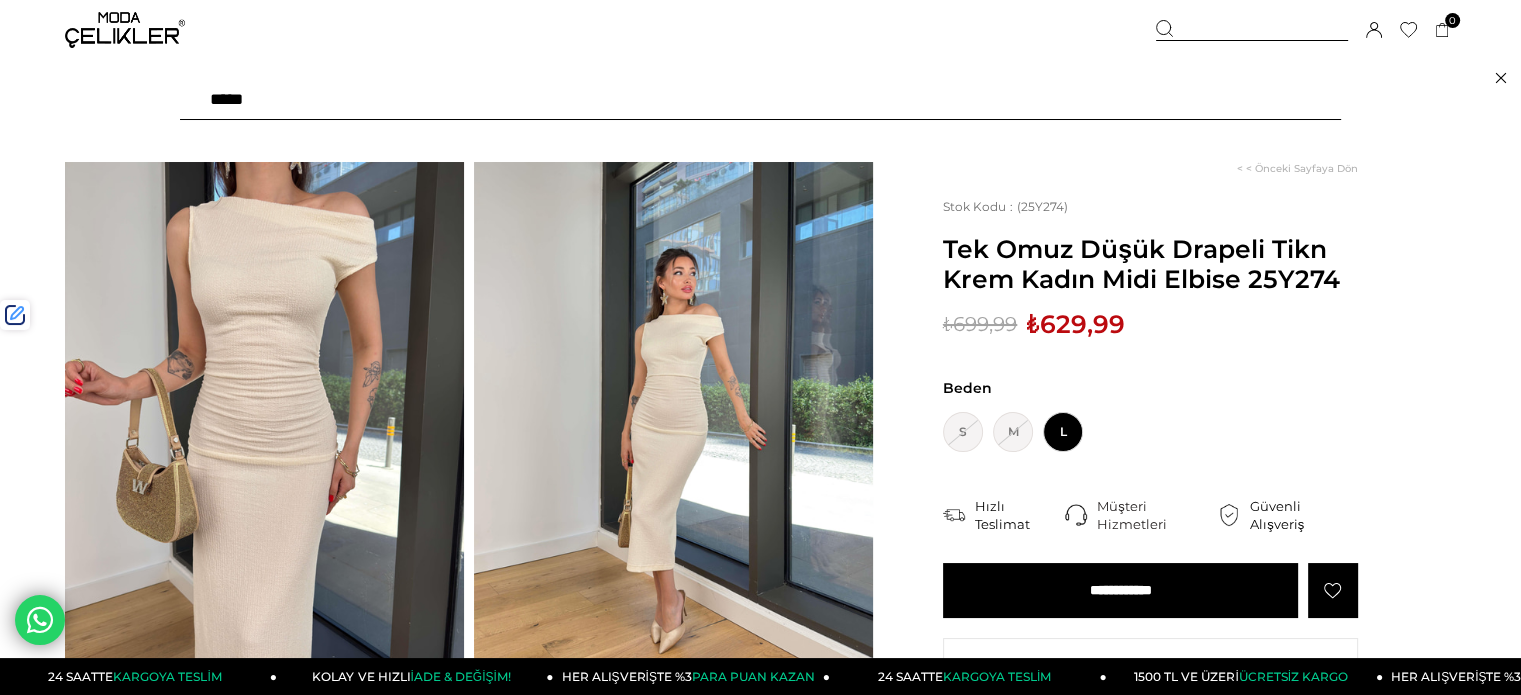 type on "******" 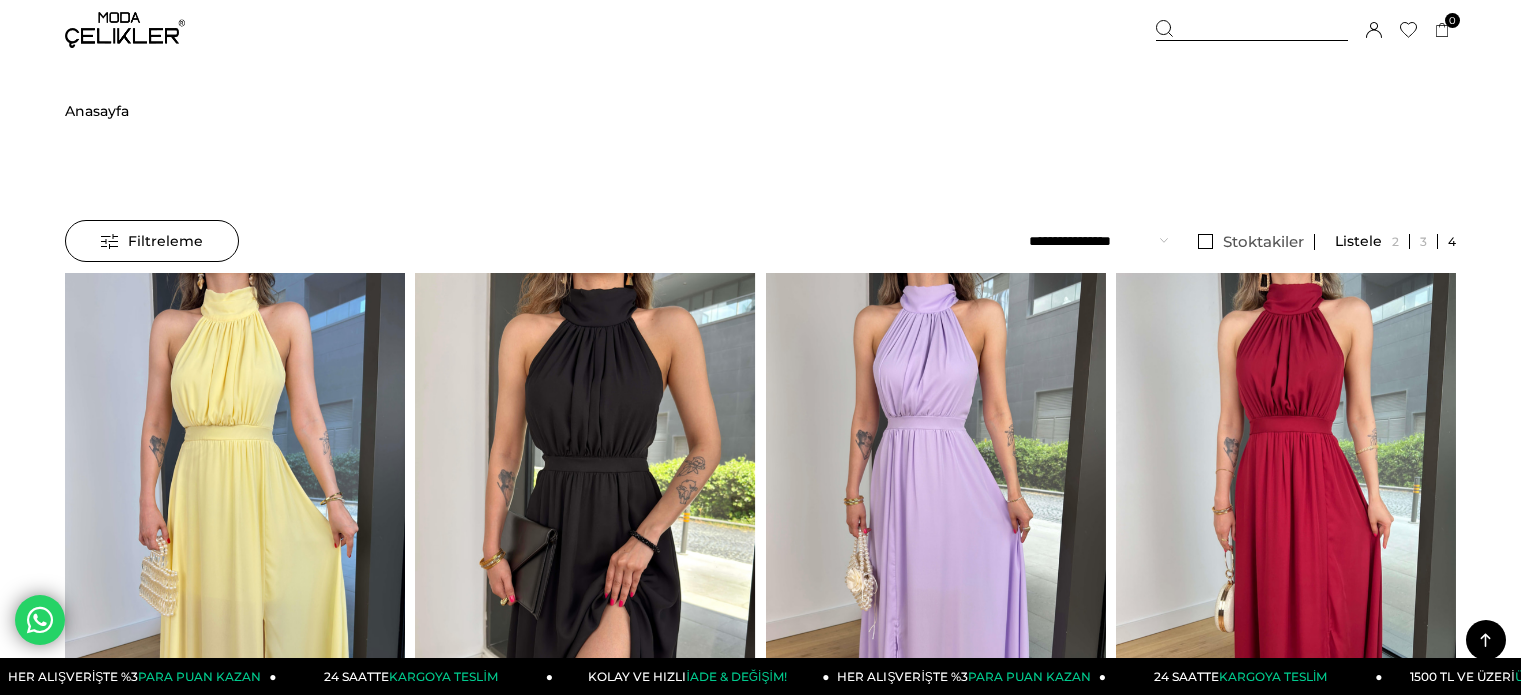 scroll, scrollTop: 700, scrollLeft: 0, axis: vertical 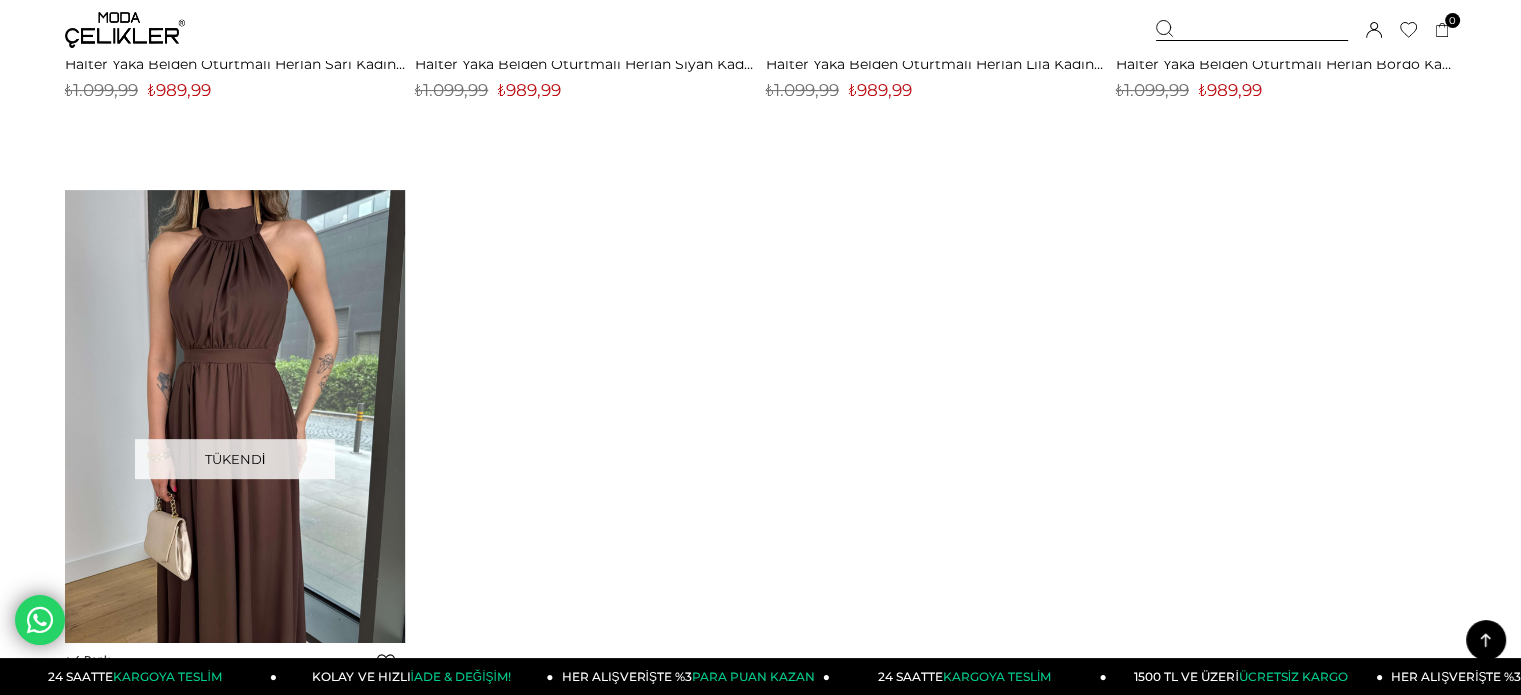 click at bounding box center (1252, 30) 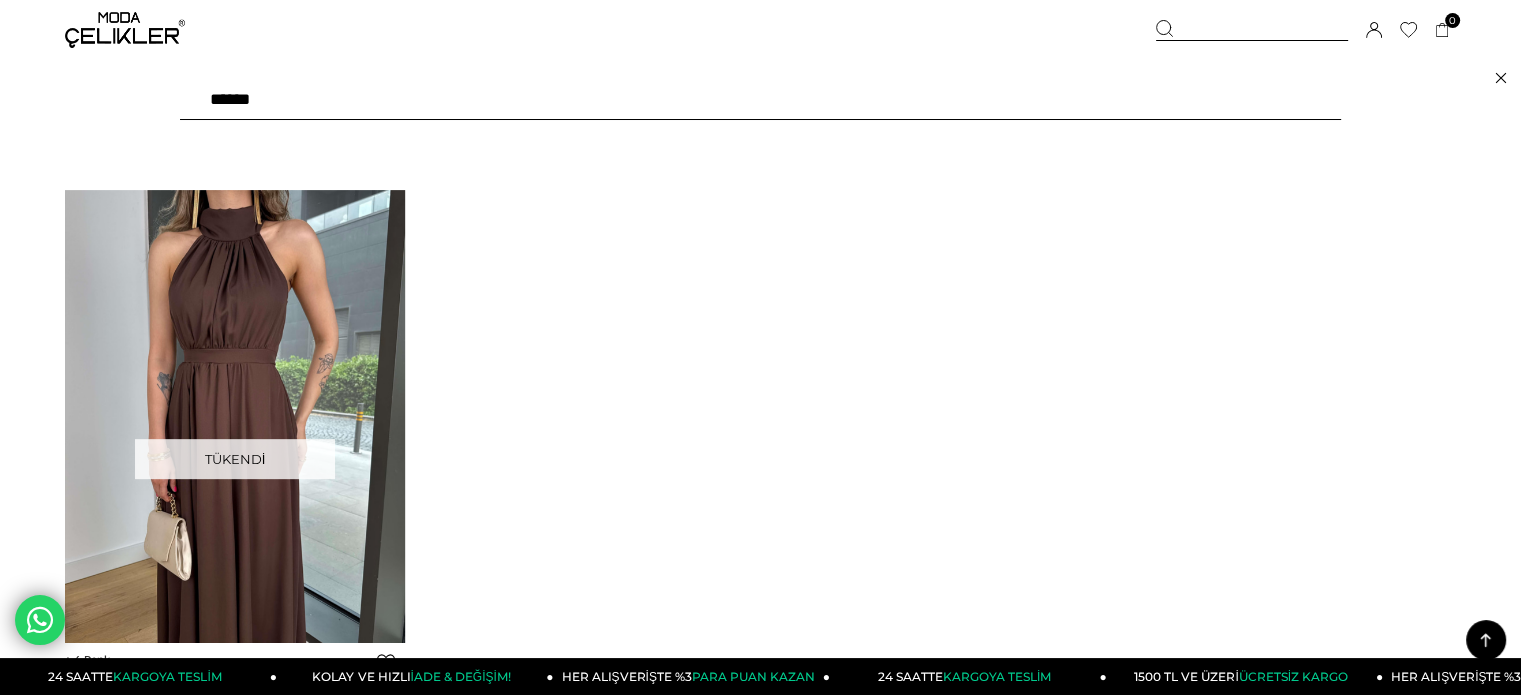 drag, startPoint x: 3, startPoint y: 55, endPoint x: 0, endPoint y: 78, distance: 23.194826 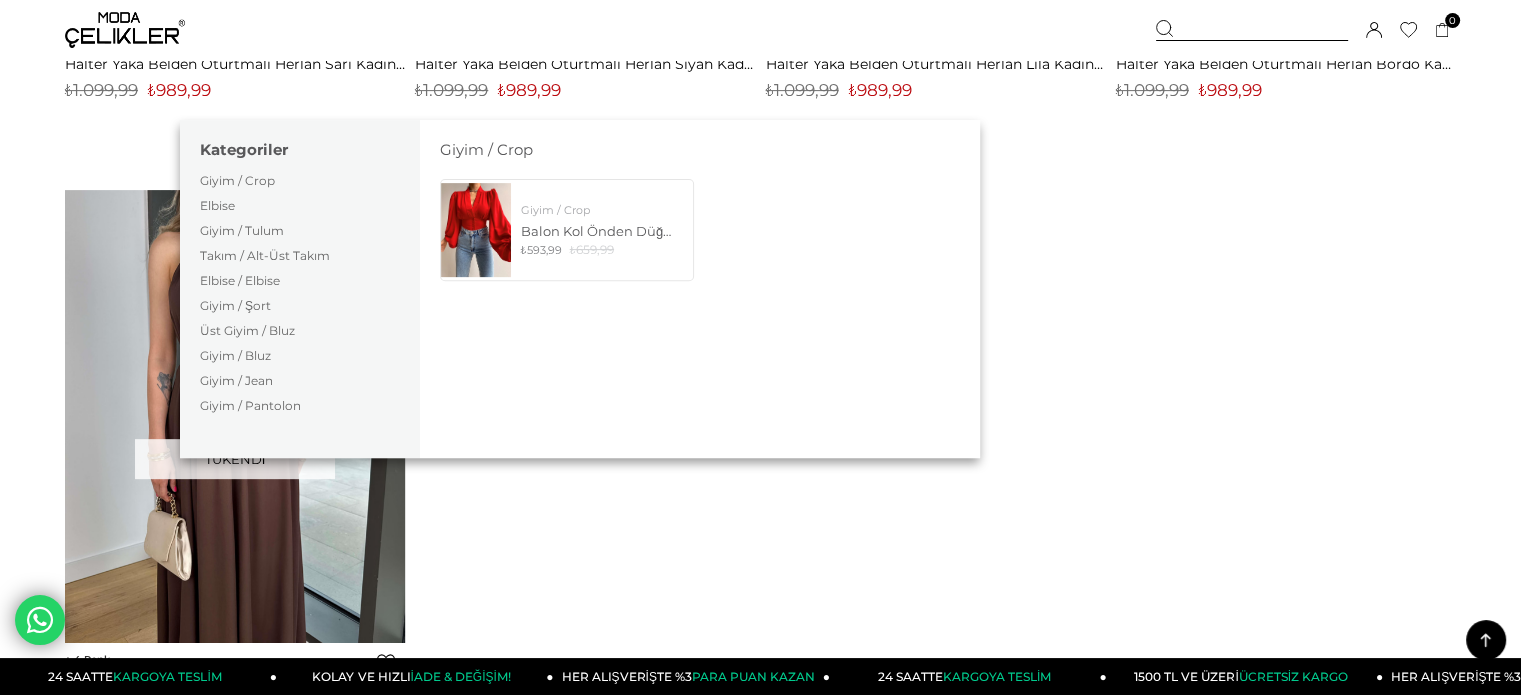 click at bounding box center [1252, 30] 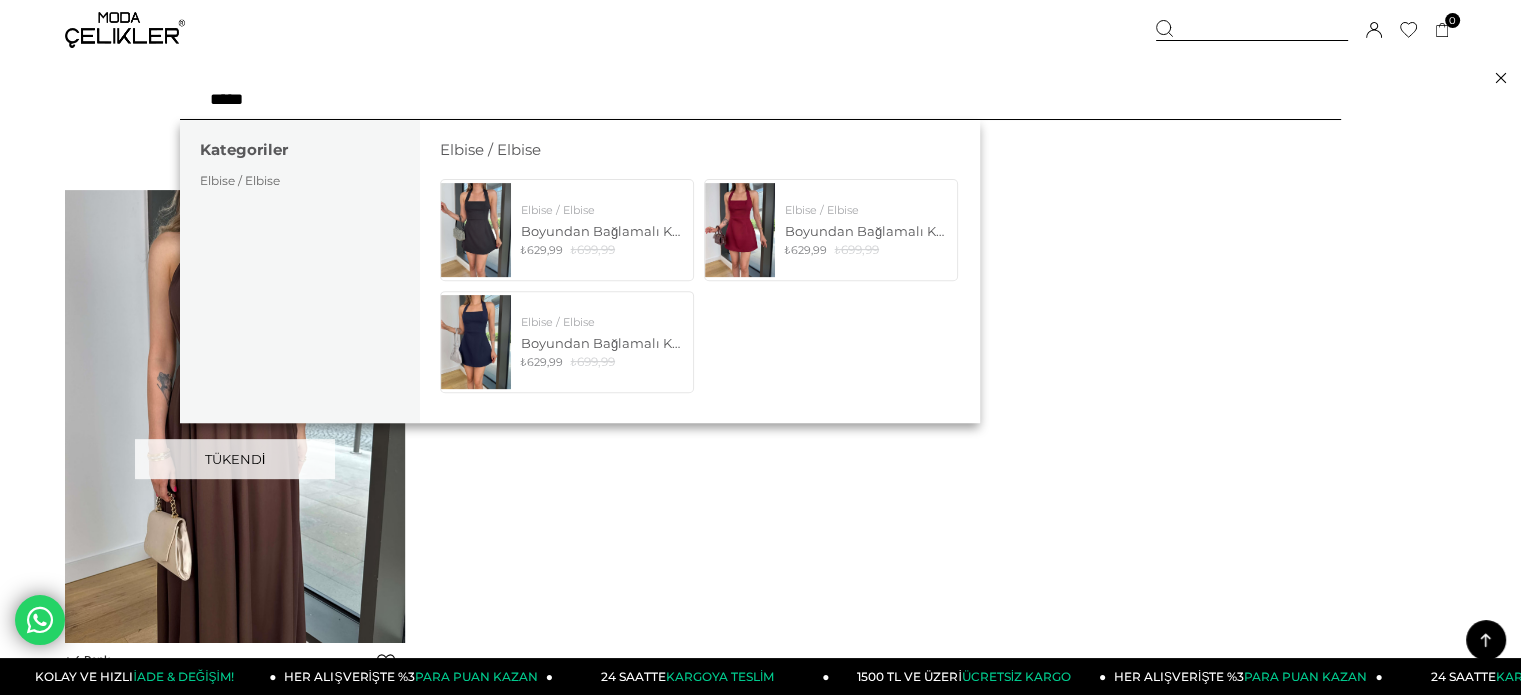 type on "*****" 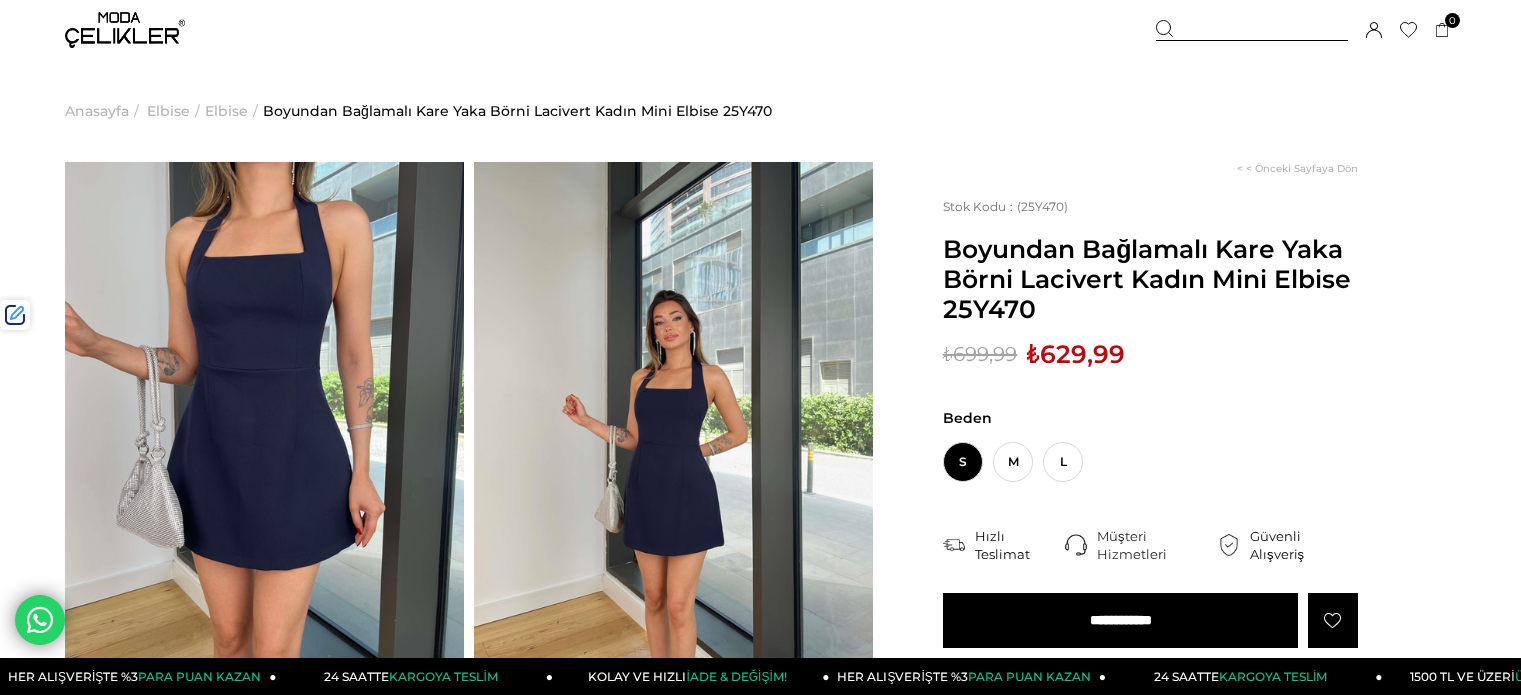 scroll, scrollTop: 0, scrollLeft: 0, axis: both 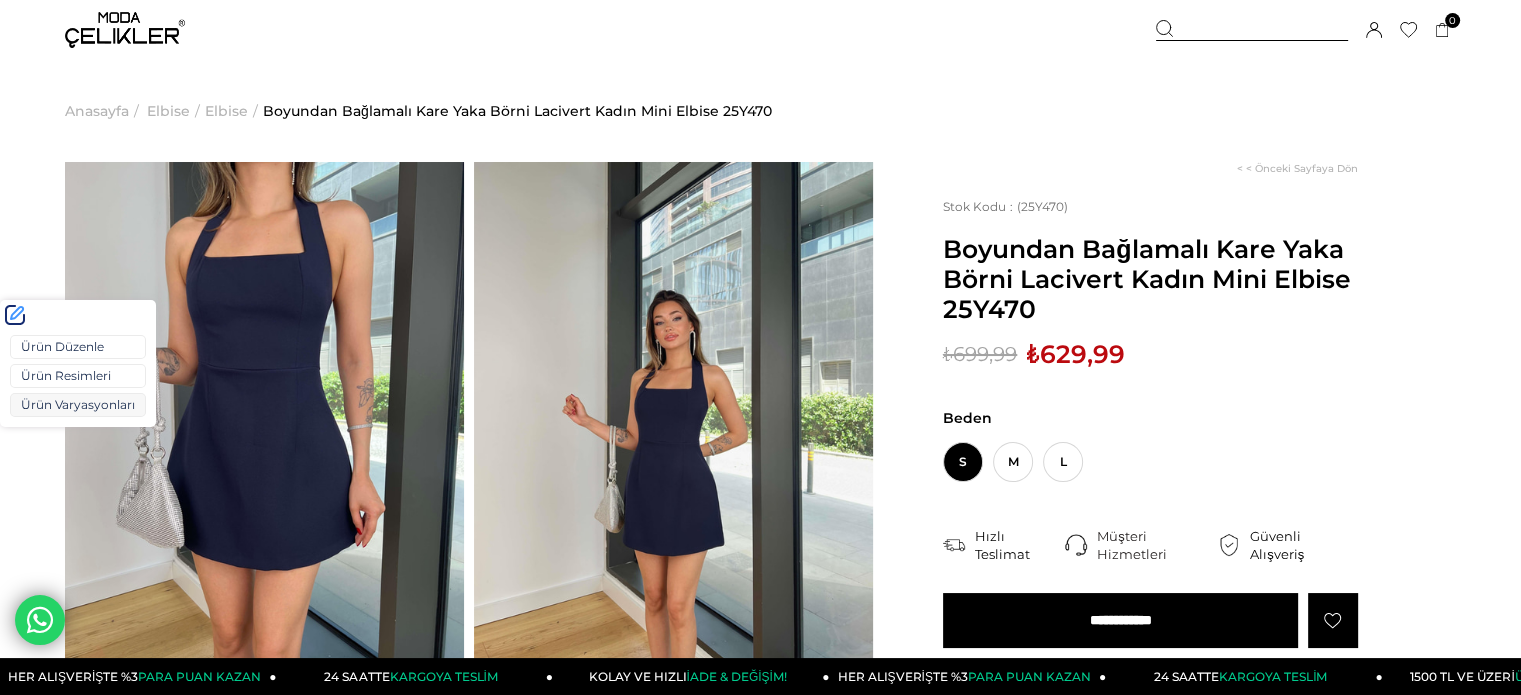 click on "Ürün Varyasyonları" at bounding box center [78, 405] 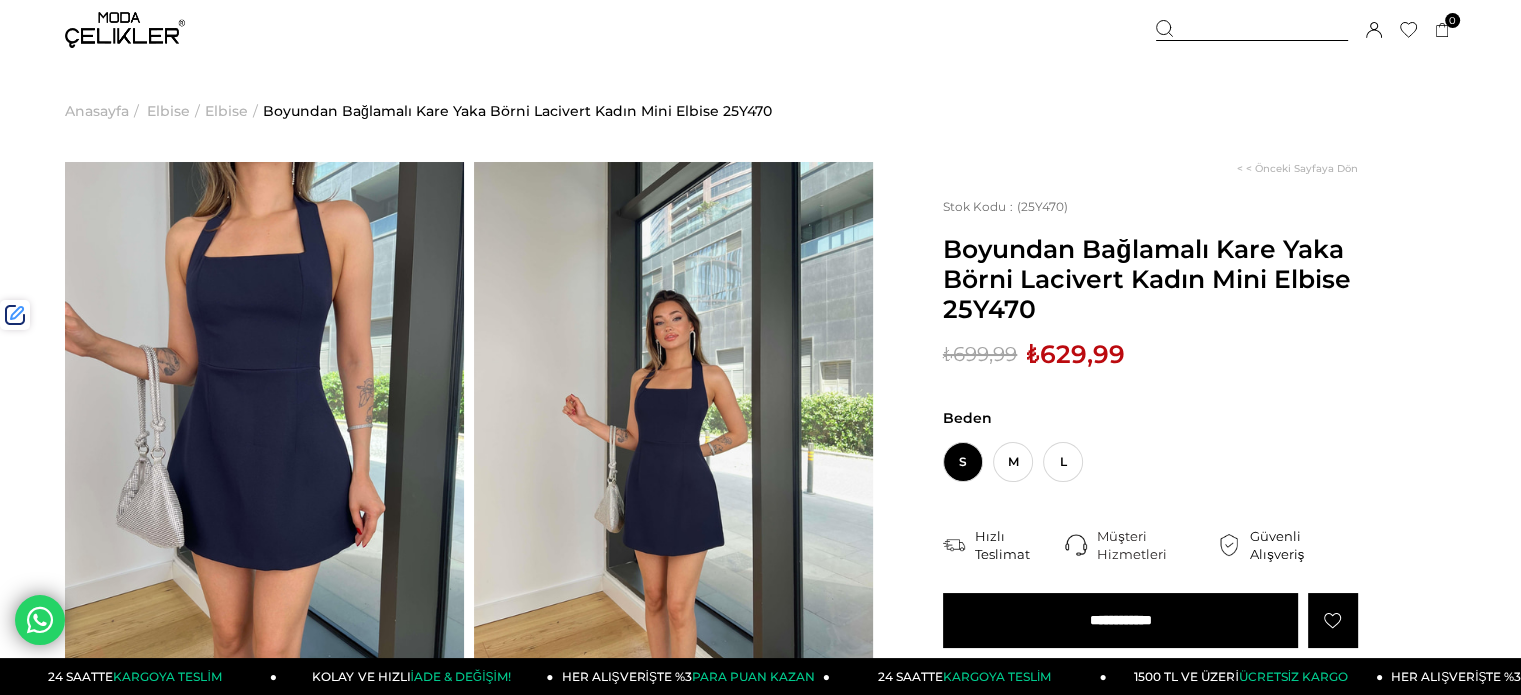 click at bounding box center (1252, 30) 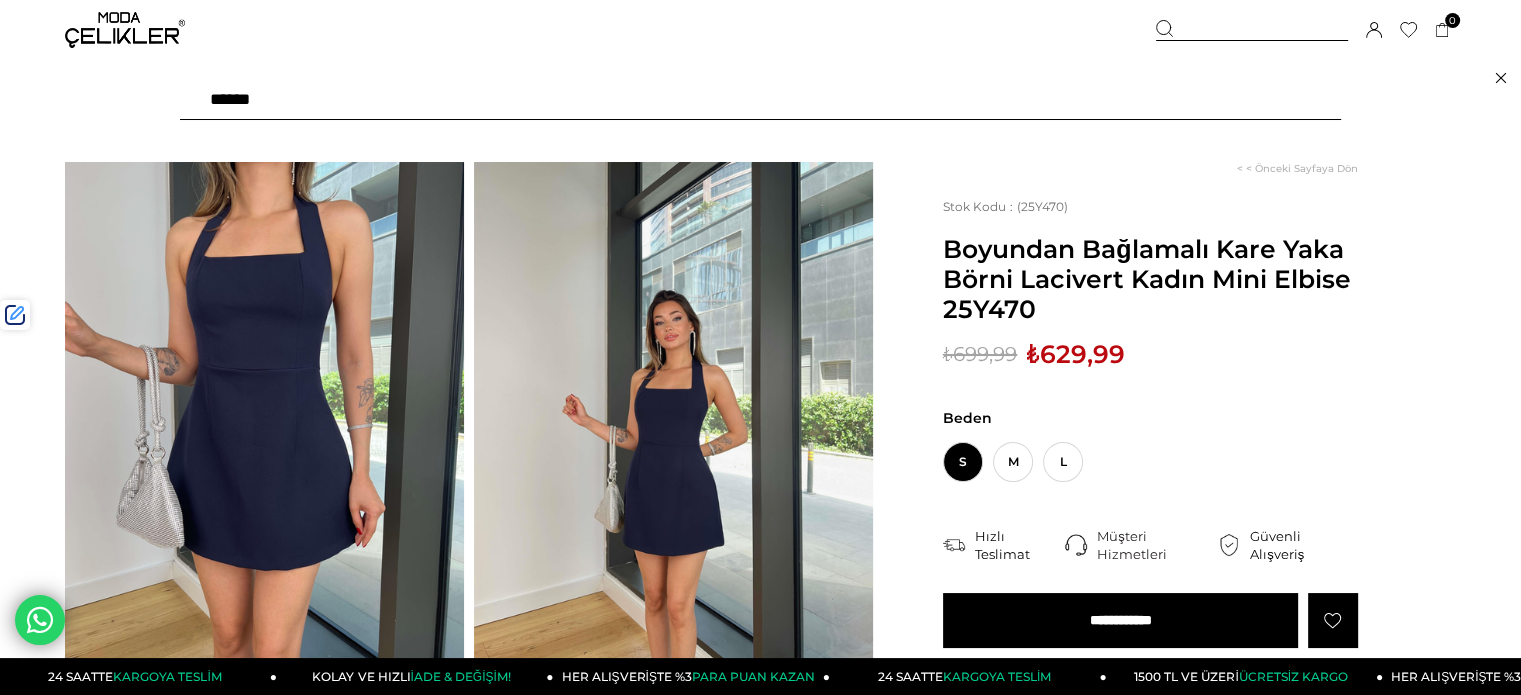 type on "*******" 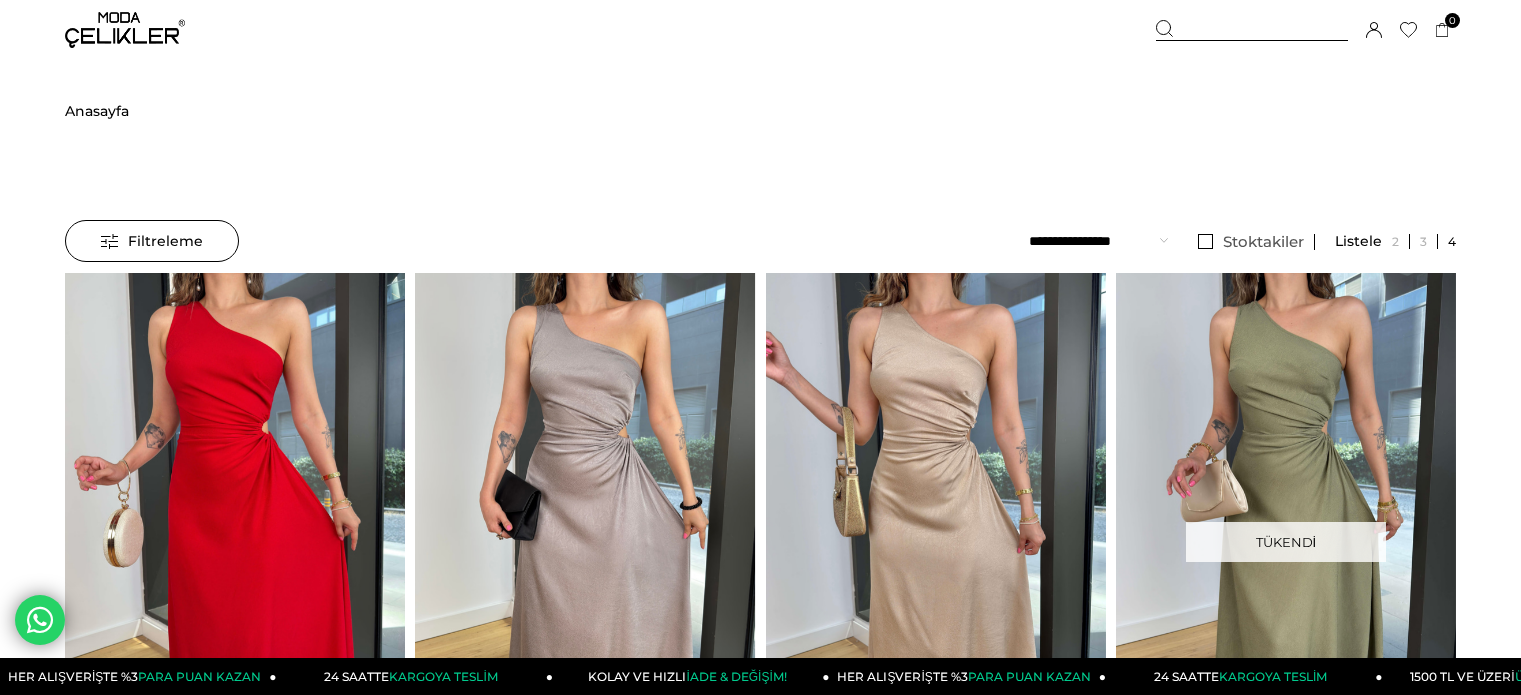 scroll, scrollTop: 0, scrollLeft: 0, axis: both 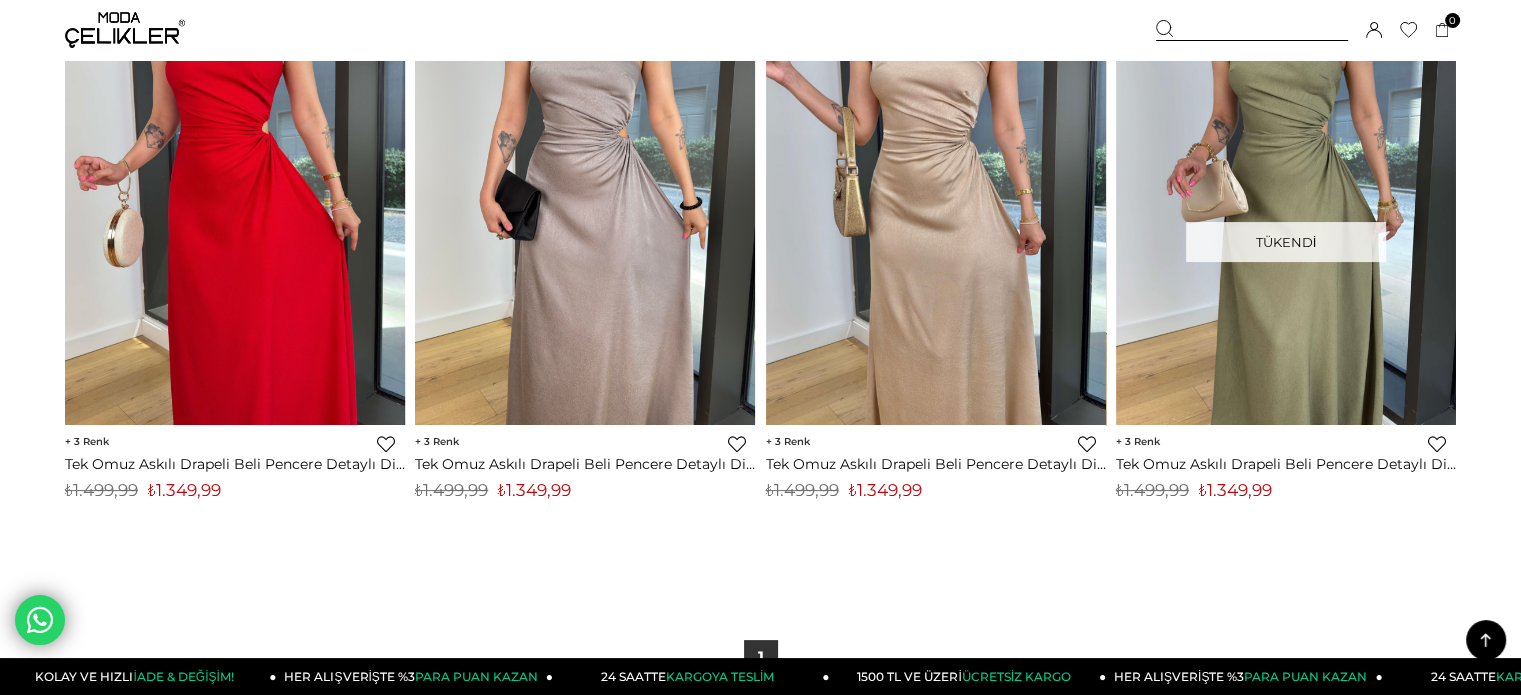 click on "Sepetim
0
Ürün
Sepetinizde ürün bulunmamaktadır.
Genel Toplam :
Sepetim
SİPARİŞİ TAMAMLA
Hoşgeldiniz
[FIRST] [LAST]
Hesabım
Çıkış Yap
Hesabım
Çıkış Yap
[FIRST] [LAST]         Siparişlerim       Hesabım       Favorilerim       Adres Defterim       İade Taleplerim       Kargom Nerede       Çıkış Yap" at bounding box center (1306, 30) 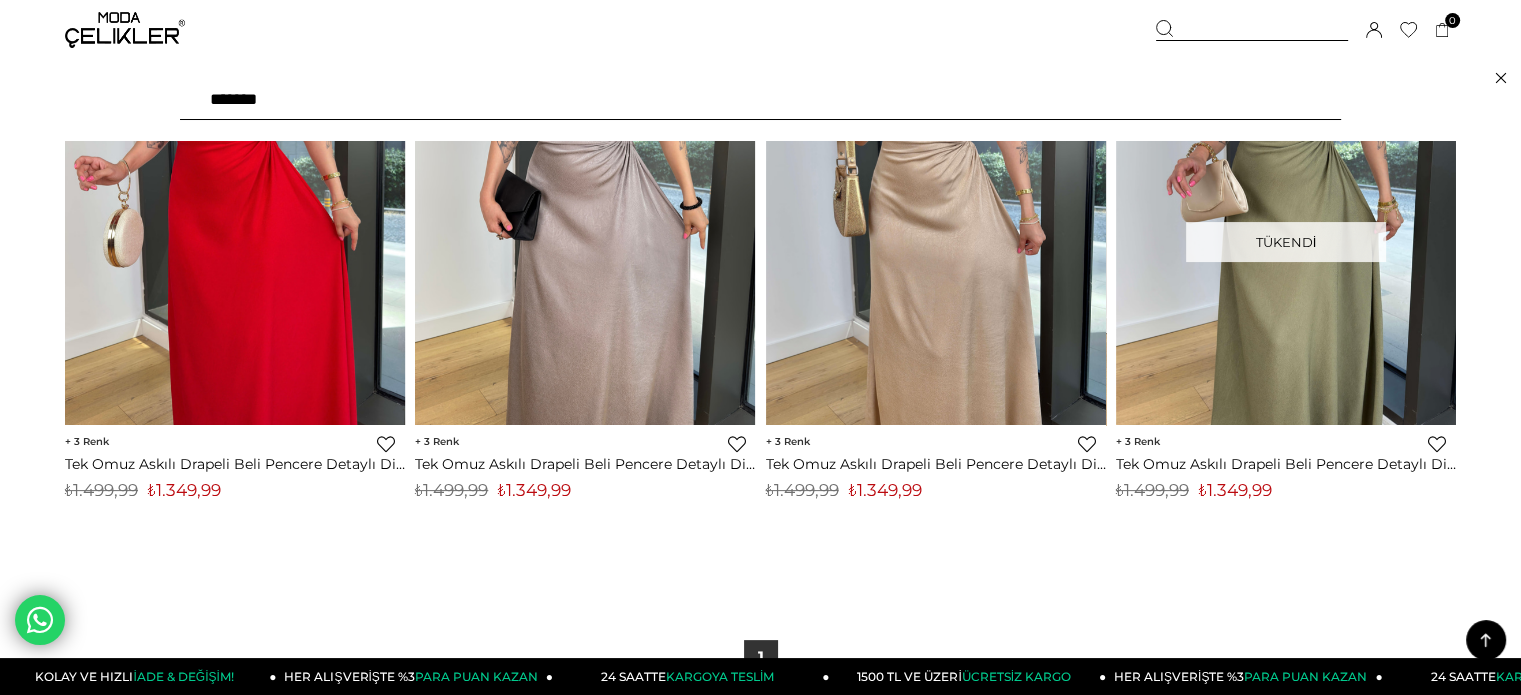click on "*******" at bounding box center [760, 100] 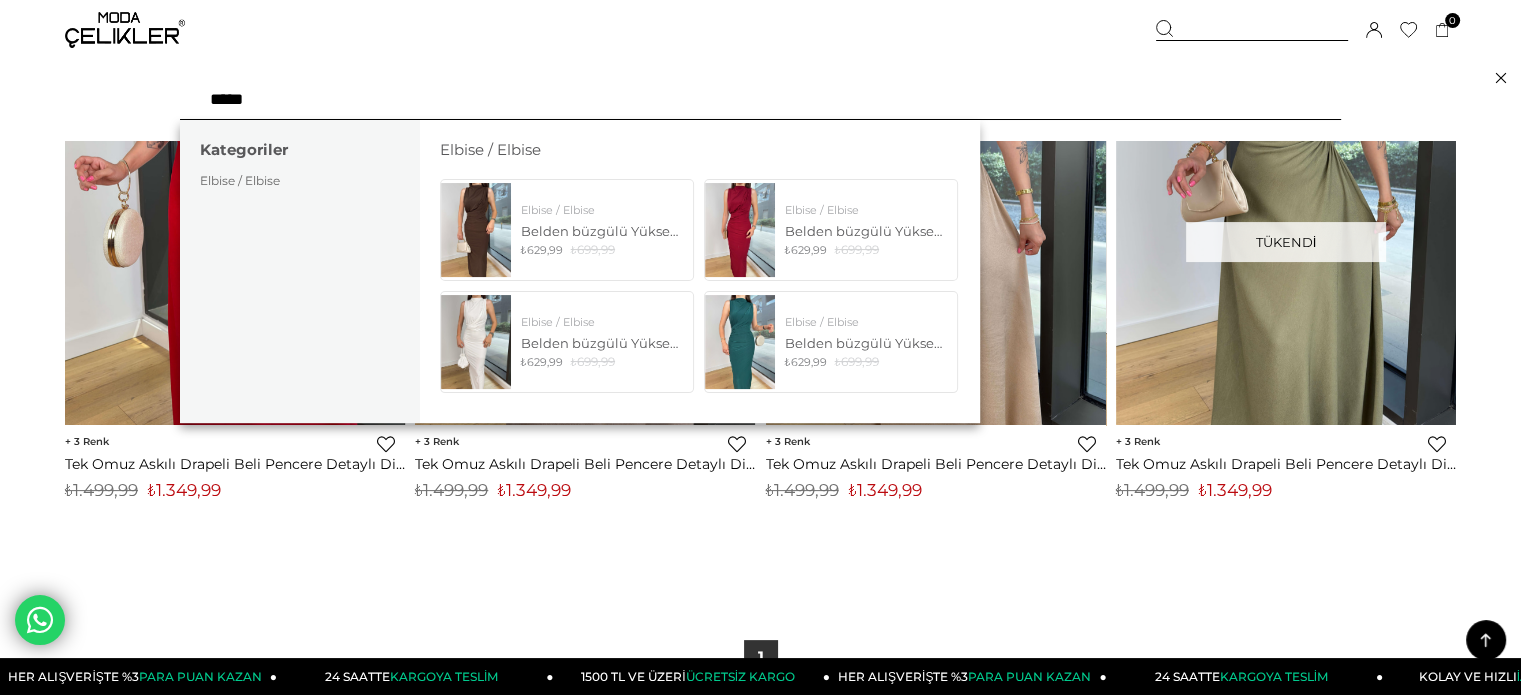 type on "*****" 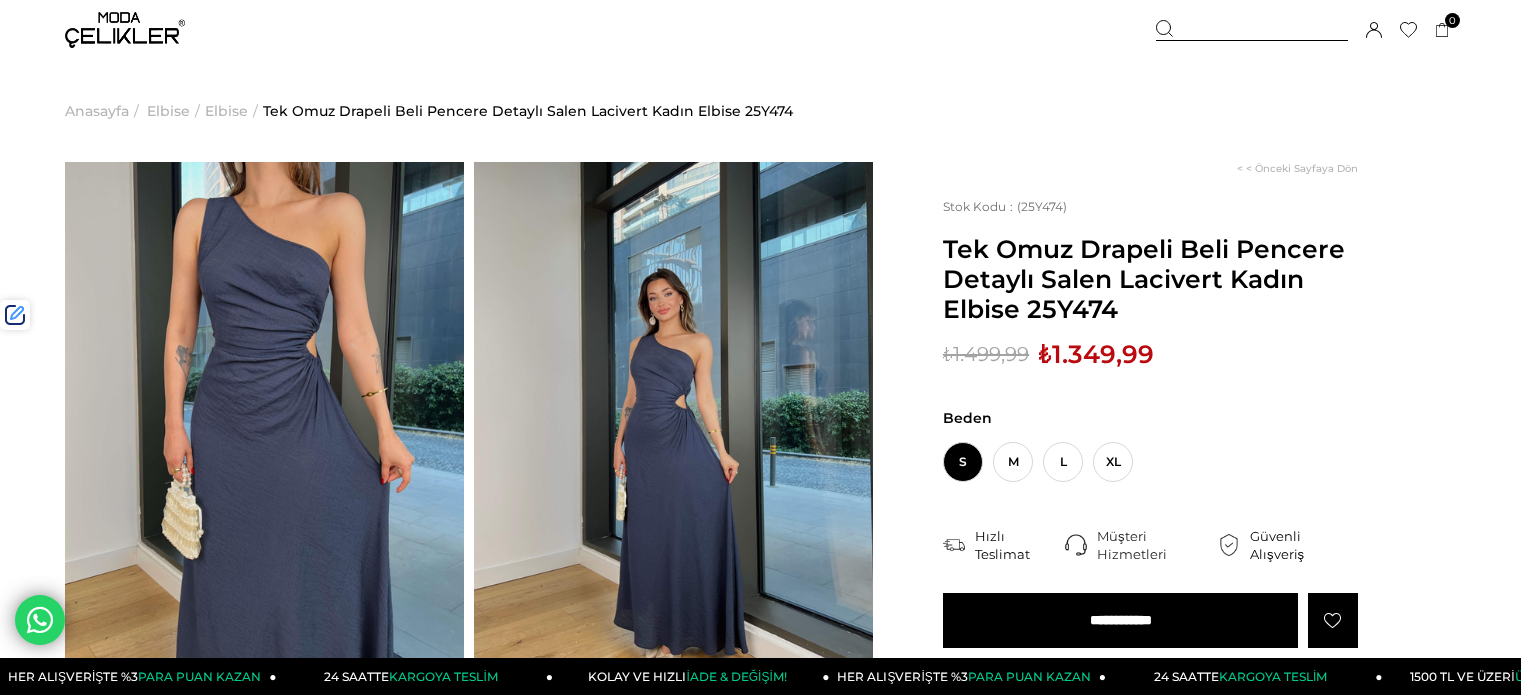 scroll, scrollTop: 0, scrollLeft: 0, axis: both 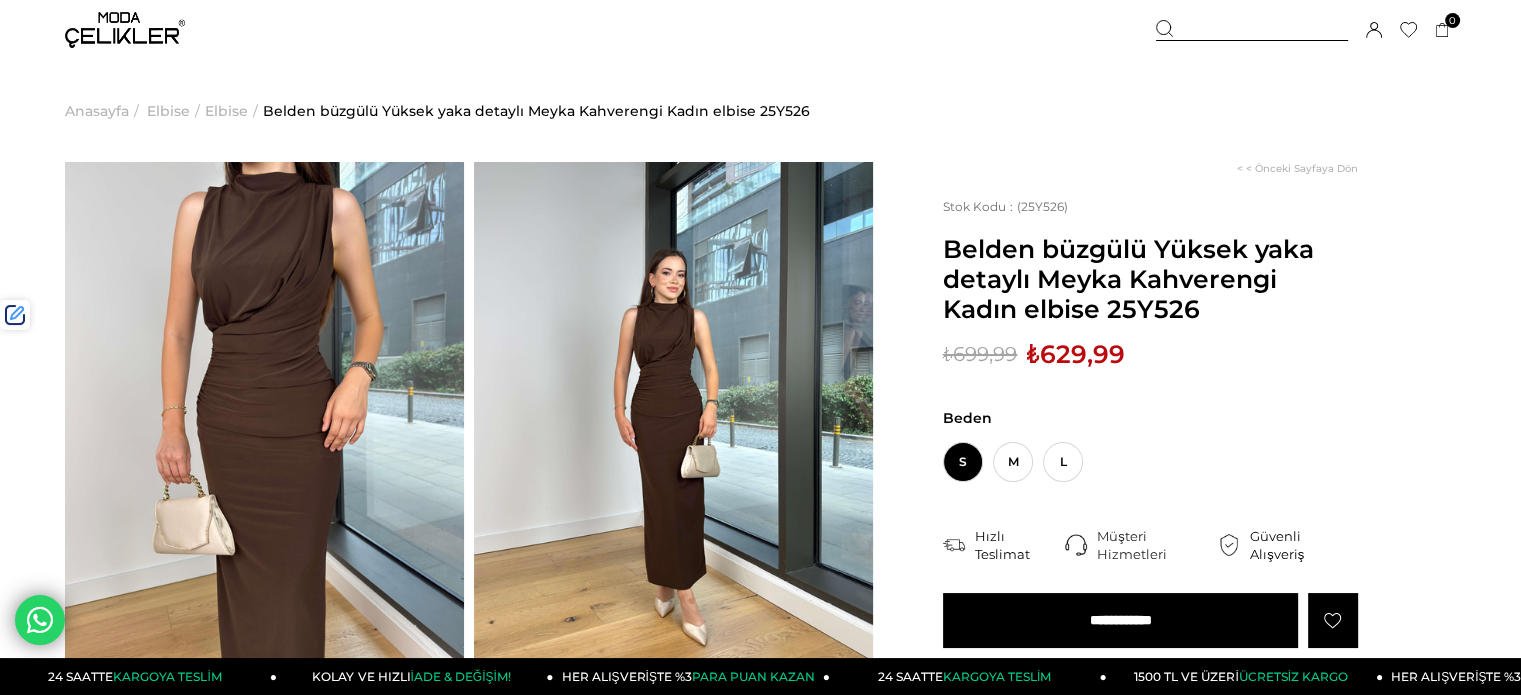 click on "₺629,99" at bounding box center [1076, 354] 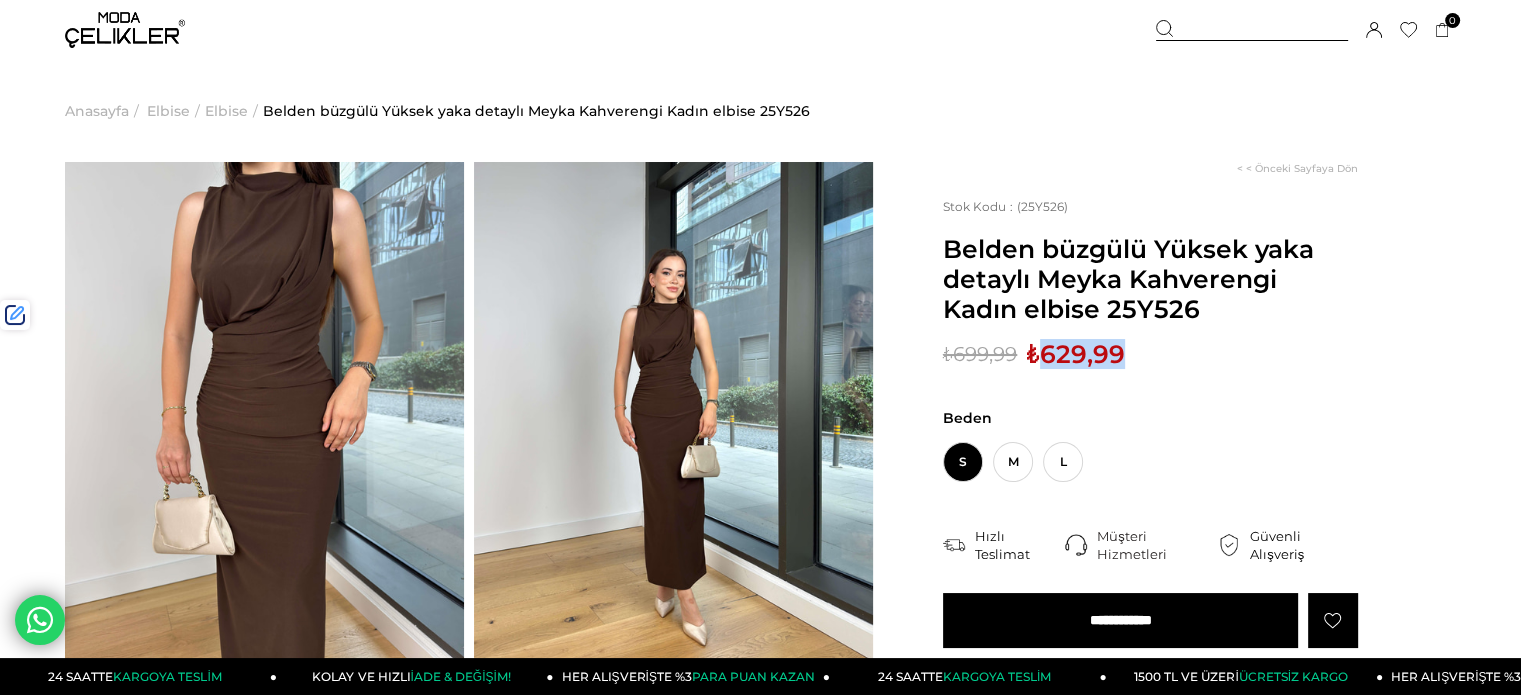 click on "₺629,99" at bounding box center [1076, 354] 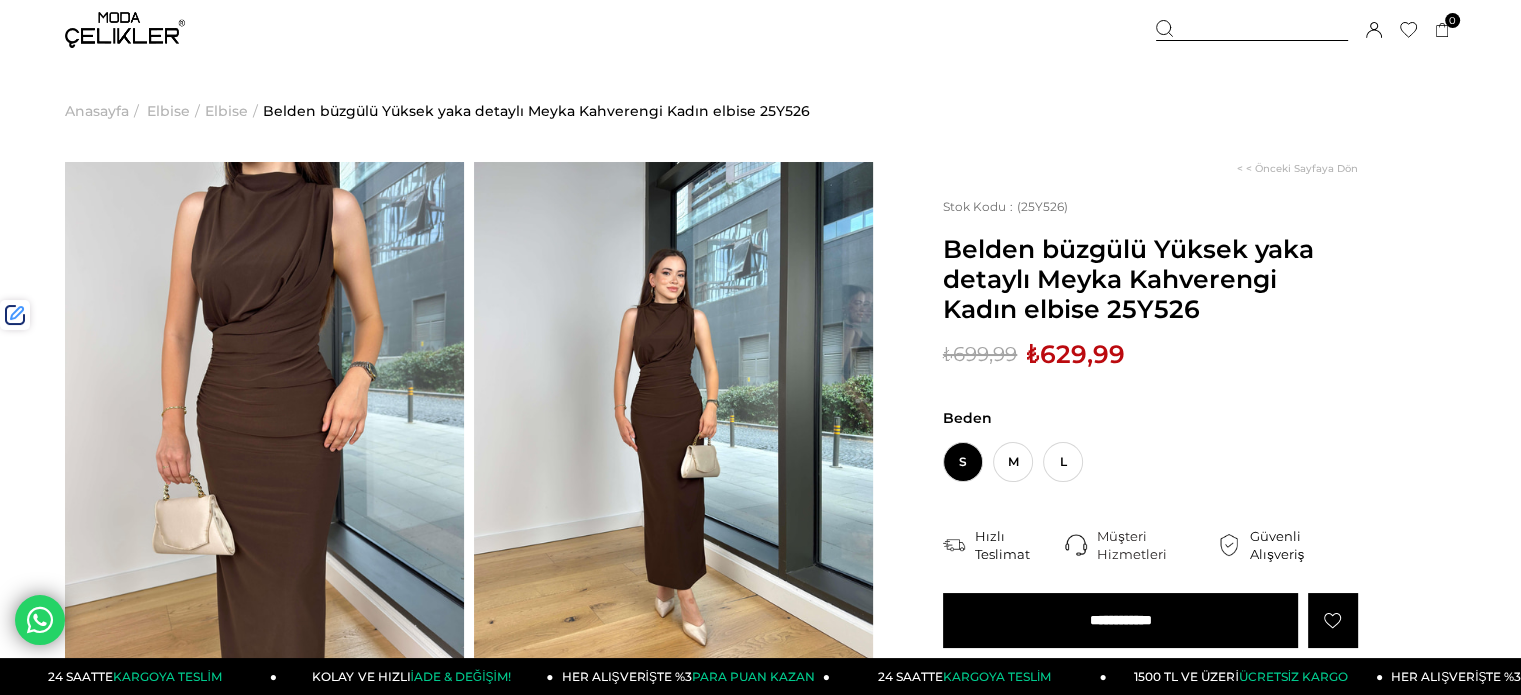 click at bounding box center (1252, 30) 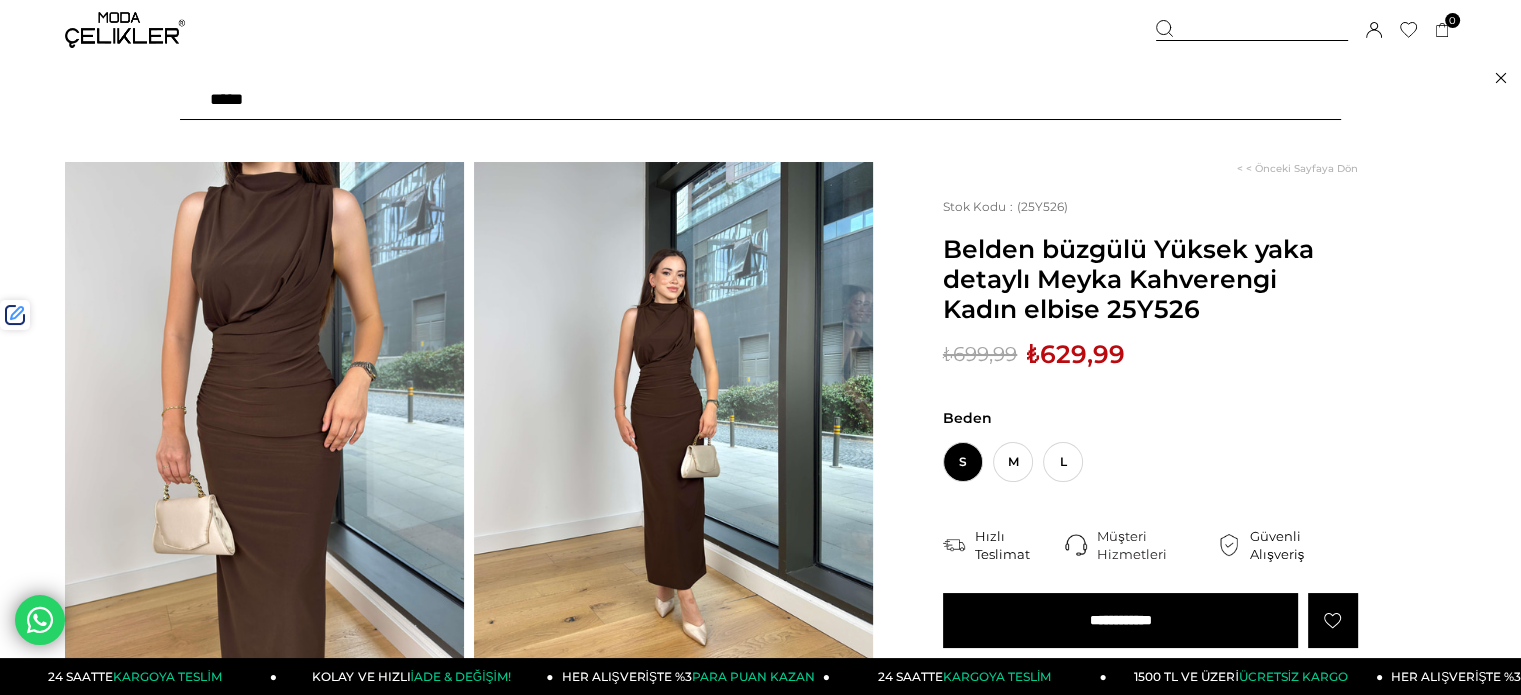 paste on "******" 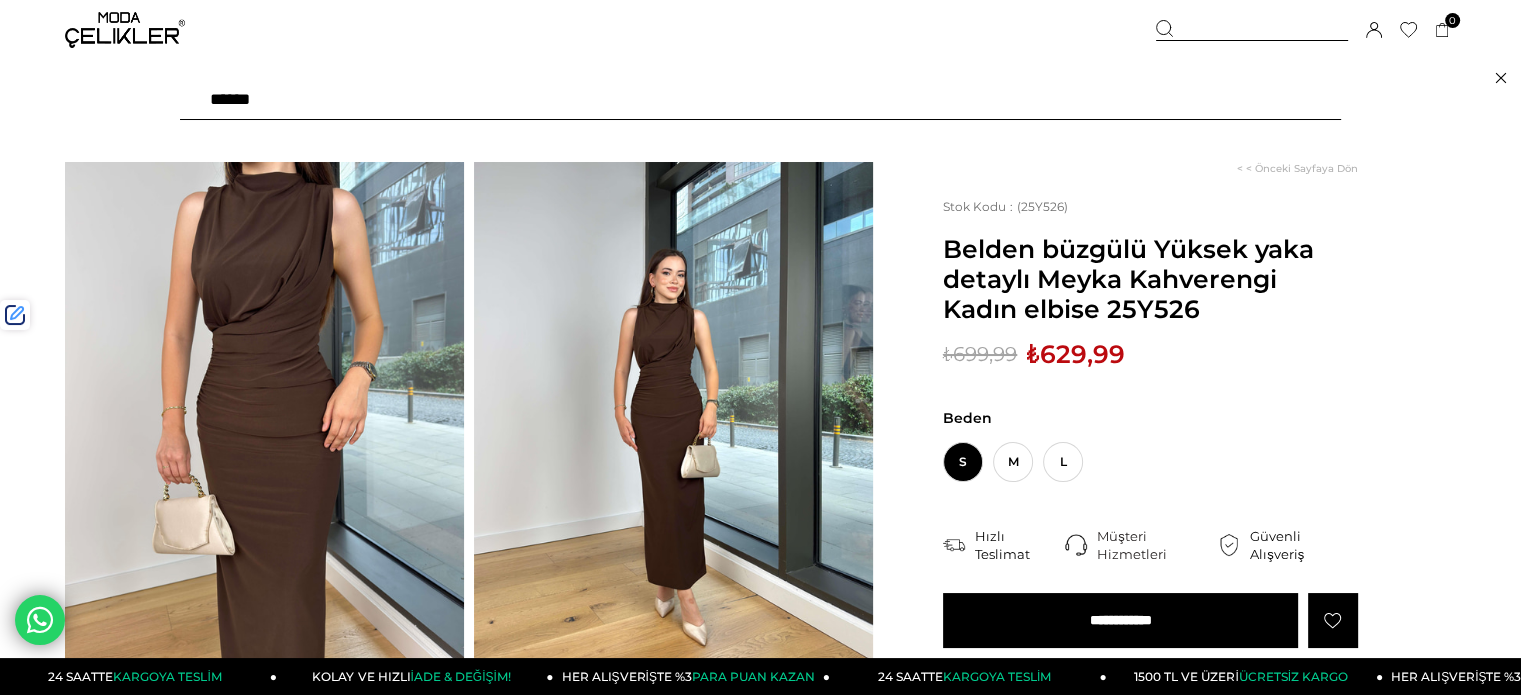 type on "******" 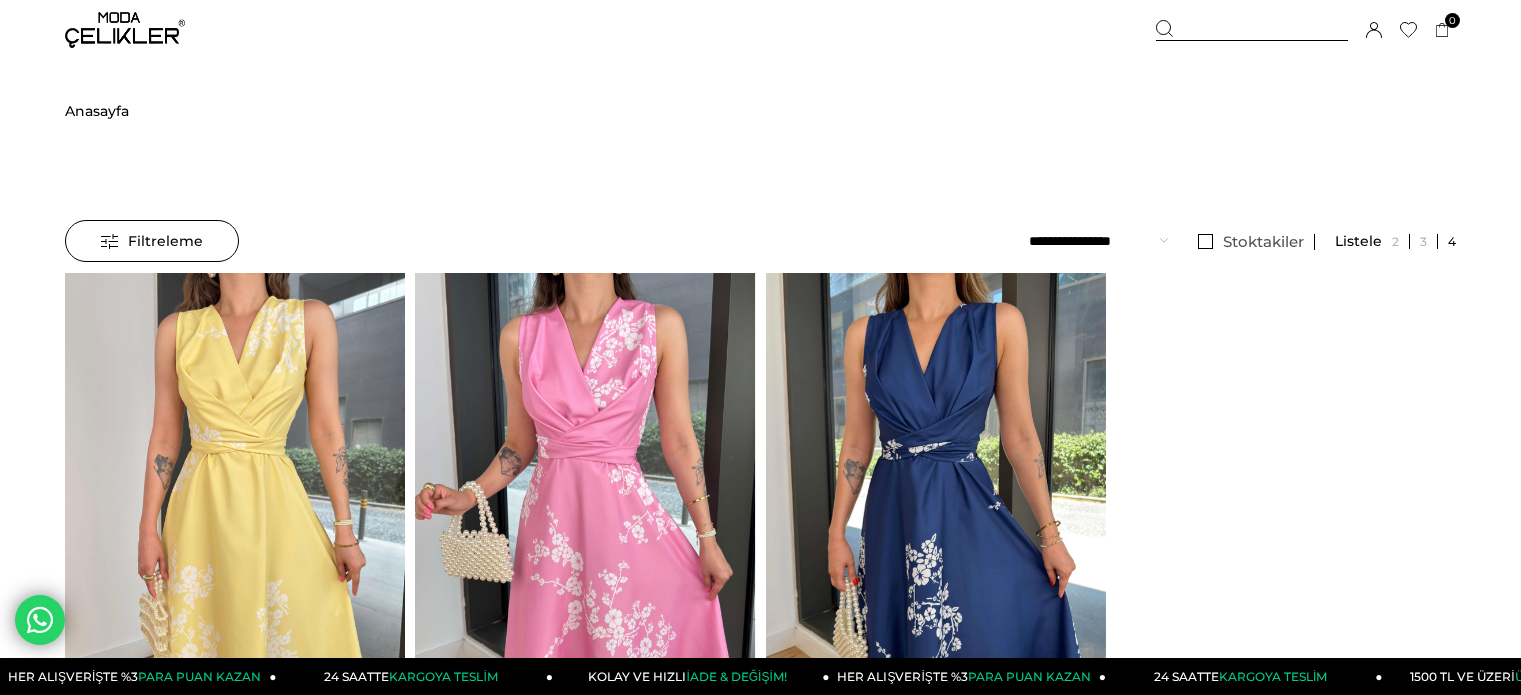 scroll, scrollTop: 0, scrollLeft: 0, axis: both 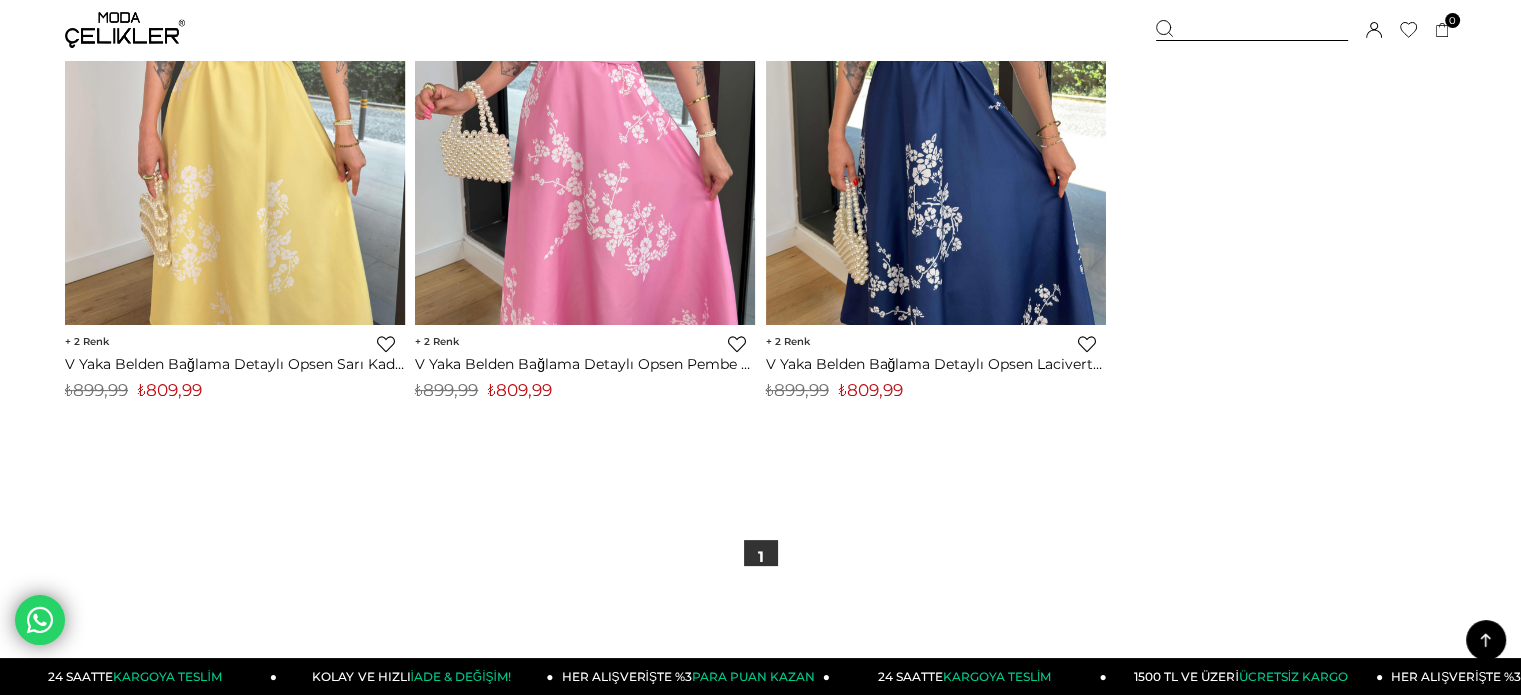 click on "₺809,99" at bounding box center (520, 390) 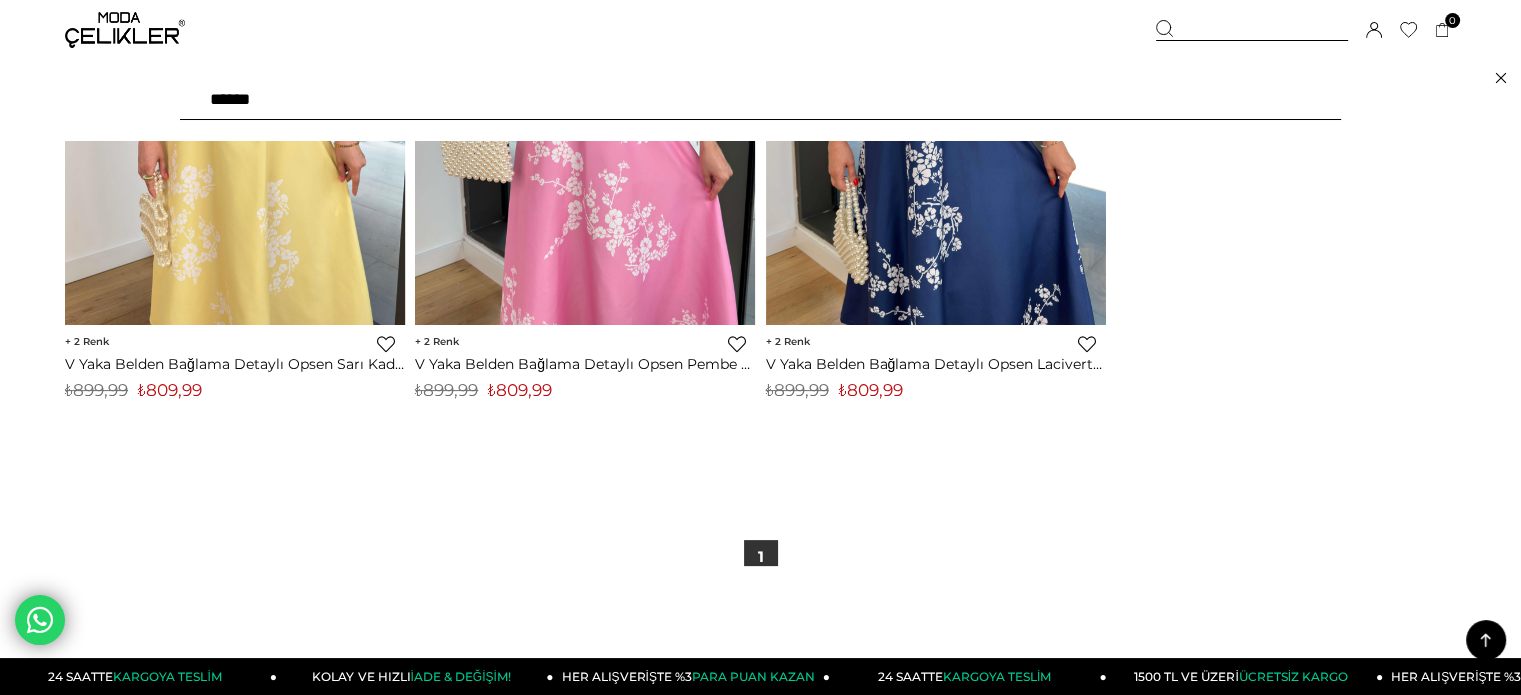 click on "******" at bounding box center (760, 100) 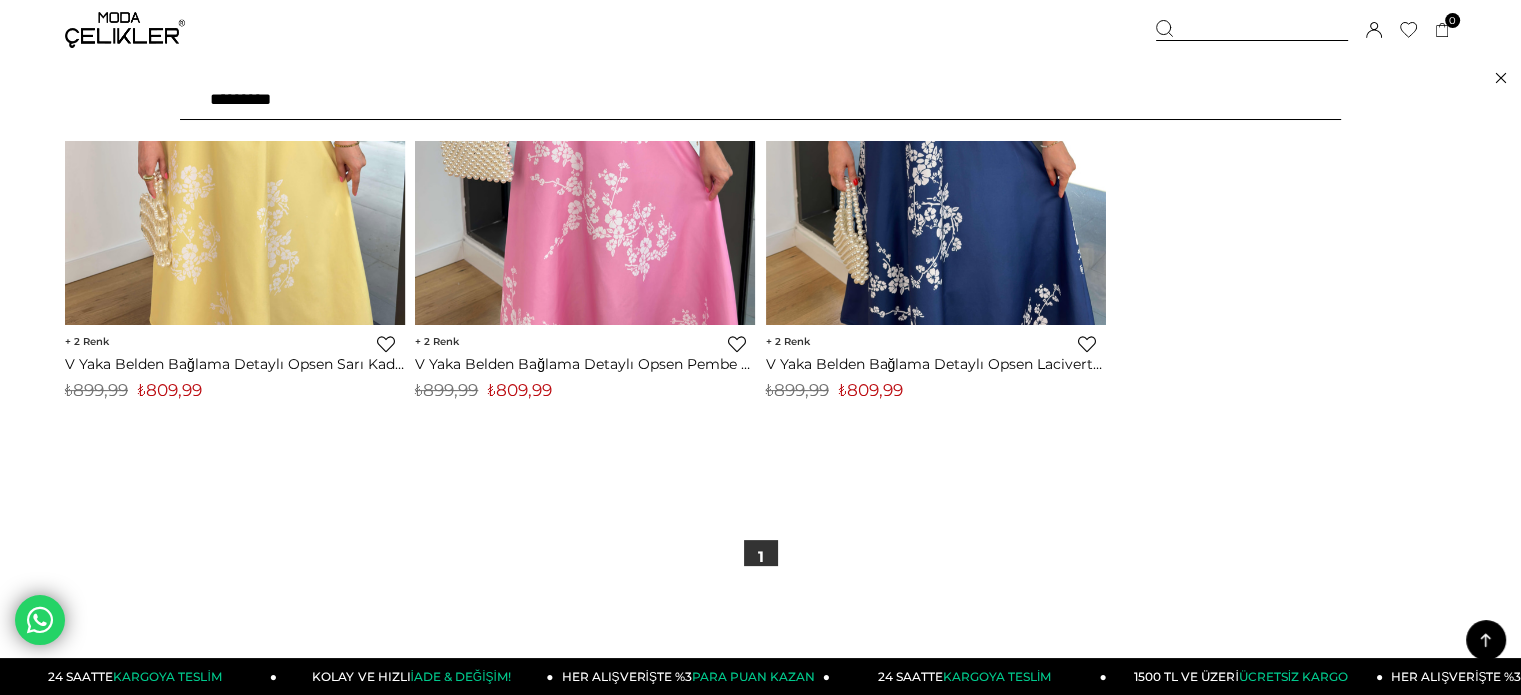 type on "*********" 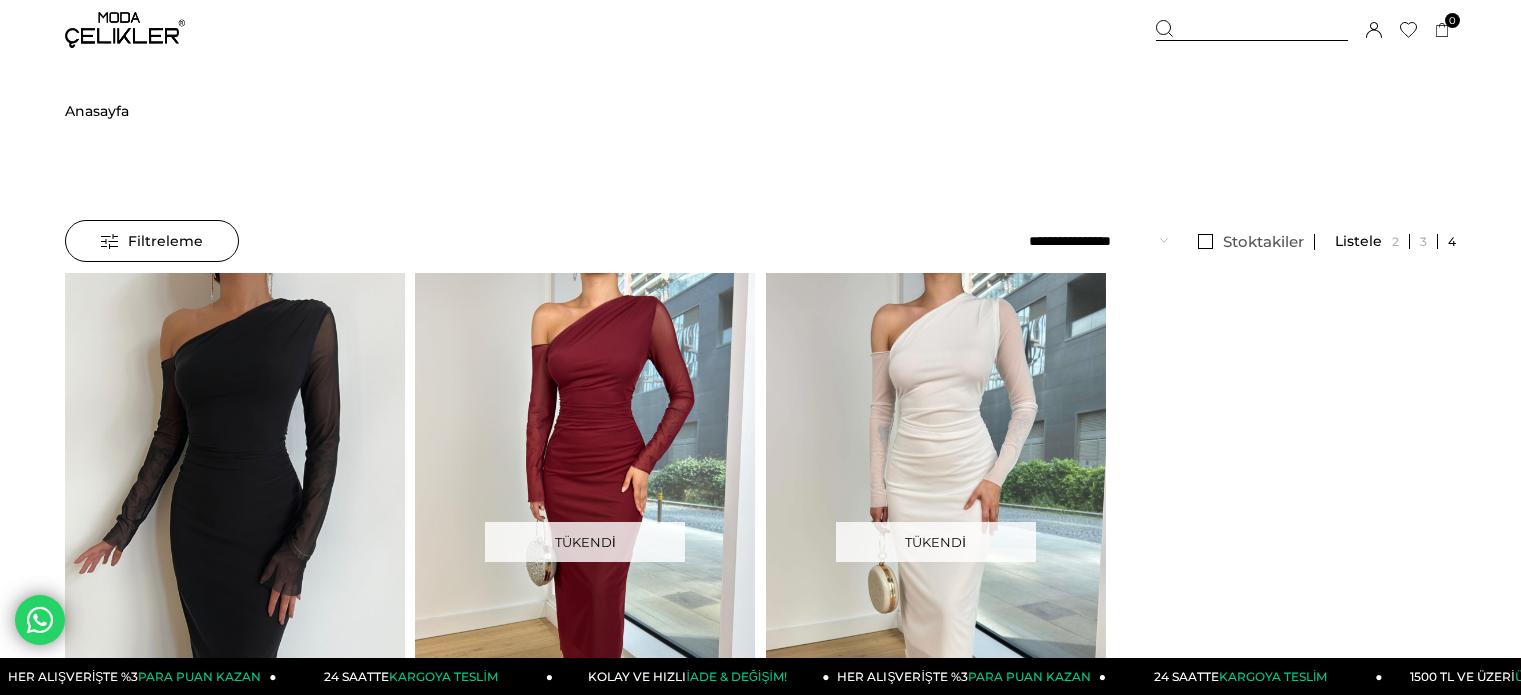 scroll, scrollTop: 0, scrollLeft: 0, axis: both 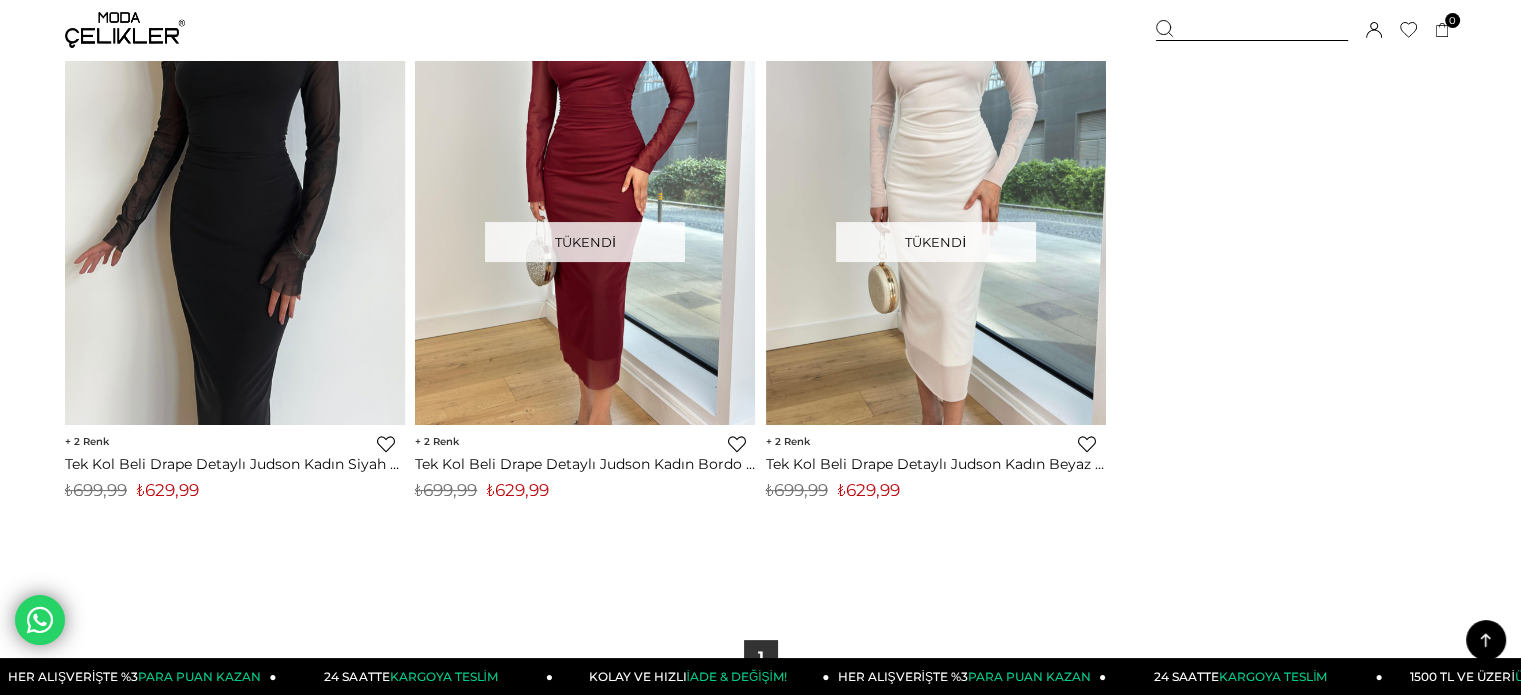 click on "₺629,99" at bounding box center (168, 490) 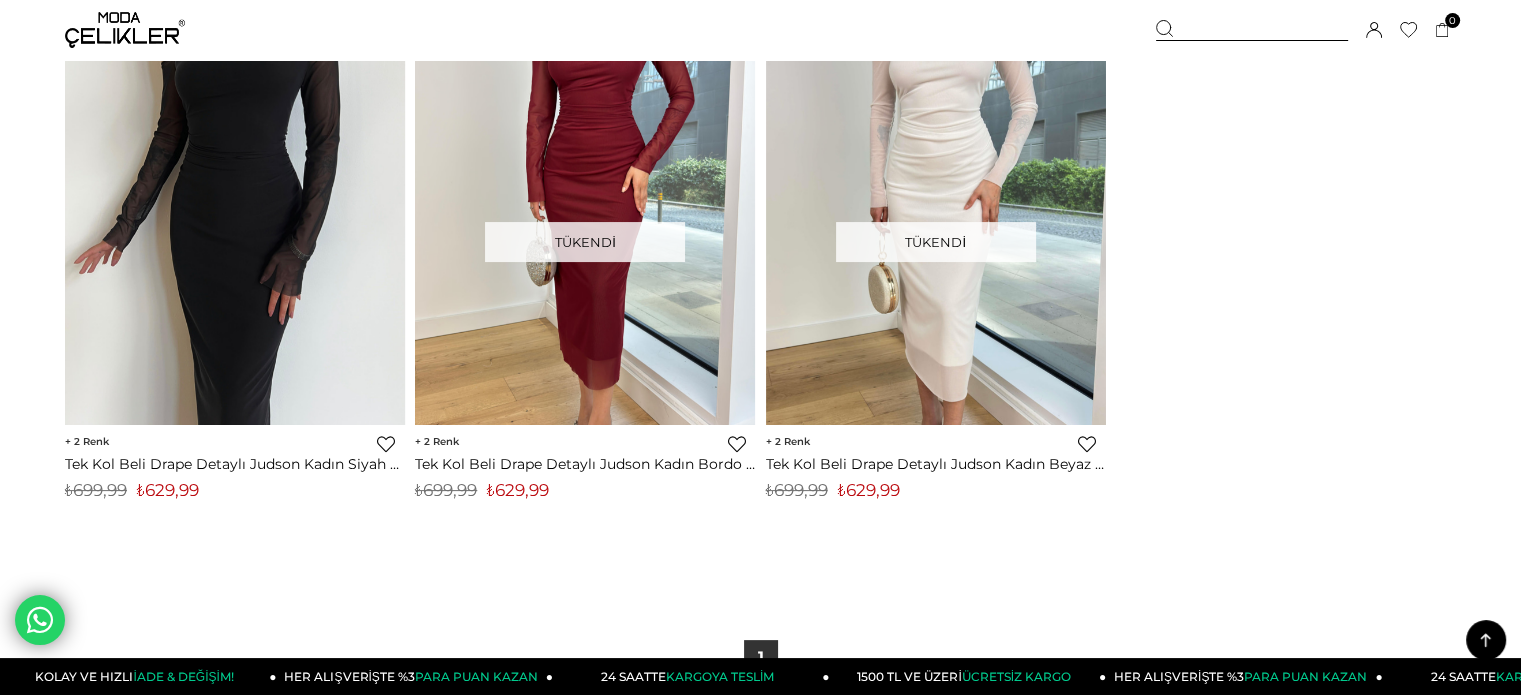 click at bounding box center (1252, 30) 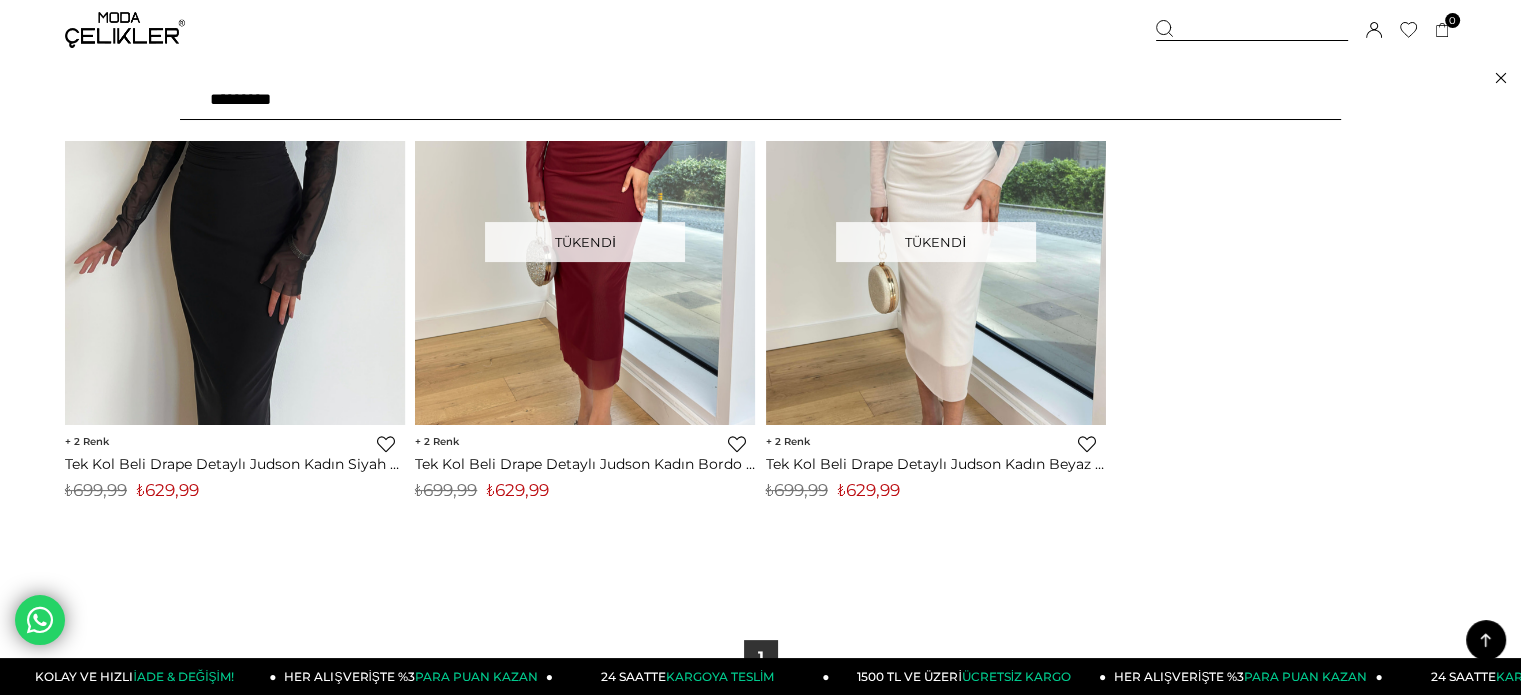 click on "*********" at bounding box center [760, 100] 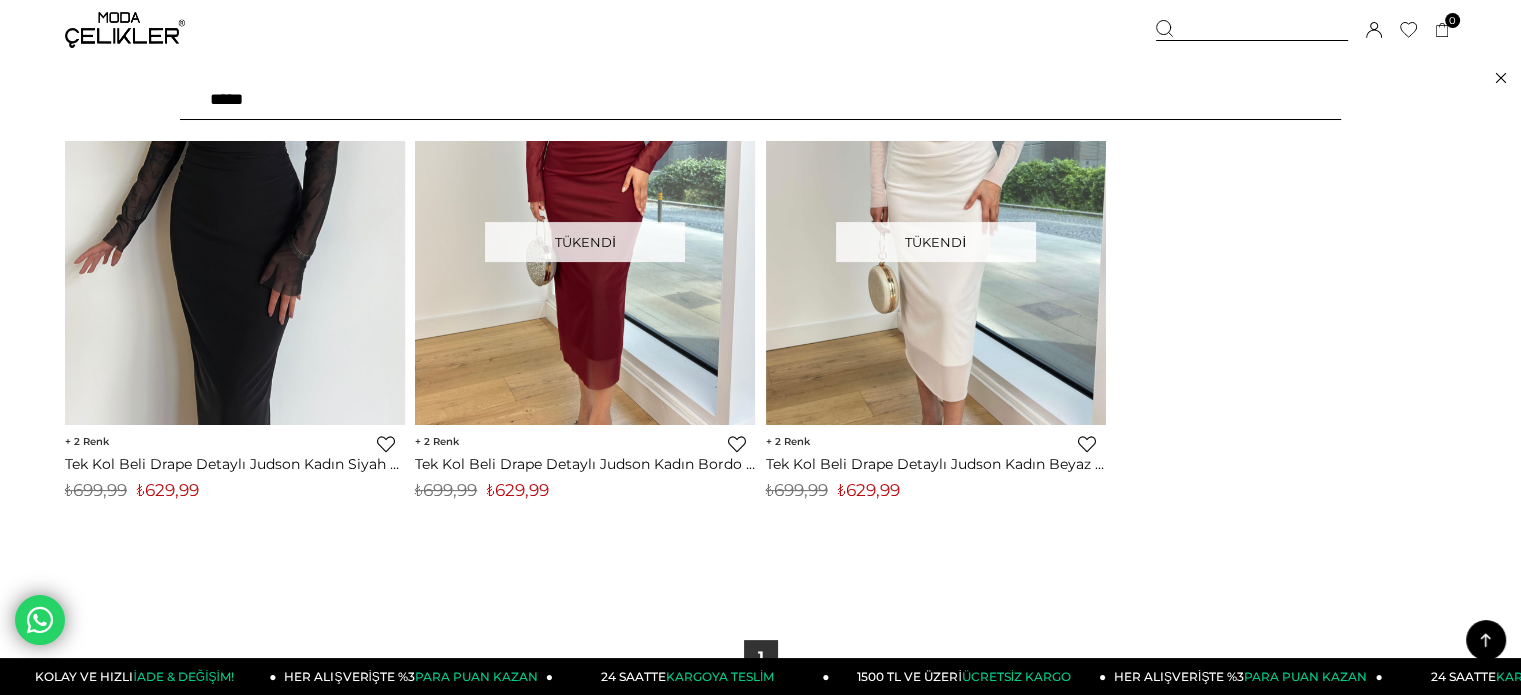 type on "******" 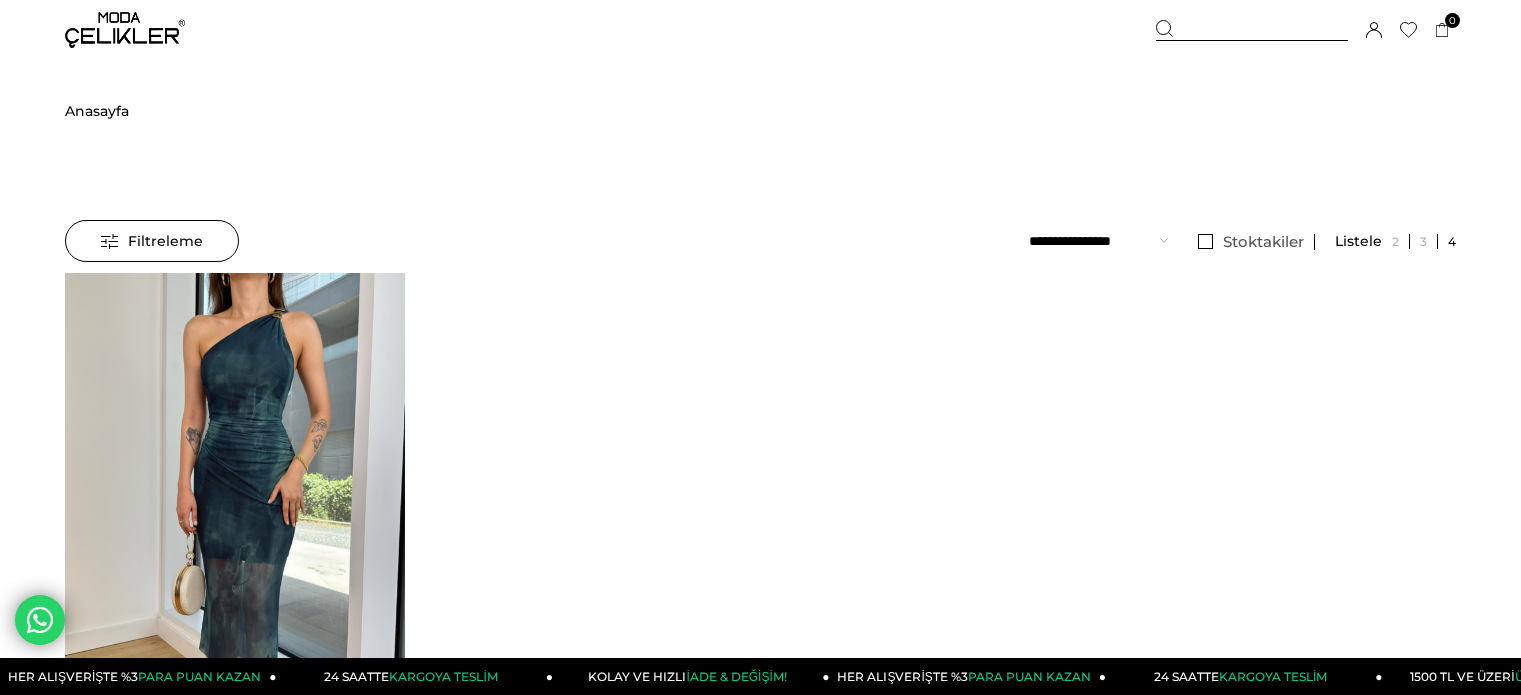 scroll, scrollTop: 0, scrollLeft: 0, axis: both 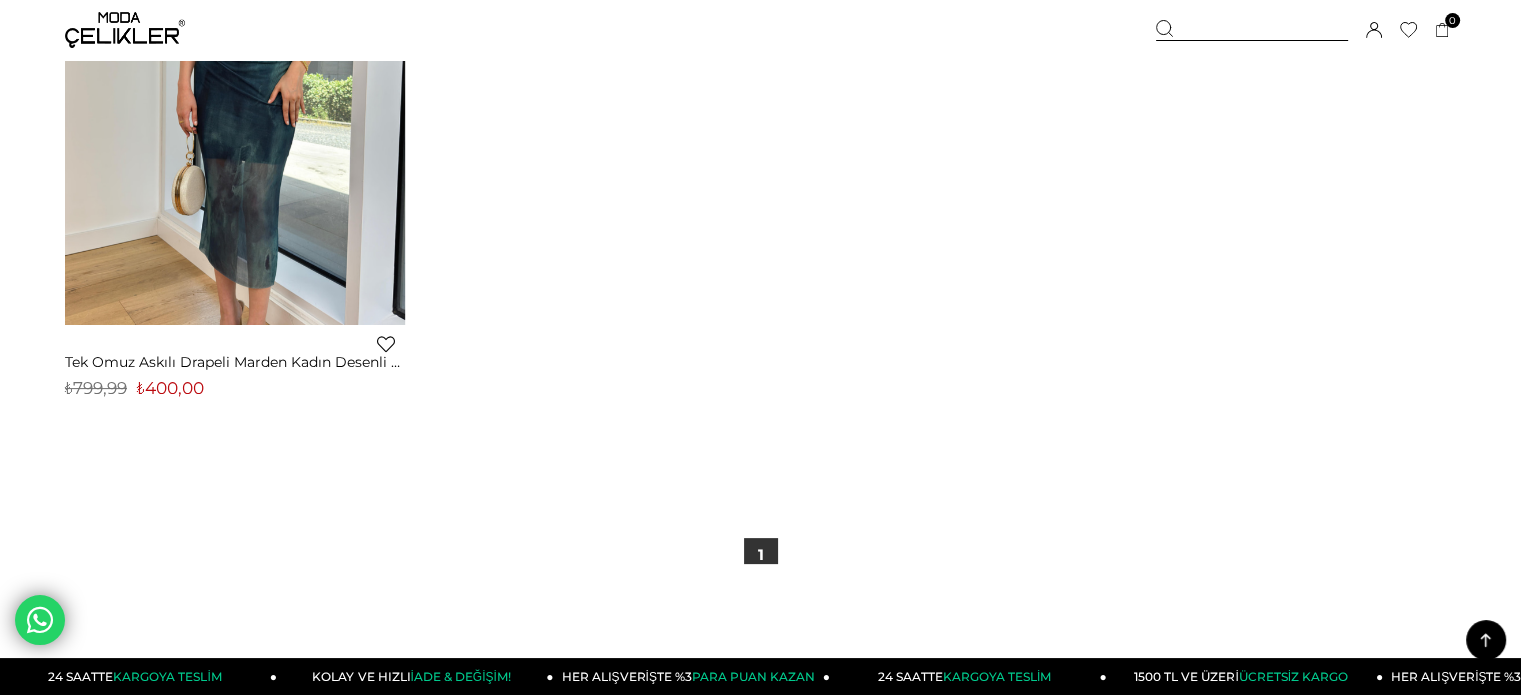 click on "₺400,00" at bounding box center [170, 388] 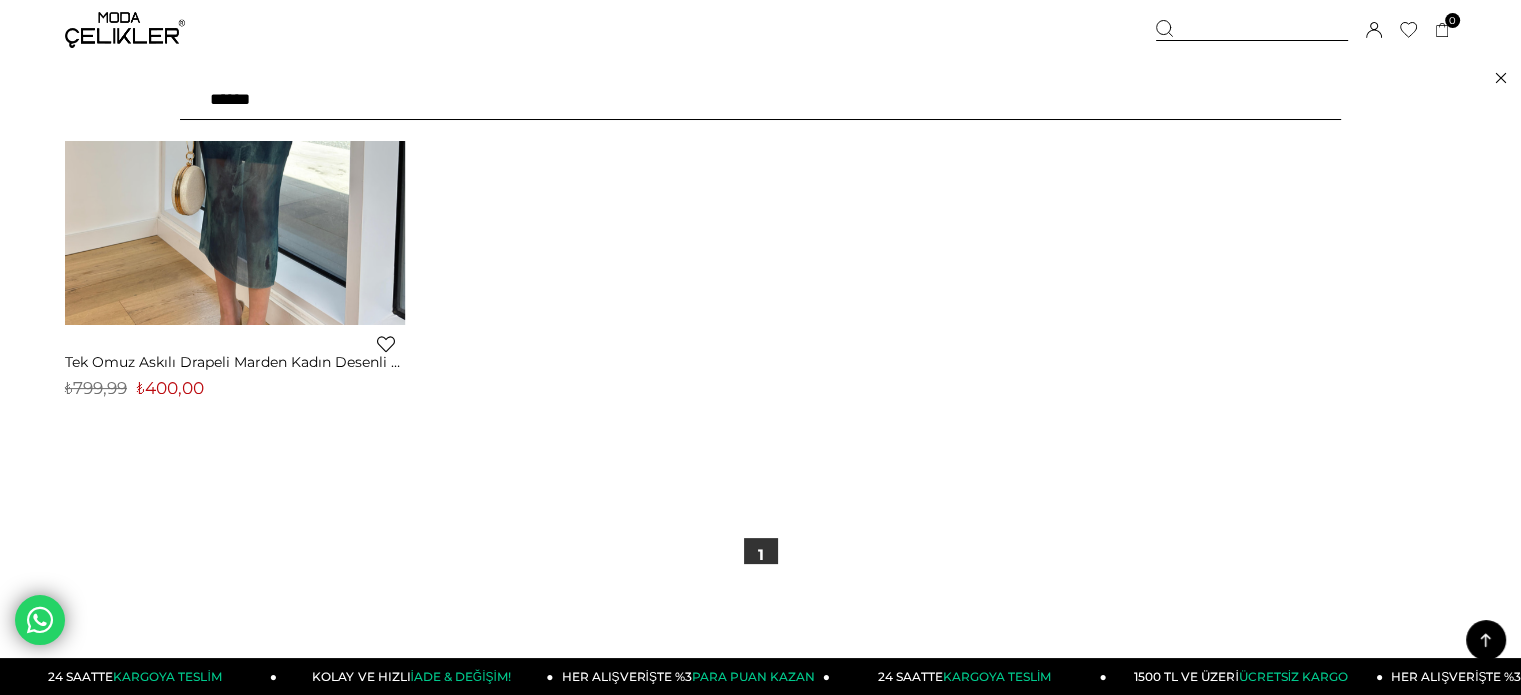 click on "******
***" at bounding box center [760, 100] 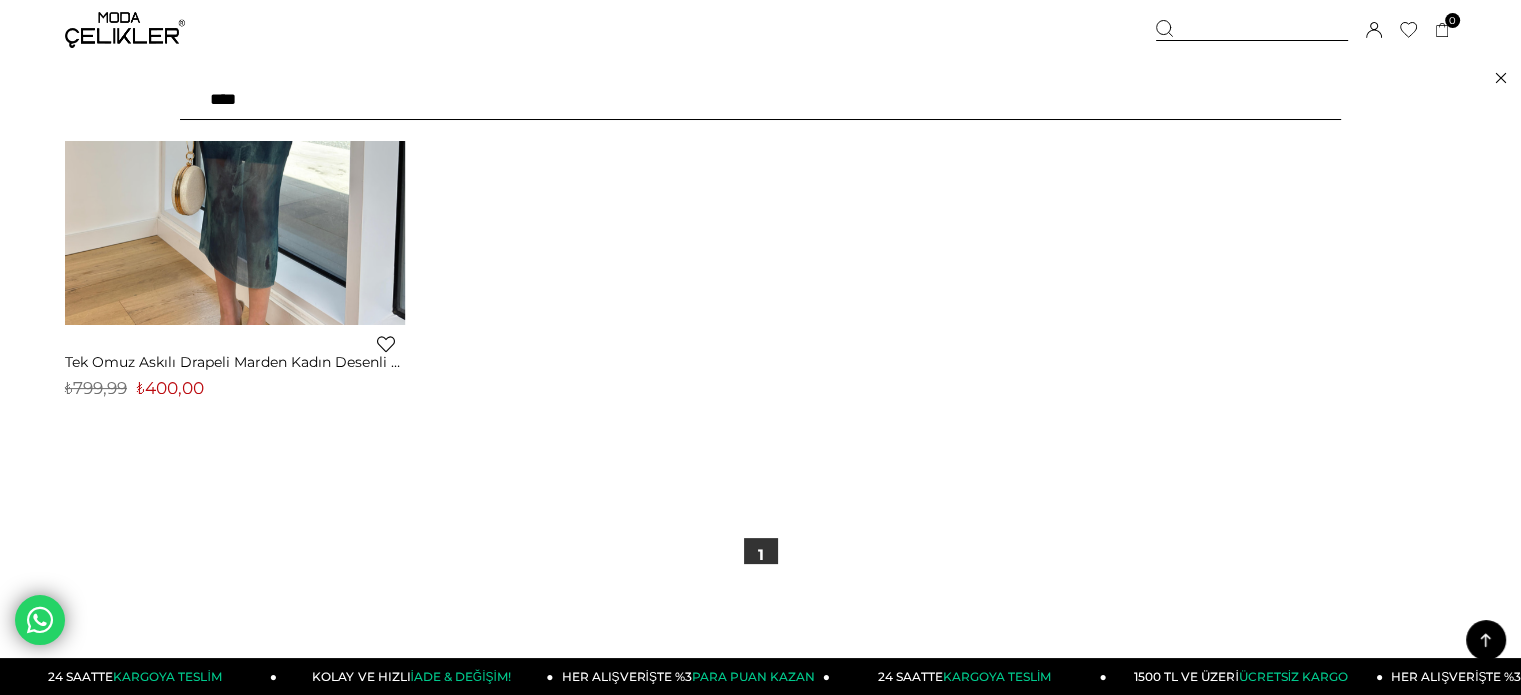 type on "*****" 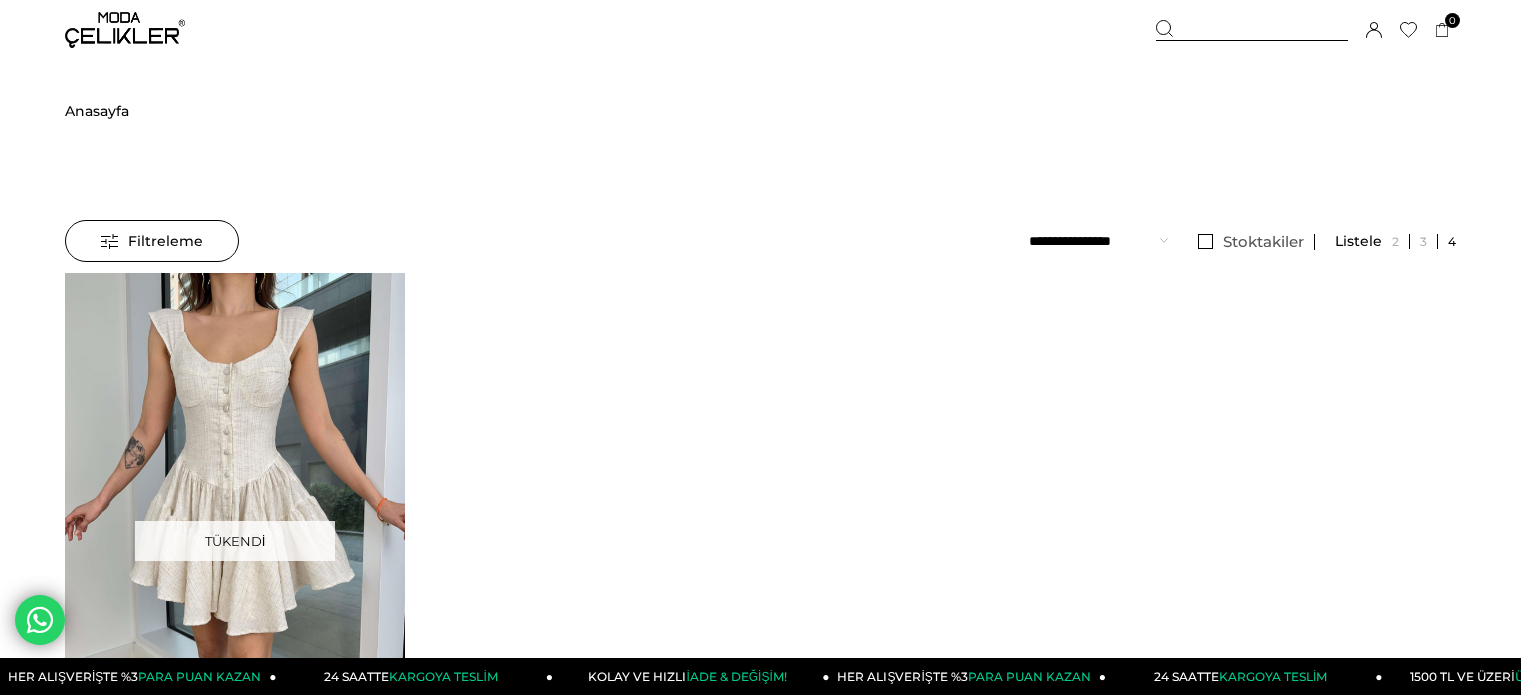 scroll, scrollTop: 0, scrollLeft: 0, axis: both 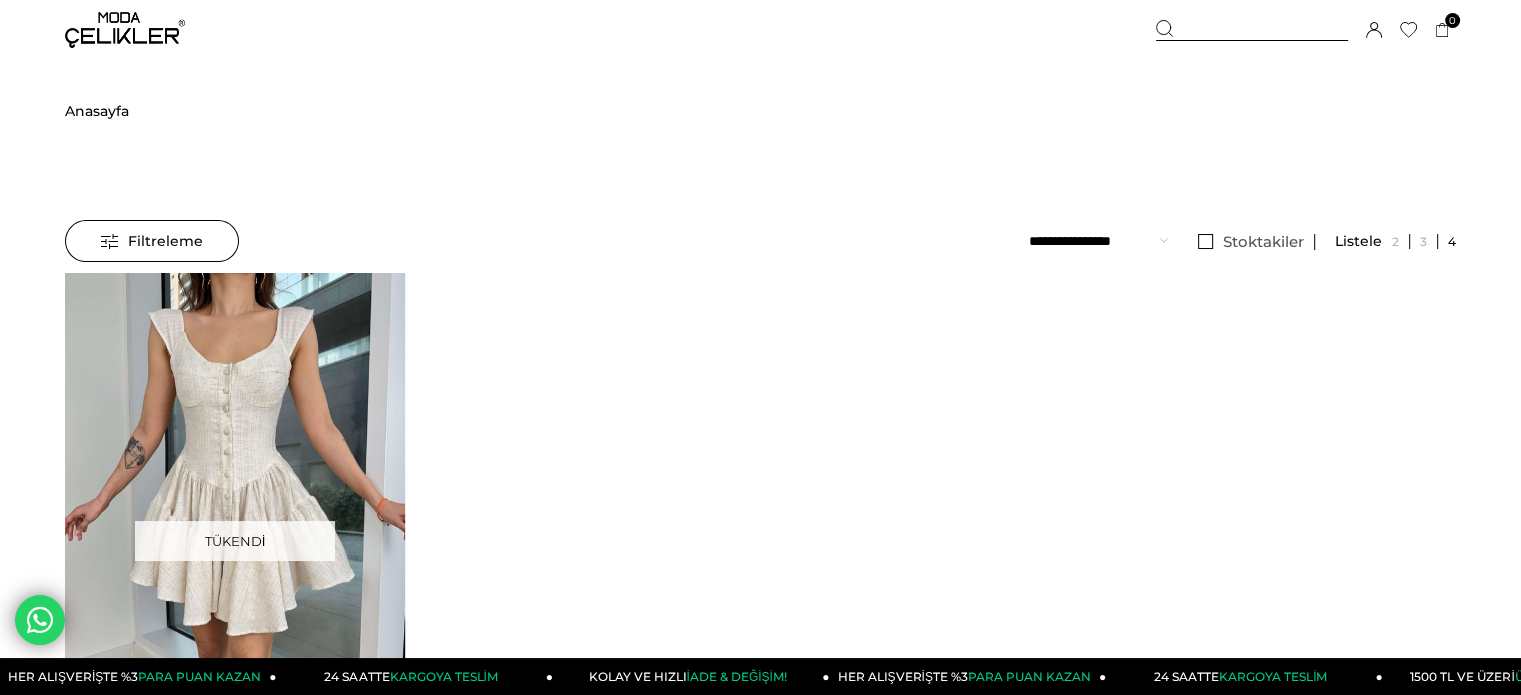 click at bounding box center (1252, 30) 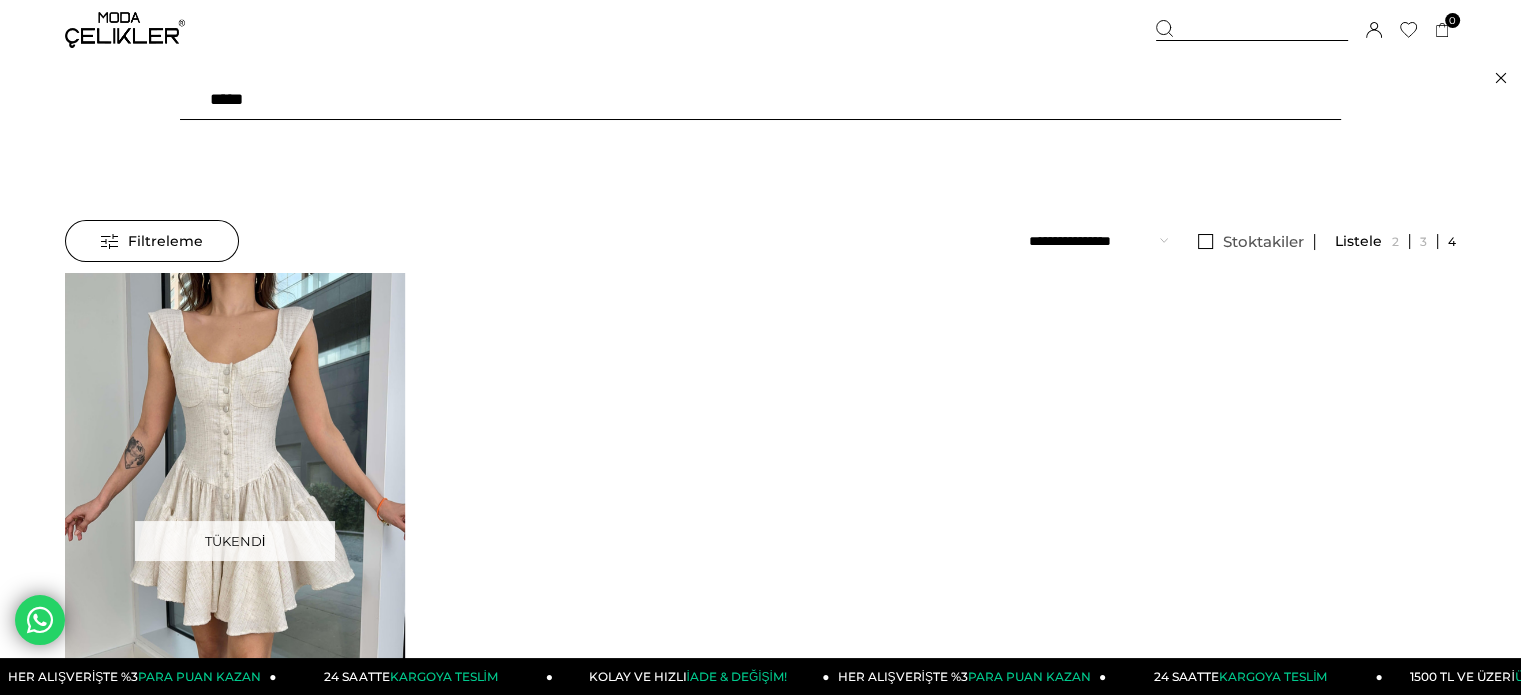 click on "*****" at bounding box center [760, 100] 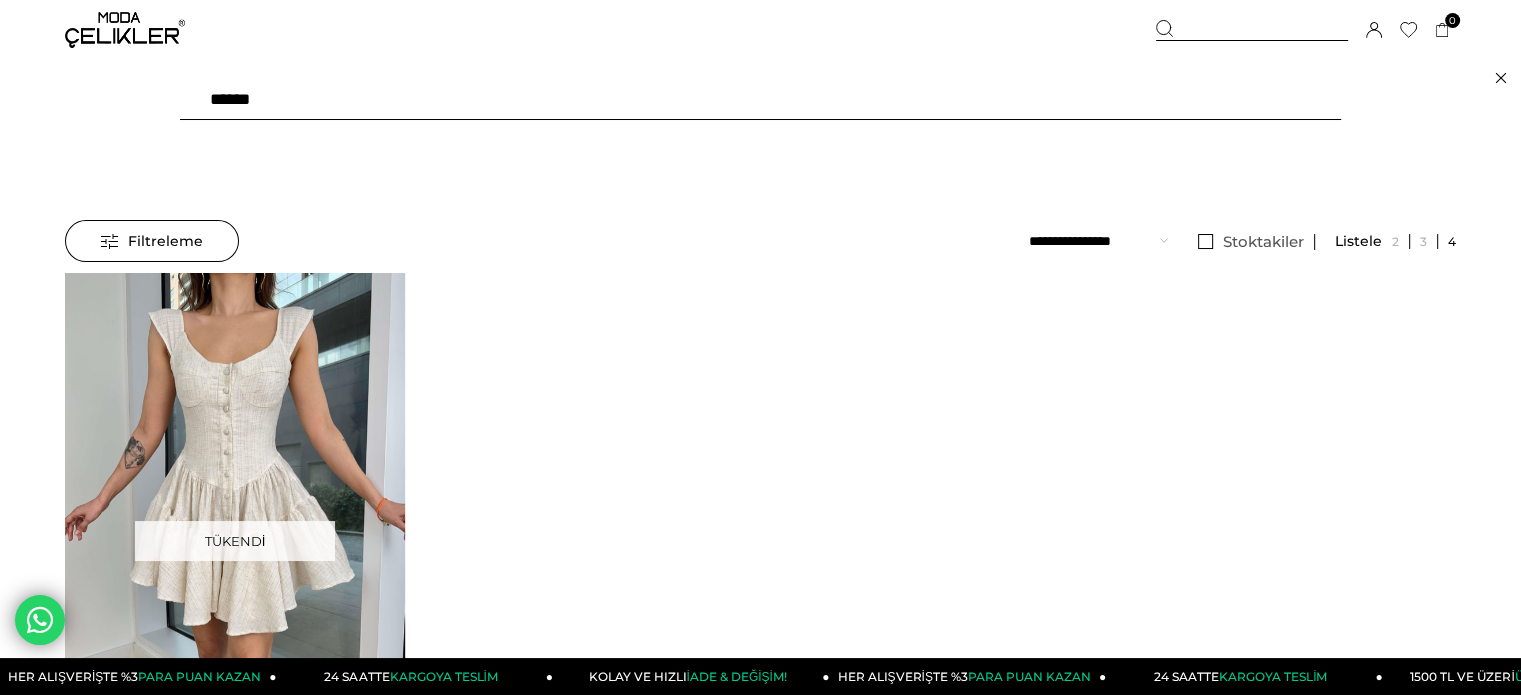 type on "******" 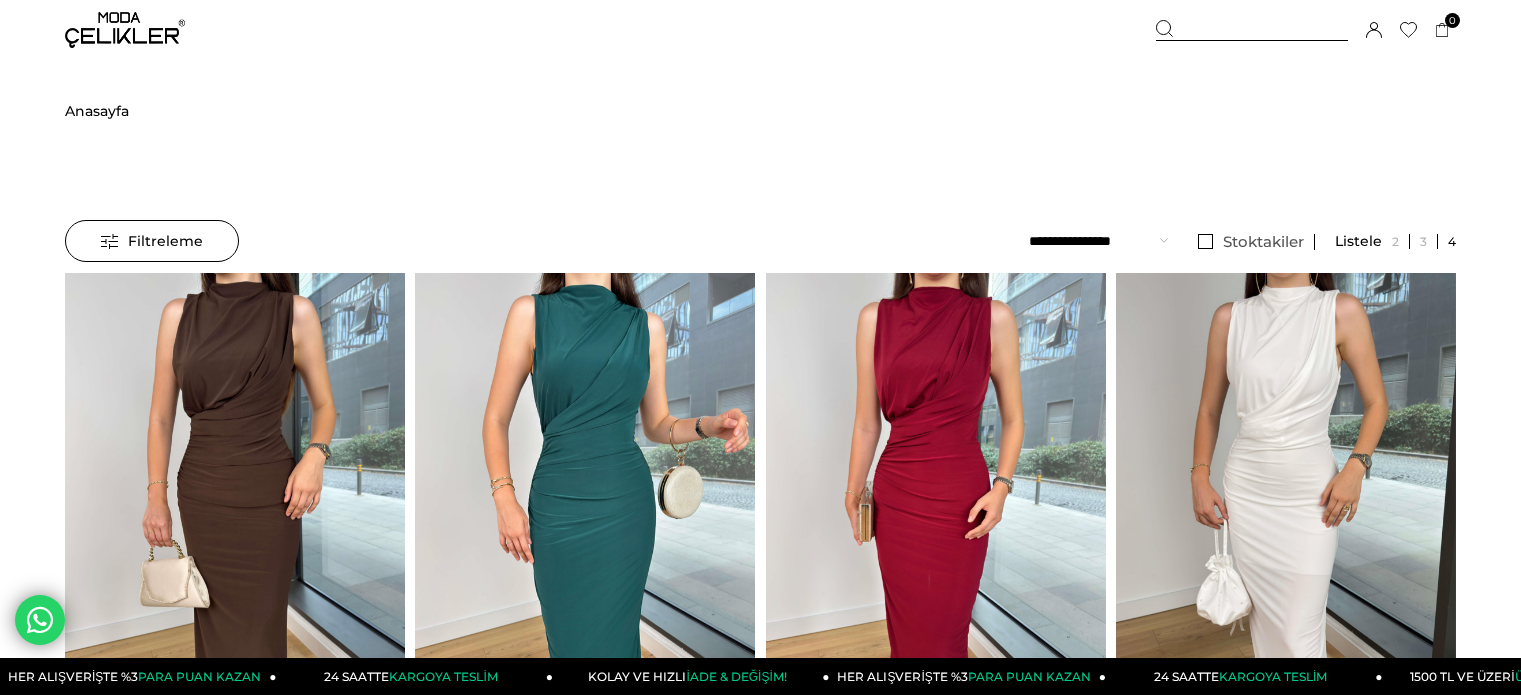 scroll, scrollTop: 0, scrollLeft: 0, axis: both 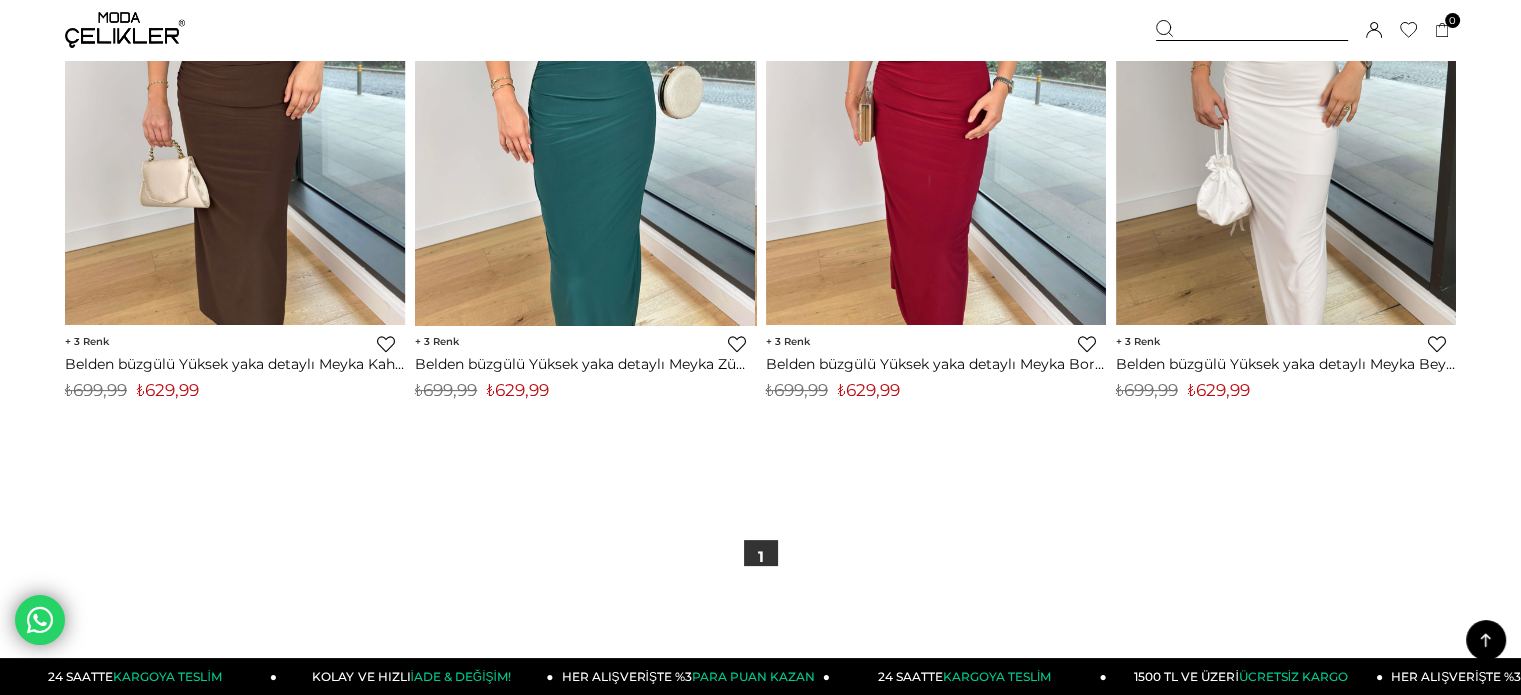 click on "₺629,99" at bounding box center [518, 390] 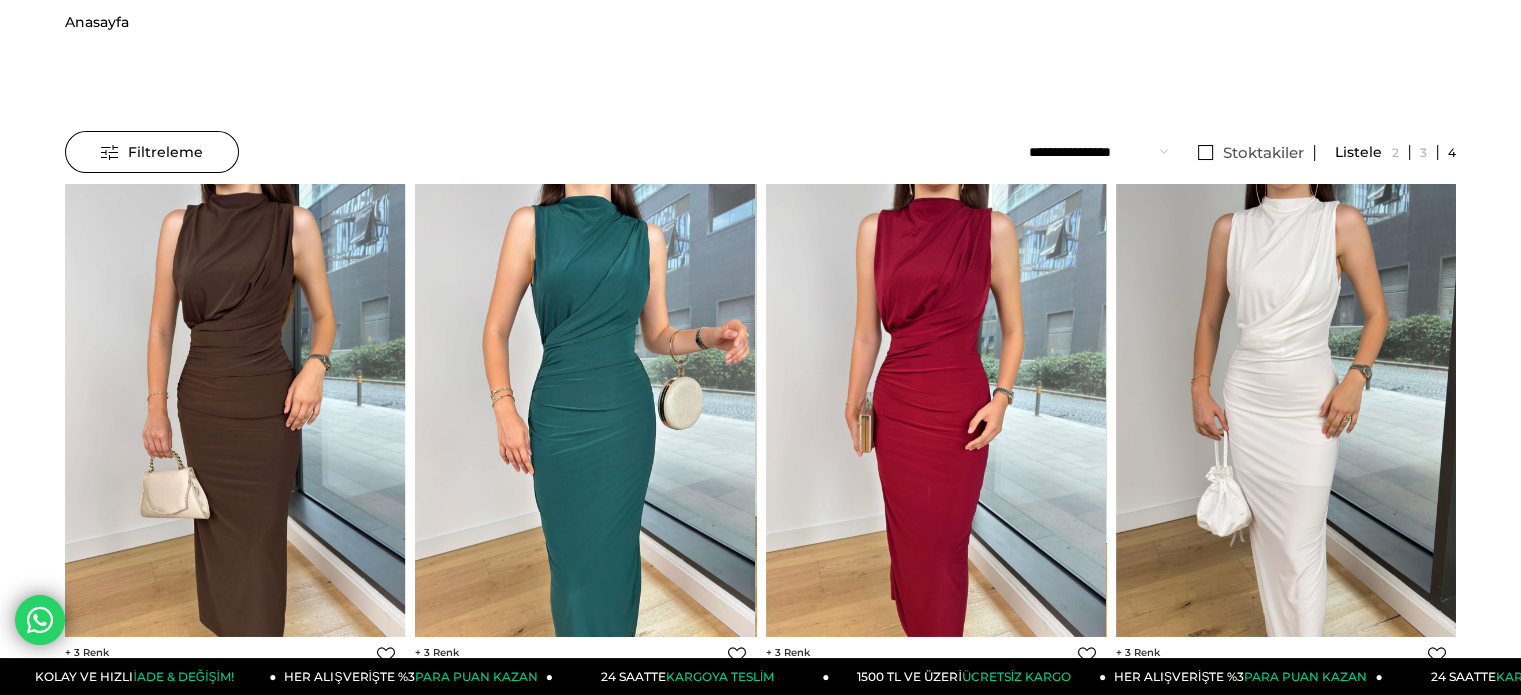 scroll, scrollTop: 0, scrollLeft: 0, axis: both 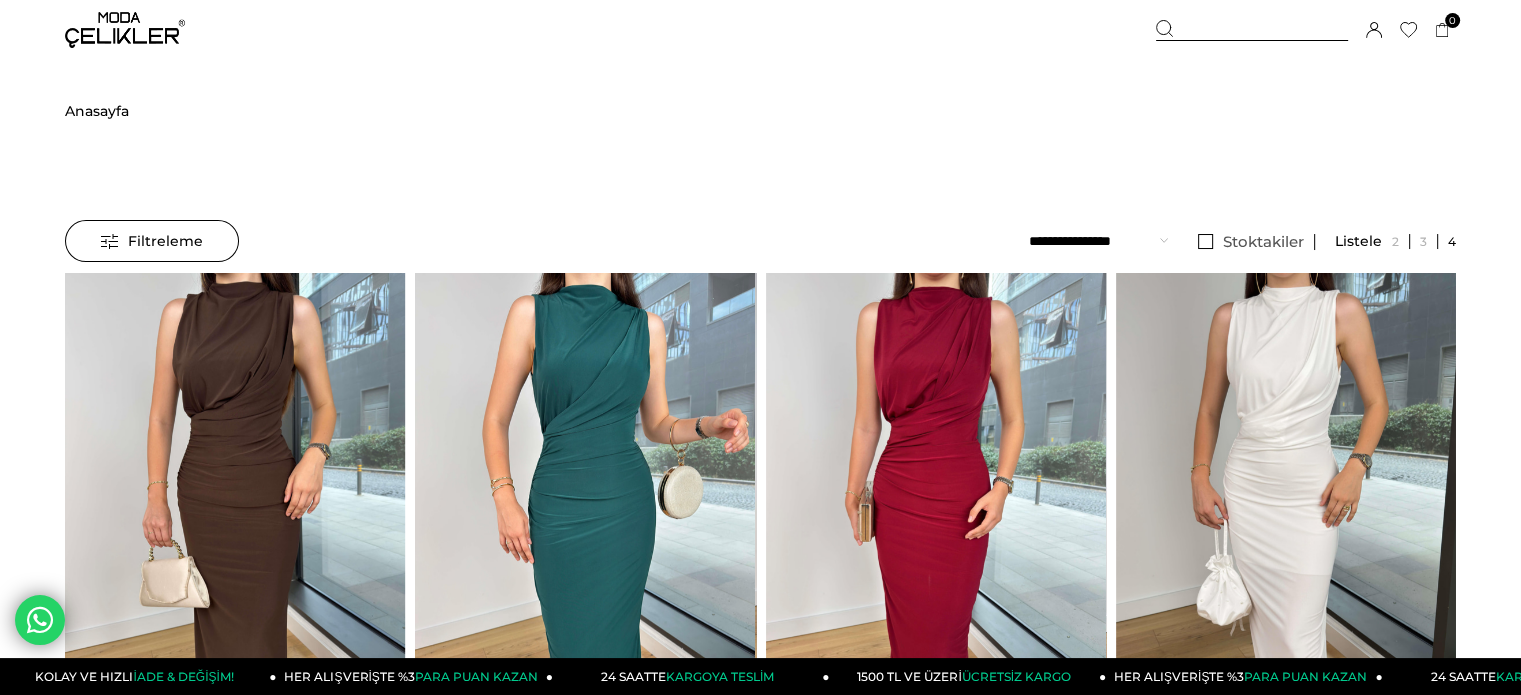 click at bounding box center [1252, 30] 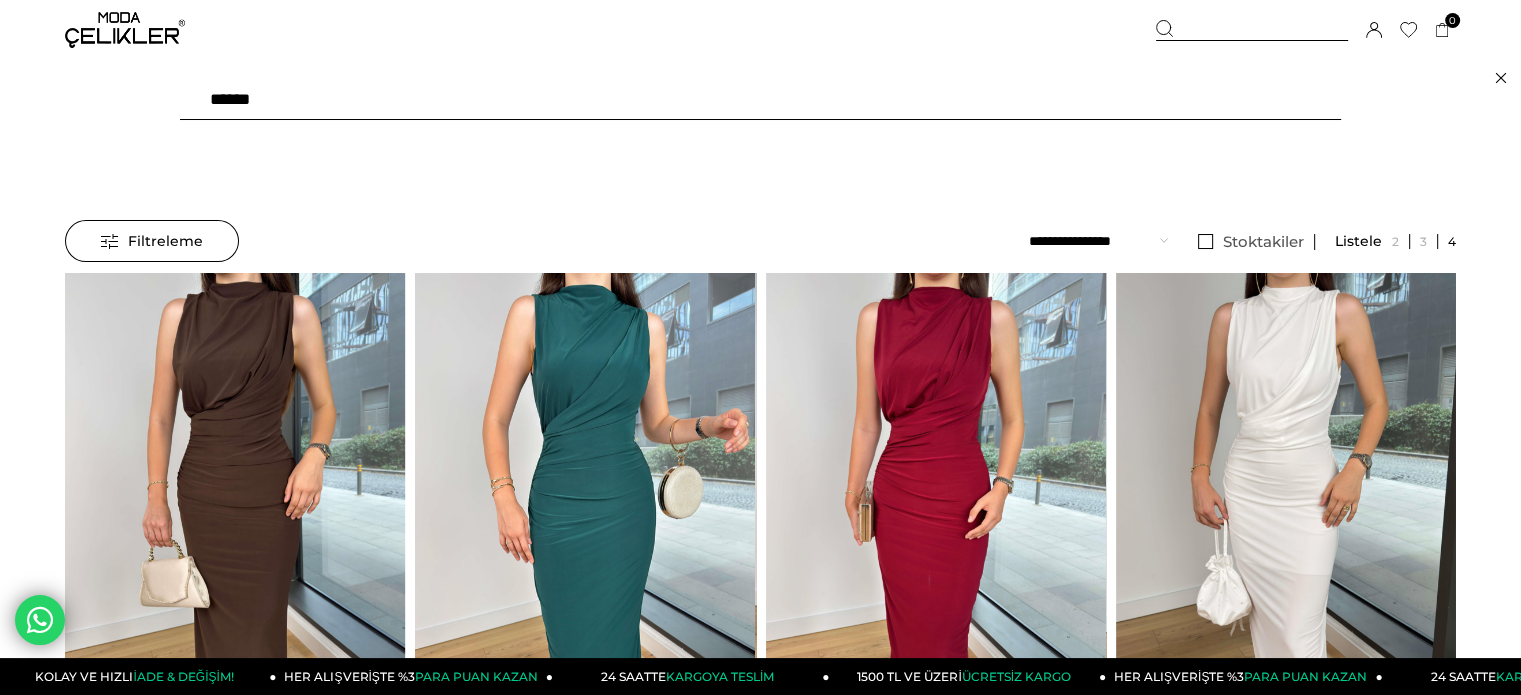 drag, startPoint x: 316, startPoint y: 103, endPoint x: 0, endPoint y: 99, distance: 316.02533 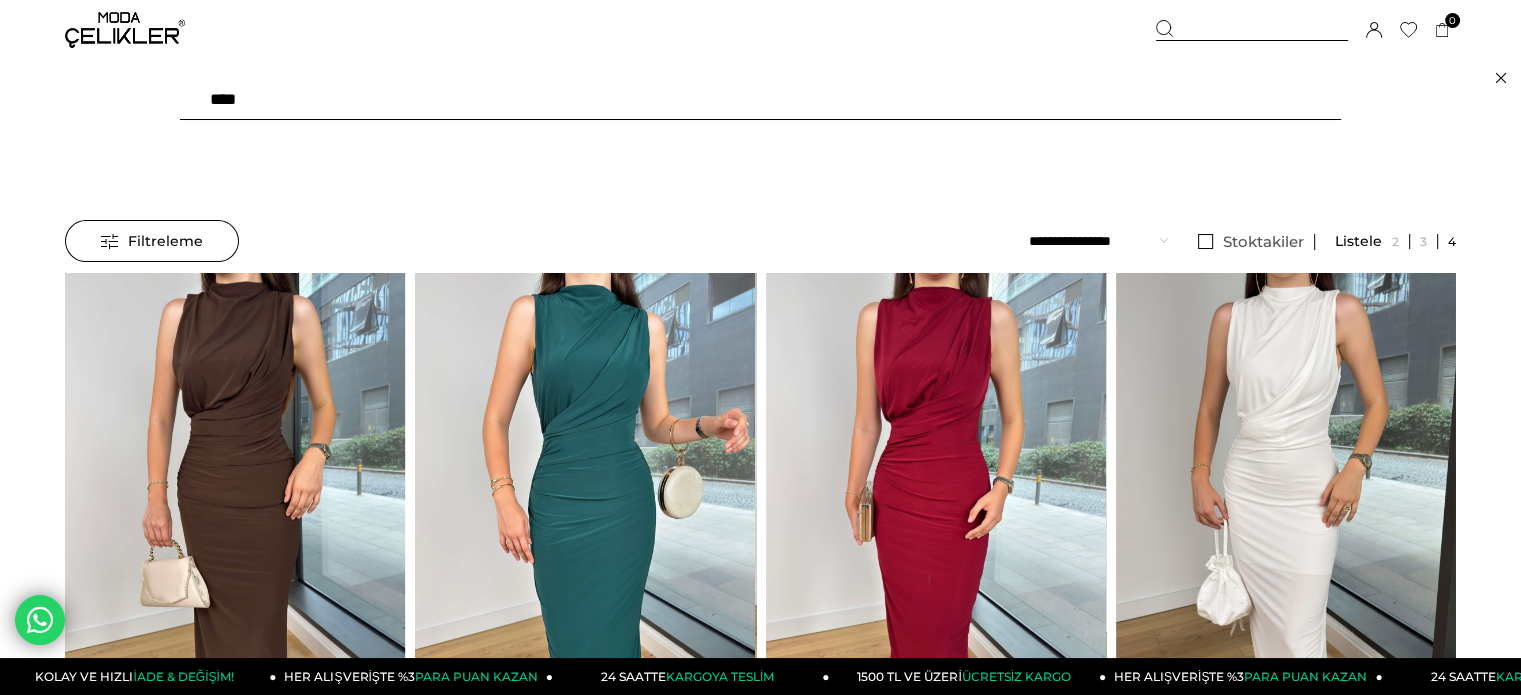 type on "*****" 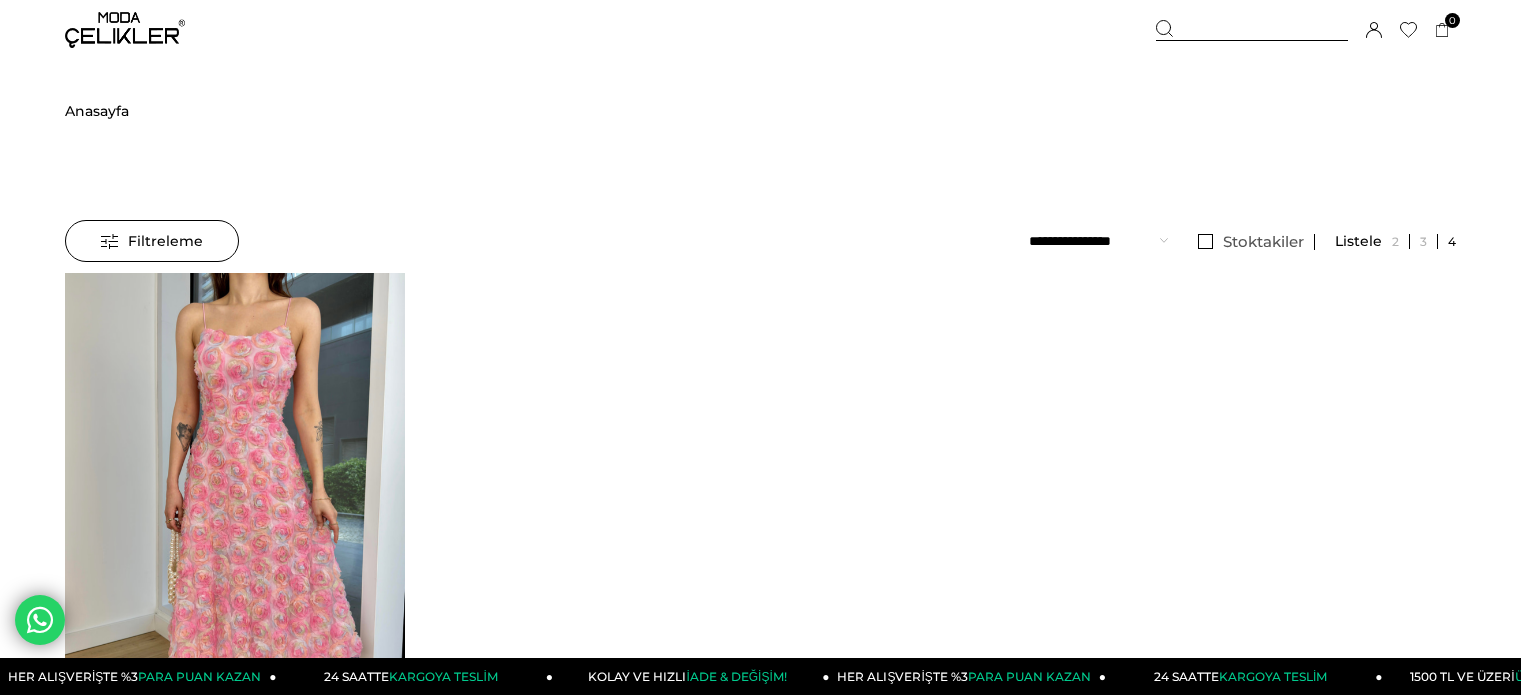 scroll, scrollTop: 0, scrollLeft: 0, axis: both 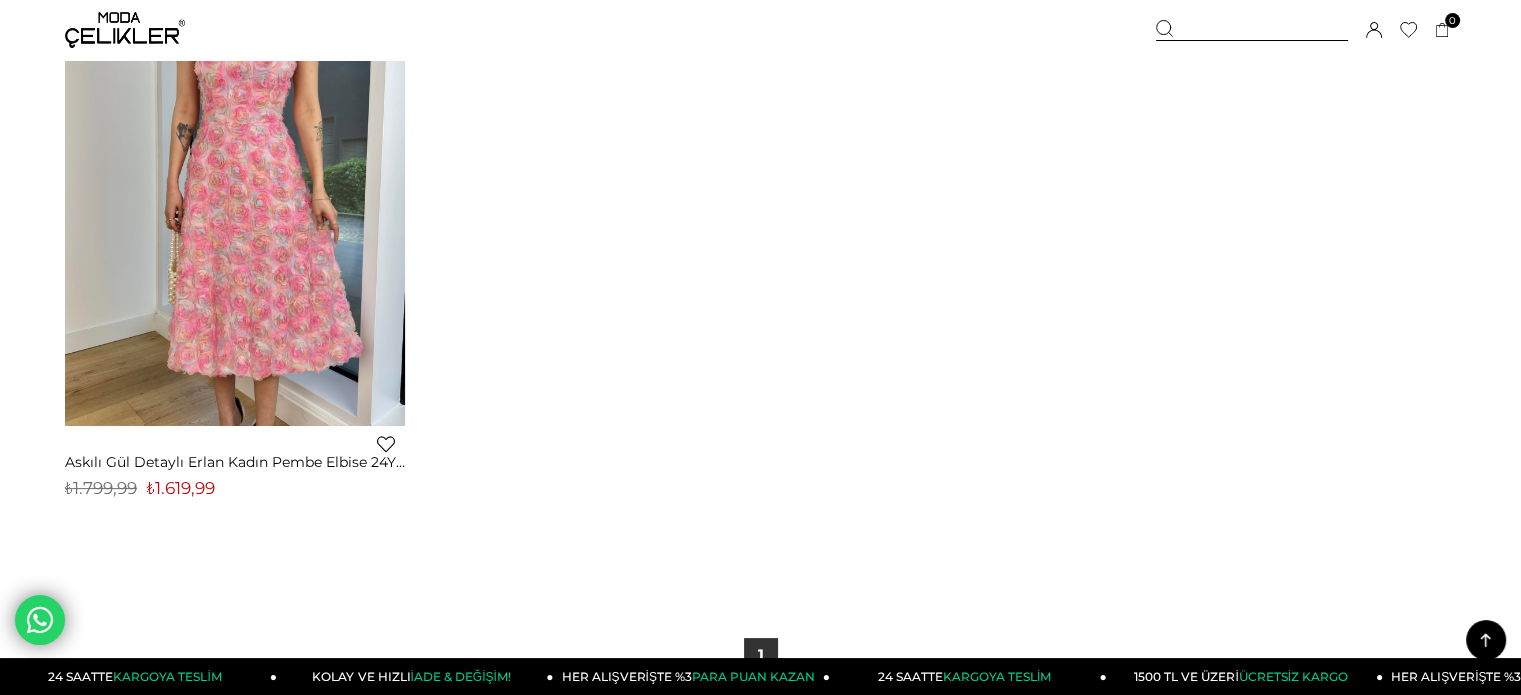 click on "₺1.619,99" at bounding box center [181, 488] 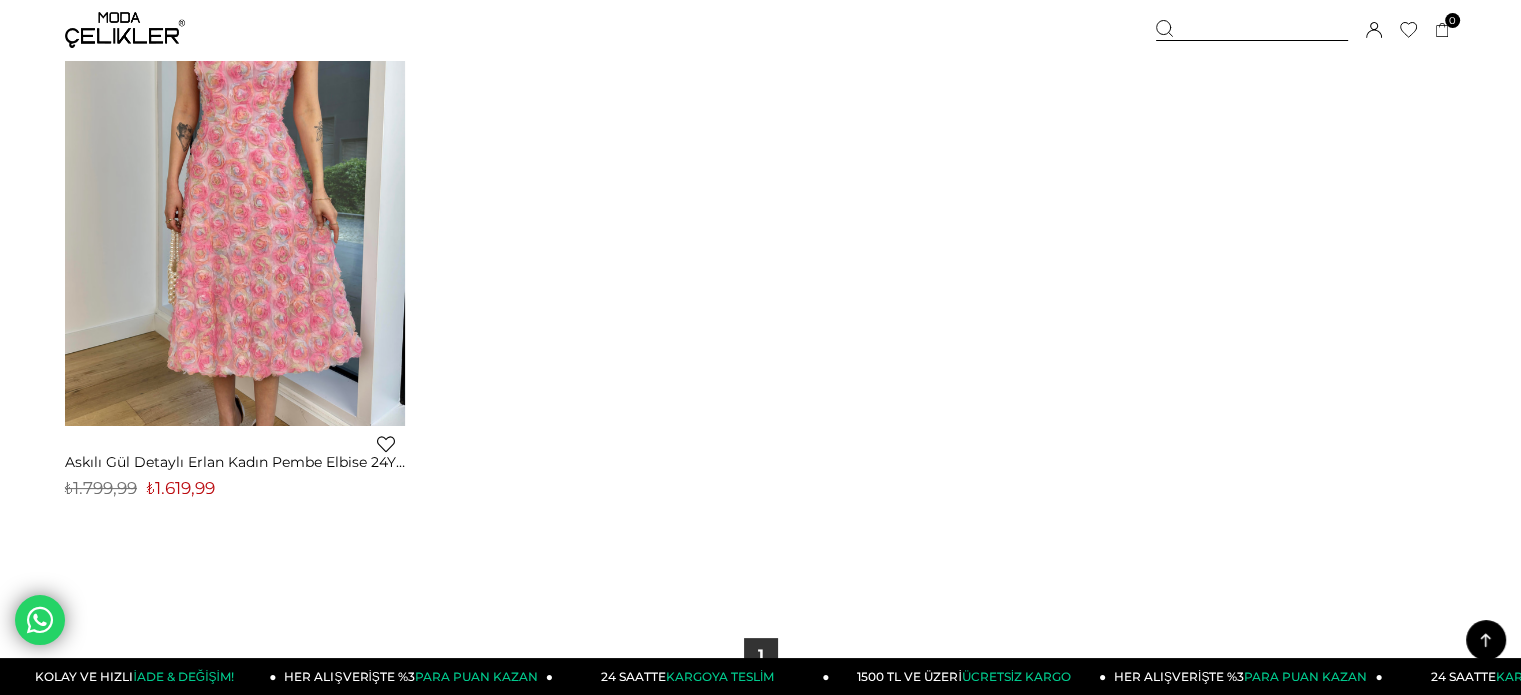 click on "₺1.619,99" at bounding box center (181, 488) 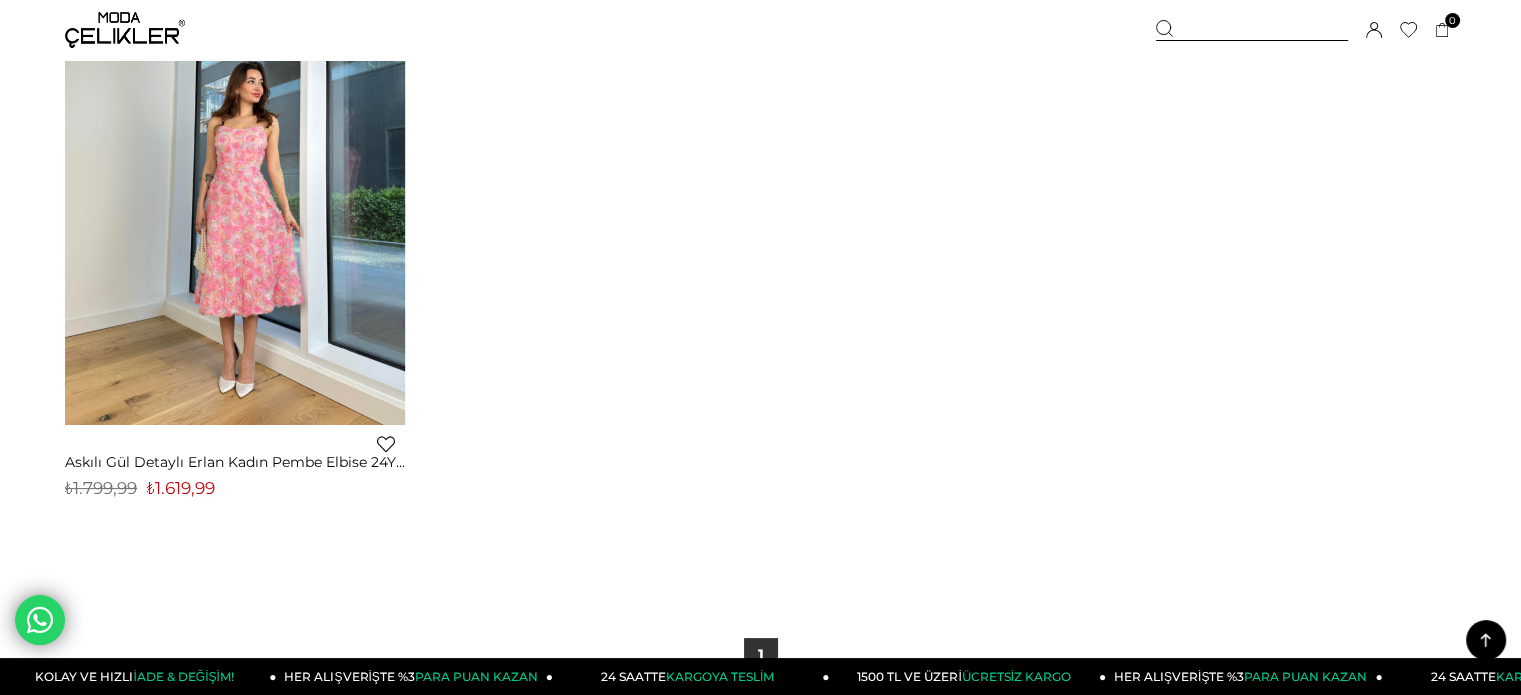 copy on "1.619,99" 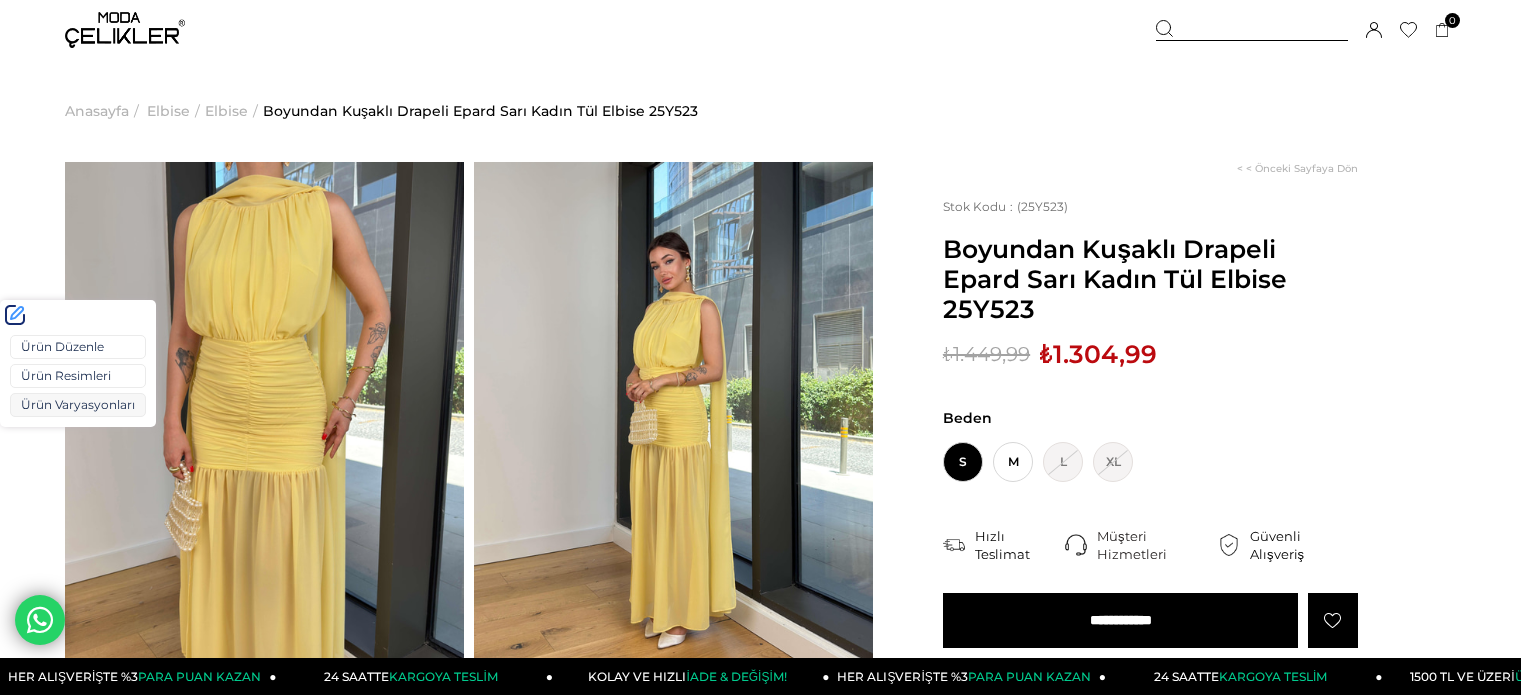 scroll, scrollTop: 0, scrollLeft: 0, axis: both 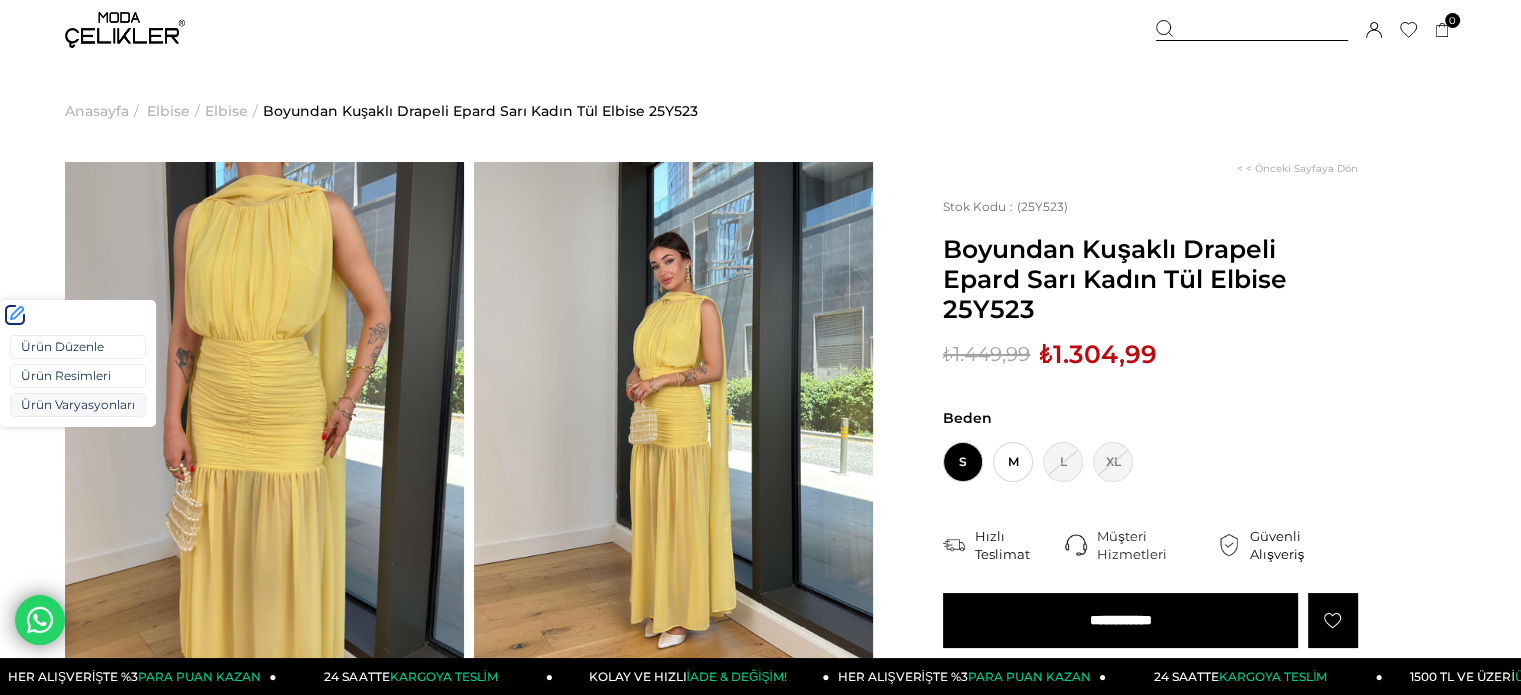 click on "Ürün Varyasyonları" at bounding box center (78, 405) 